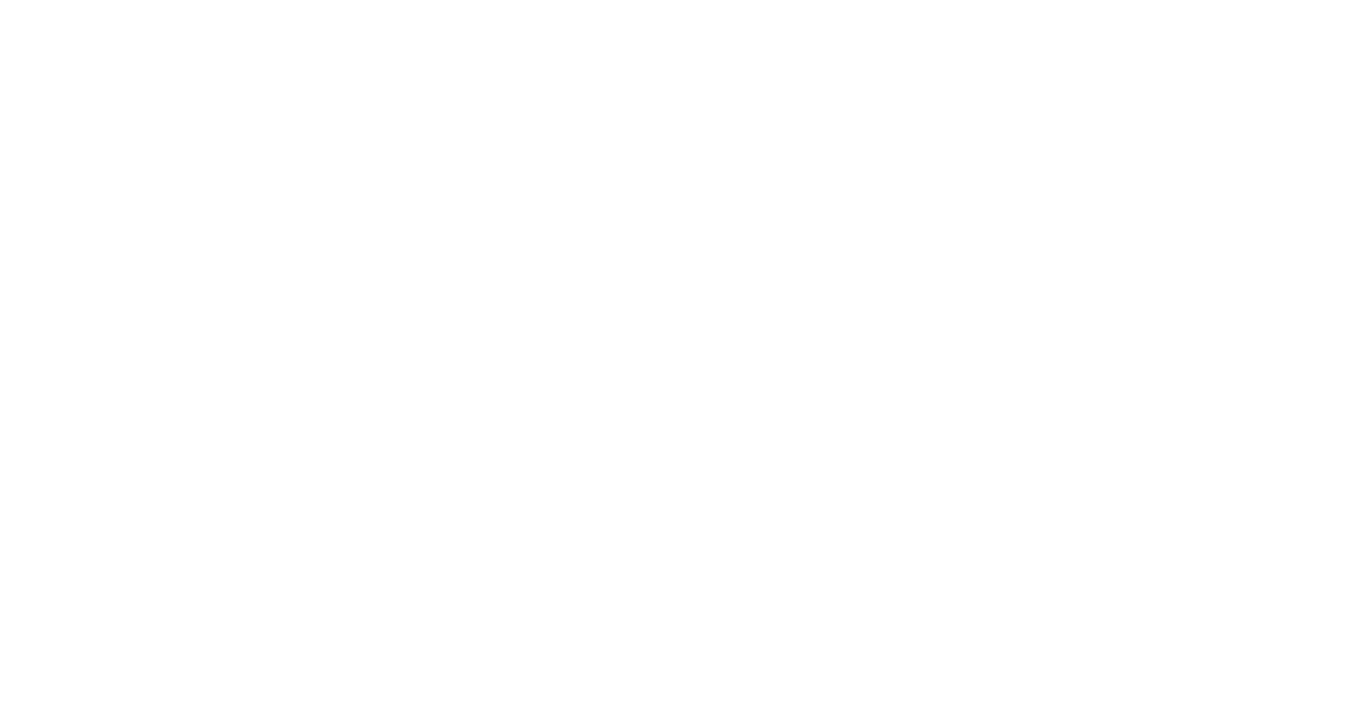 scroll, scrollTop: 0, scrollLeft: 0, axis: both 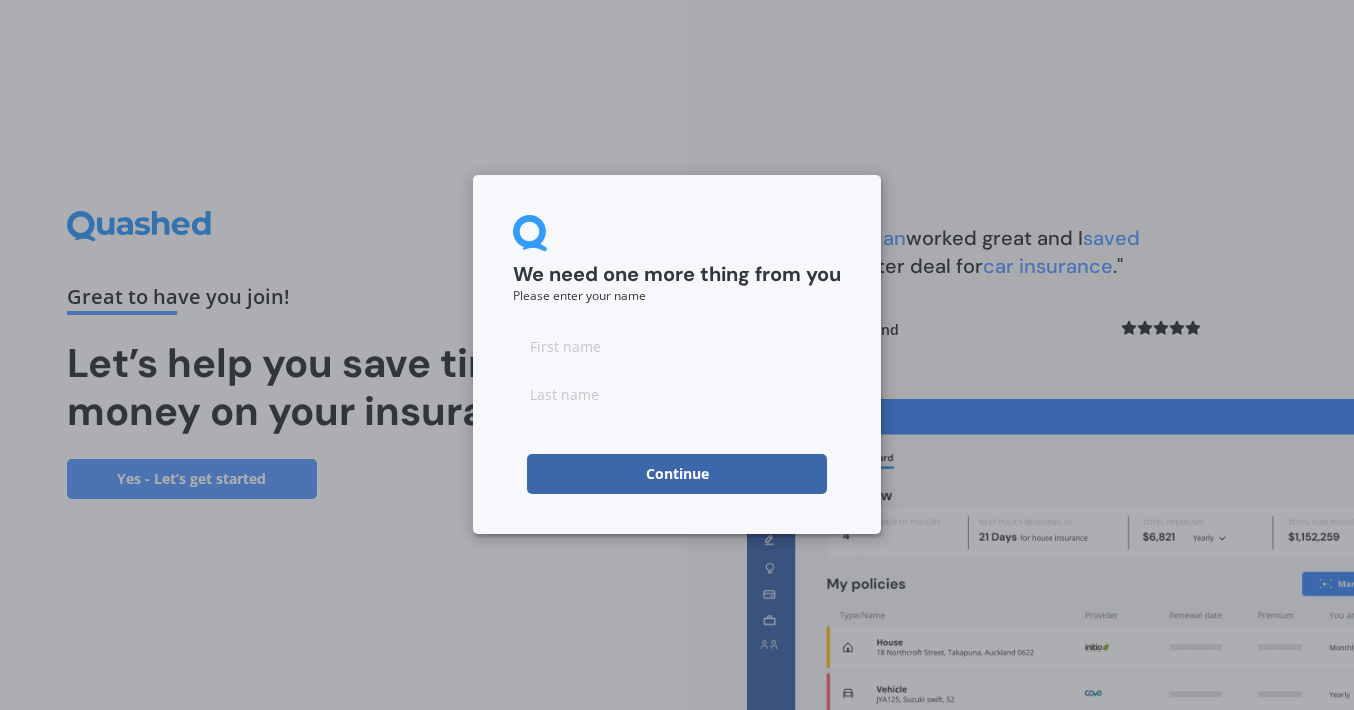 click at bounding box center [677, 346] 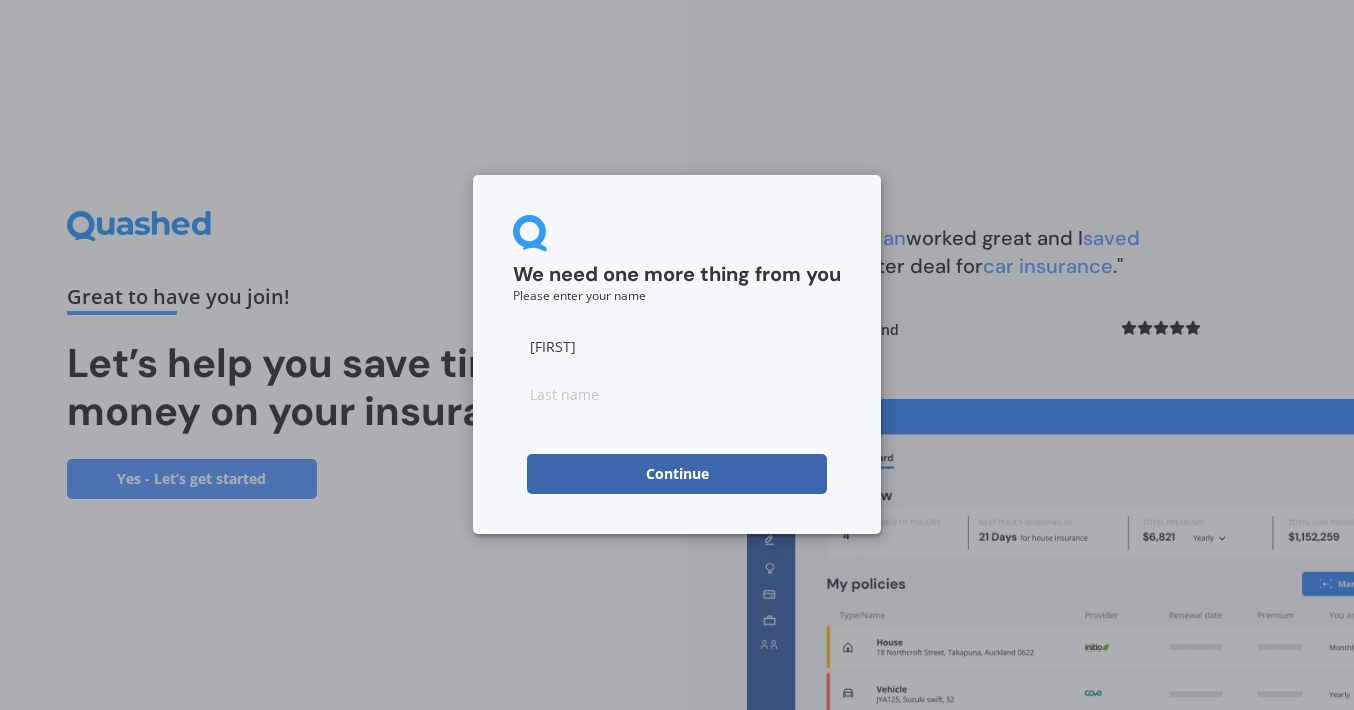 type on "[FIRST]" 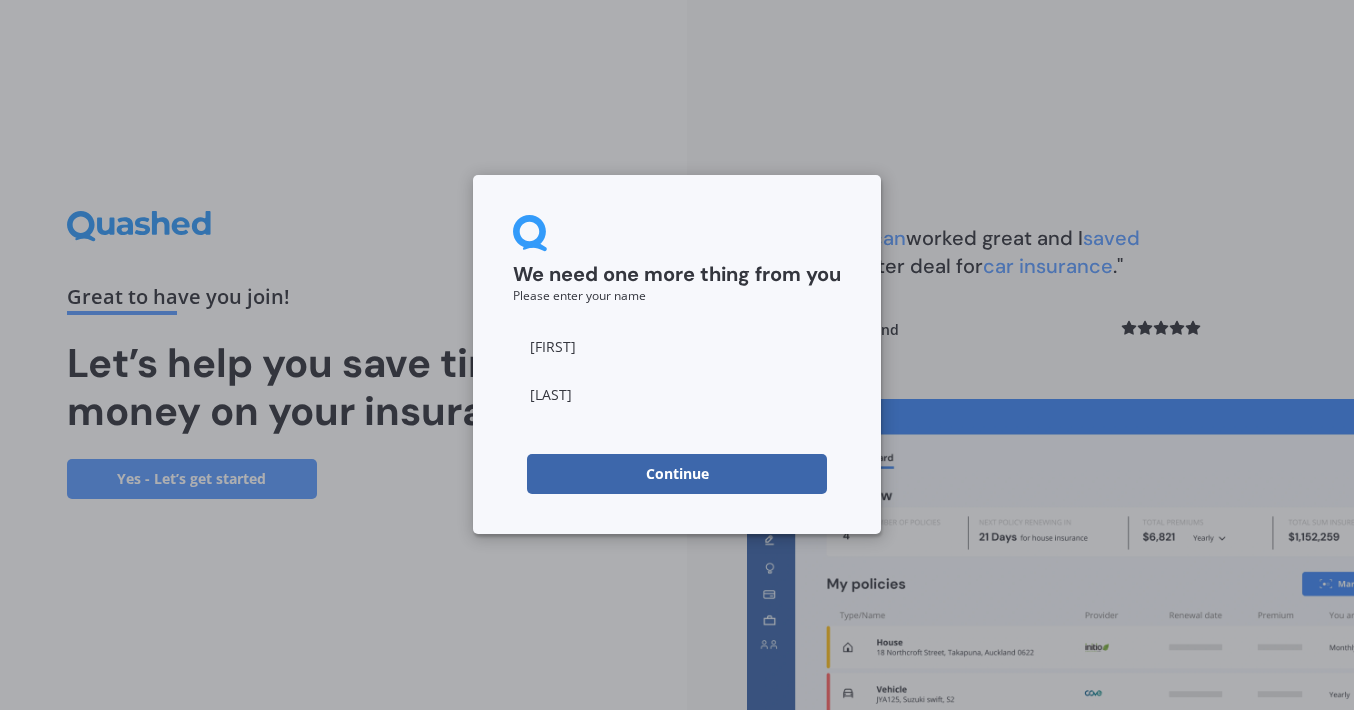 type on "[LAST]" 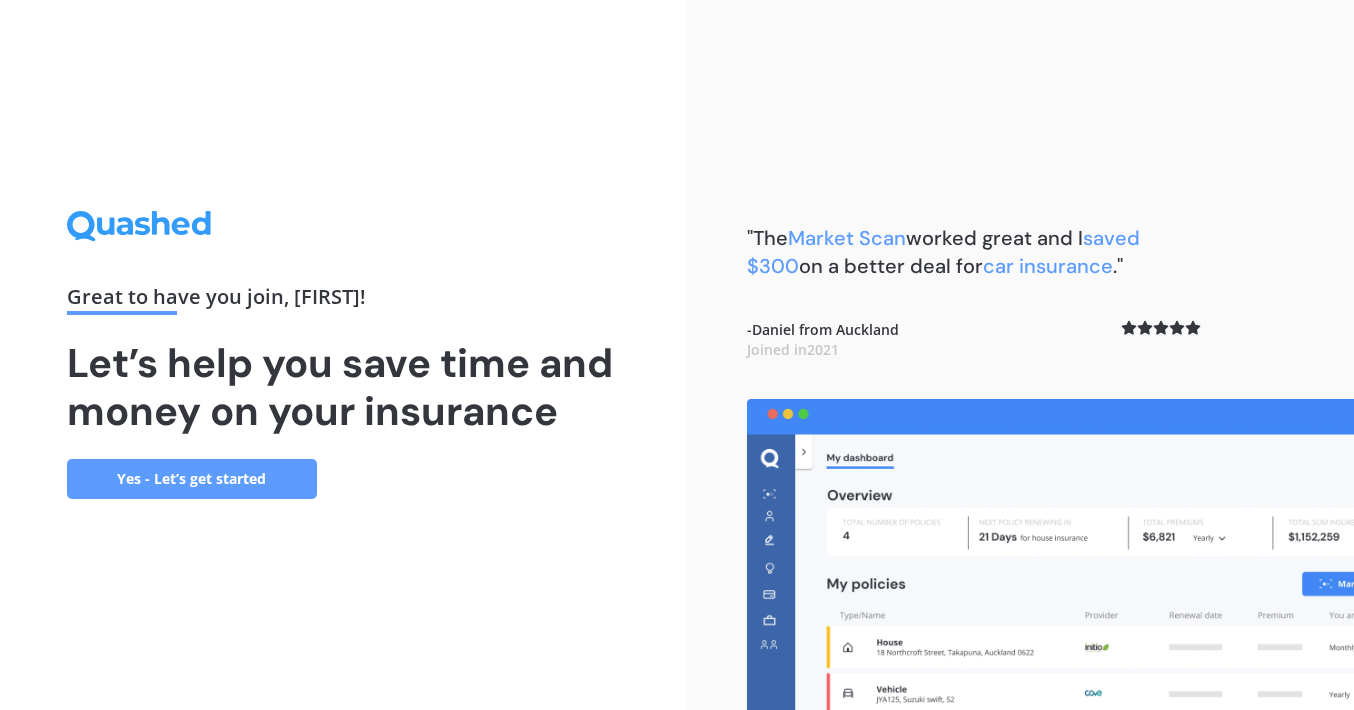 click on "Yes - Let’s get started" at bounding box center (192, 479) 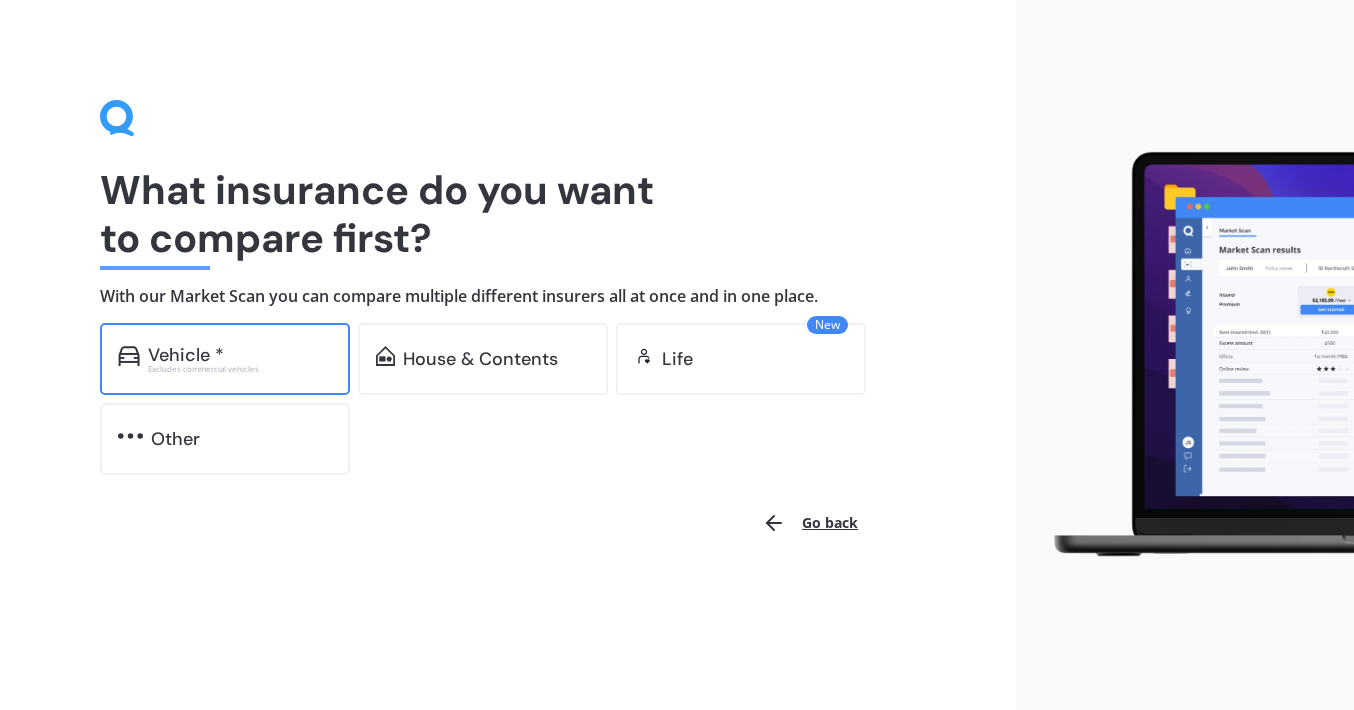 click on "Vehicle *" at bounding box center [240, 355] 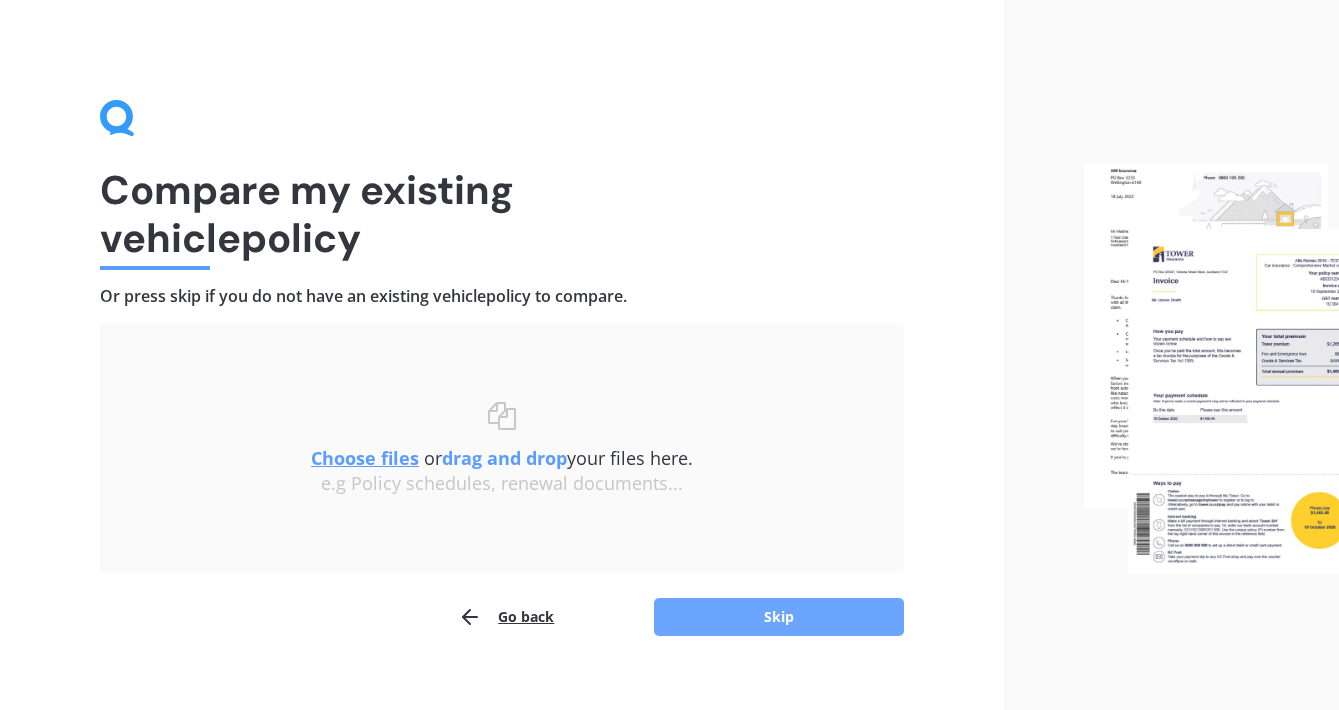 click on "Skip" at bounding box center [779, 617] 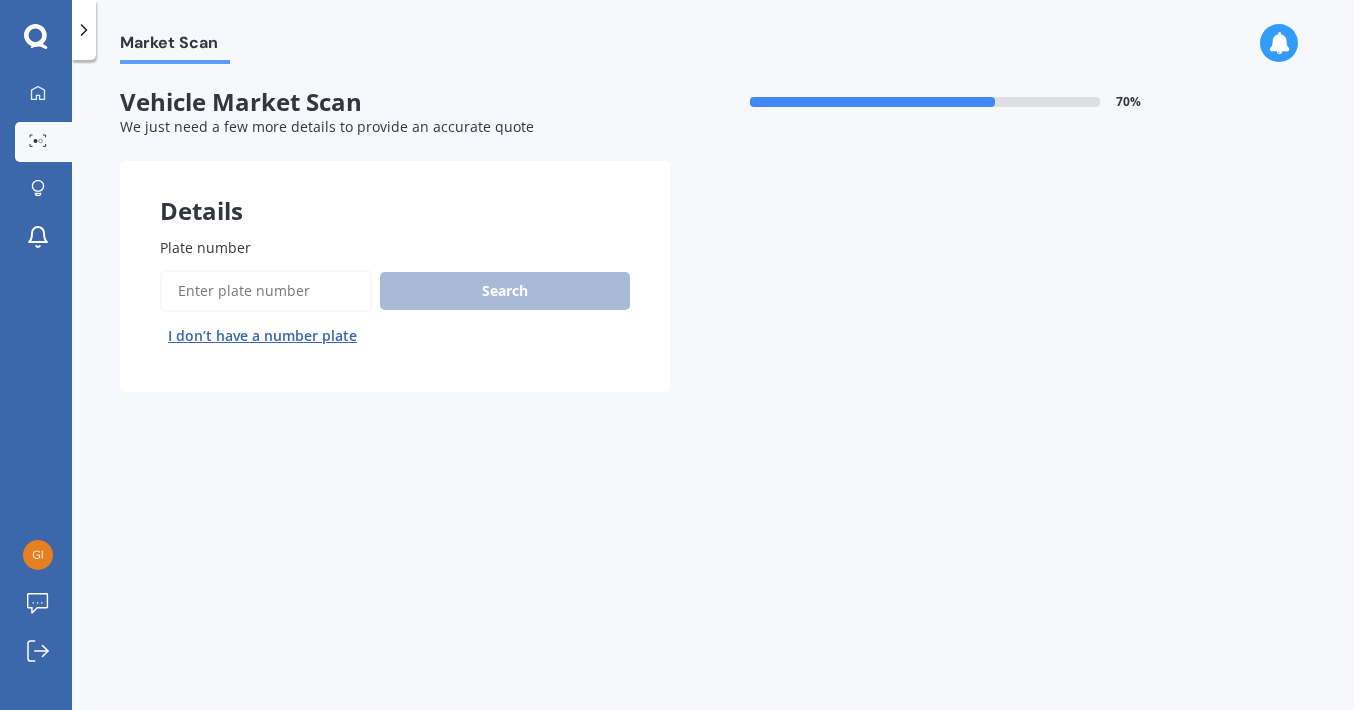 click on "Plate number" at bounding box center (266, 291) 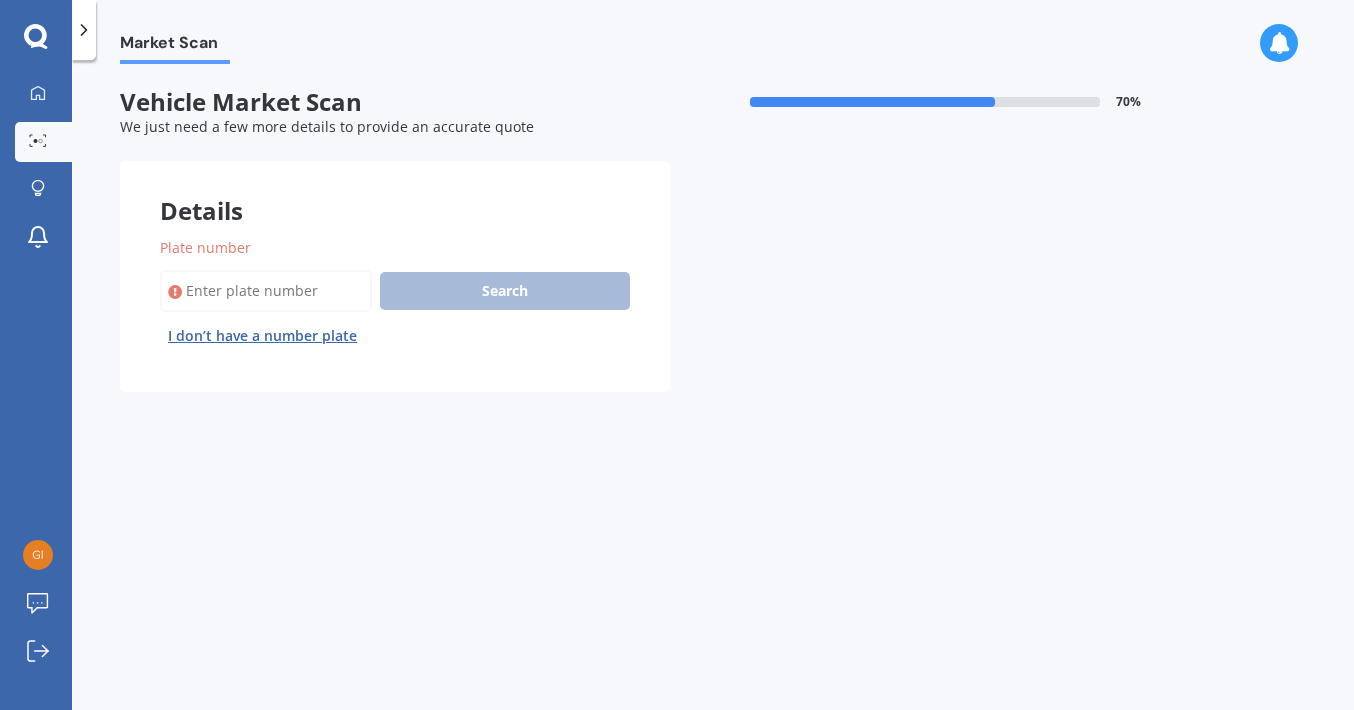 paste on "NCP887" 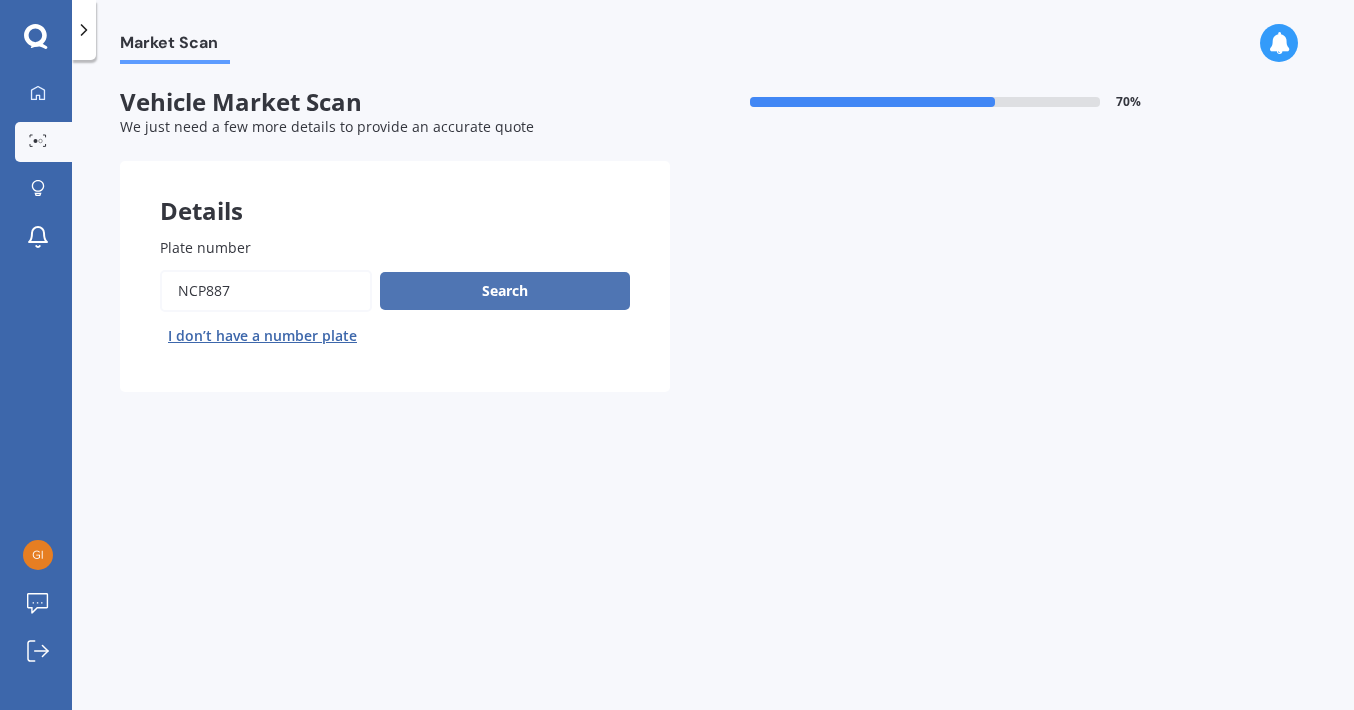 type on "NCP887" 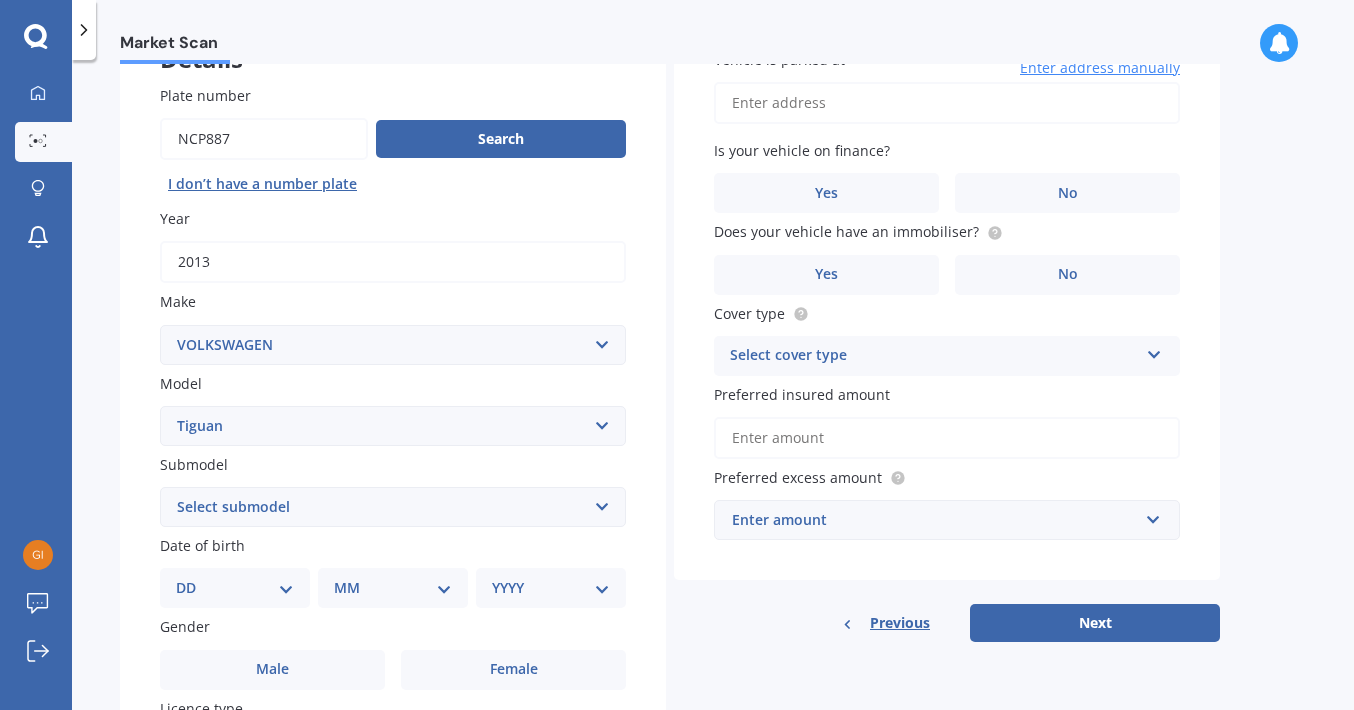 scroll, scrollTop: 469, scrollLeft: 0, axis: vertical 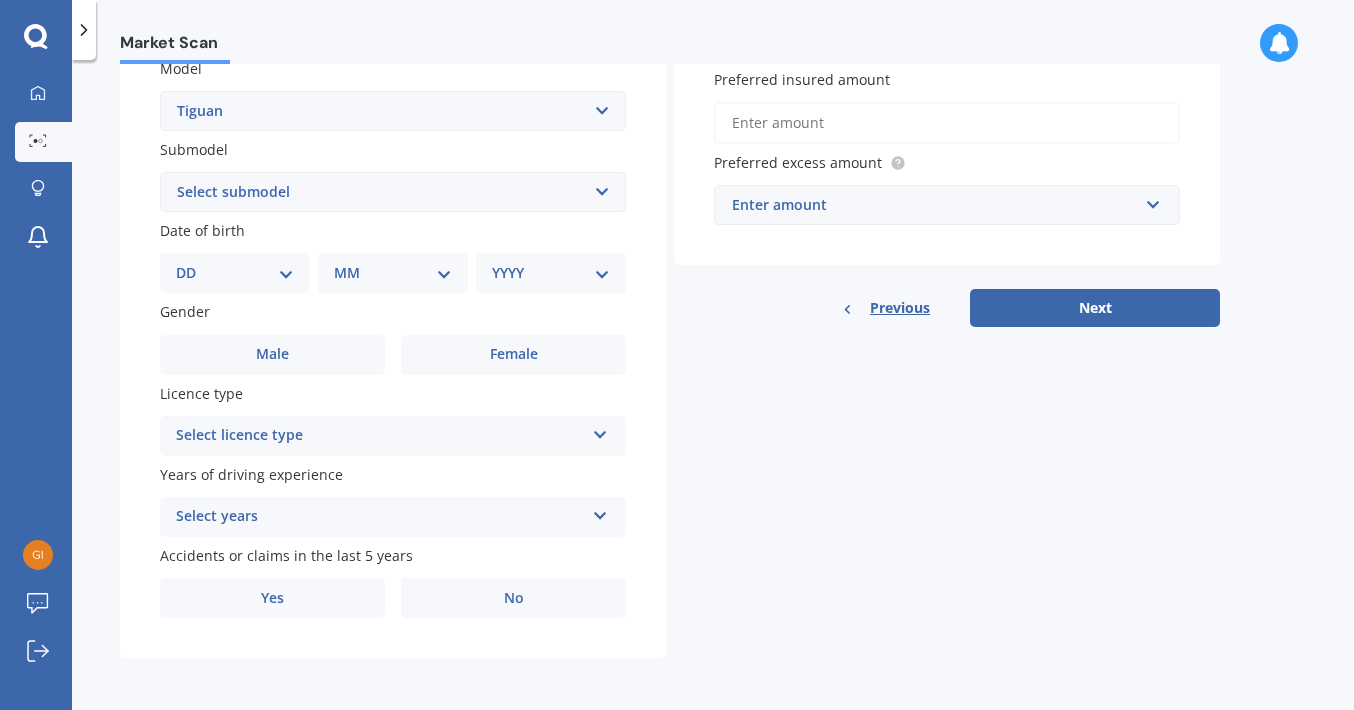 click on "DD 01 02 03 04 05 06 07 08 09 10 11 12 13 14 15 16 17 18 19 20 21 22 23 24 25 26 27 28 29 30 31" at bounding box center [235, 273] 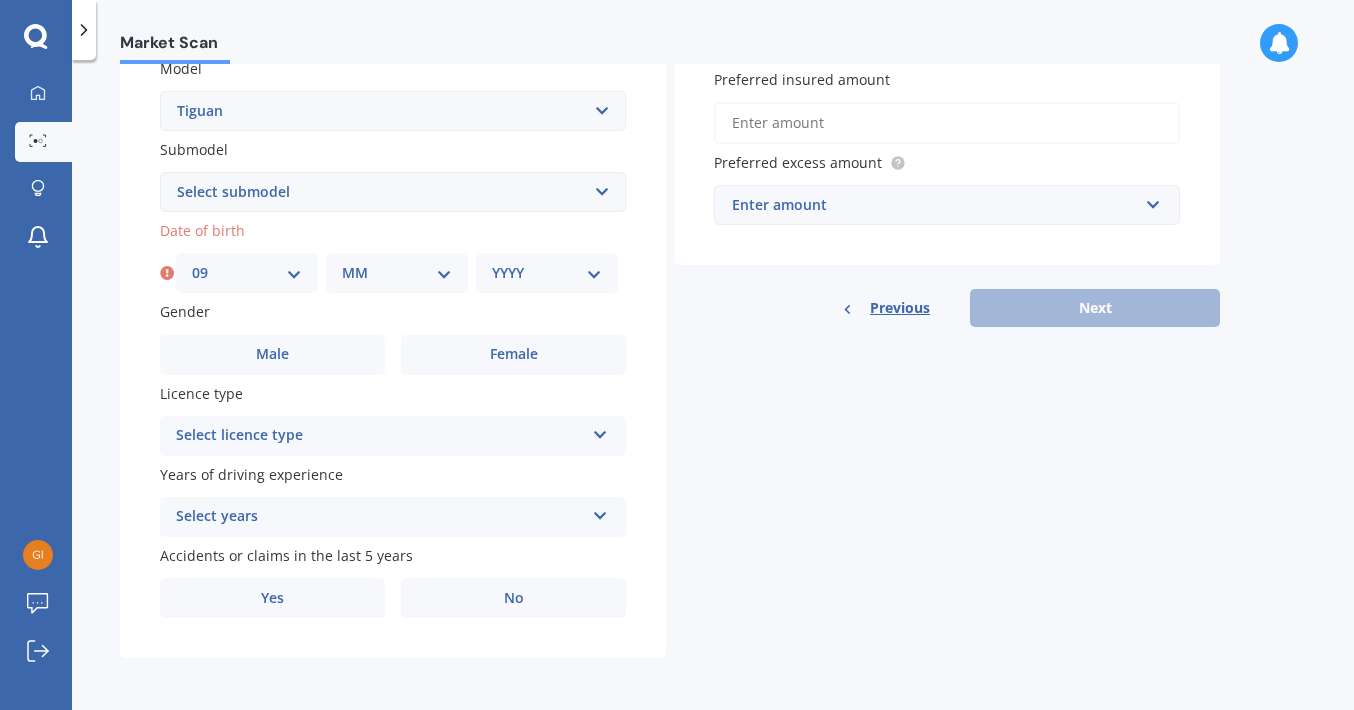 click on "MM 01 02 03 04 05 06 07 08 09 10 11 12" at bounding box center (397, 273) 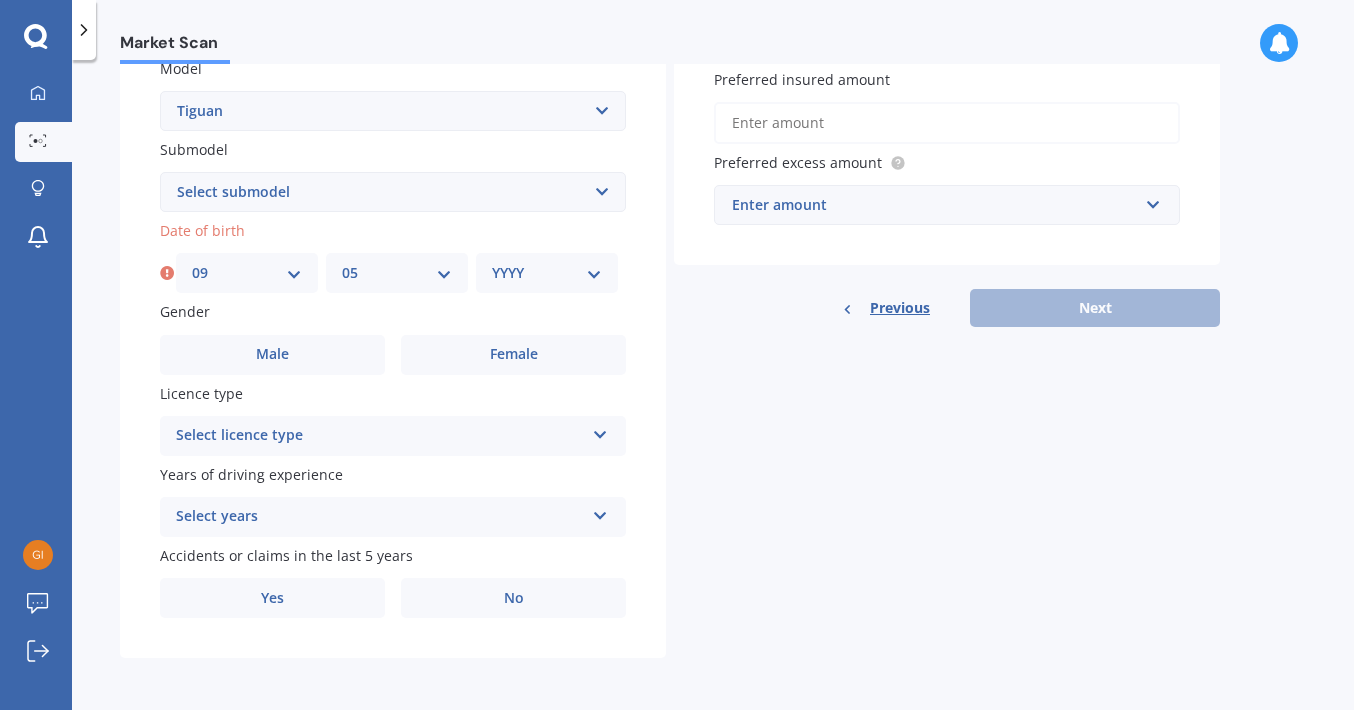 click on "YYYY 2025 2024 2023 2022 2021 2020 2019 2018 2017 2016 2015 2014 2013 2012 2011 2010 2009 2008 2007 2006 2005 2004 2003 2002 2001 2000 1999 1998 1997 1996 1995 1994 1993 1992 1991 1990 1989 1988 1987 1986 1985 1984 1983 1982 1981 1980 1979 1978 1977 1976 1975 1974 1973 1972 1971 1970 1969 1968 1967 1966 1965 1964 1963 1962 1961 1960 1959 1958 1957 1956 1955 1954 1953 1952 1951 1950 1949 1948 1947 1946 1945 1944 1943 1942 1941 1940 1939 1938 1937 1936 1935 1934 1933 1932 1931 1930 1929 1928 1927 1926" at bounding box center [547, 273] 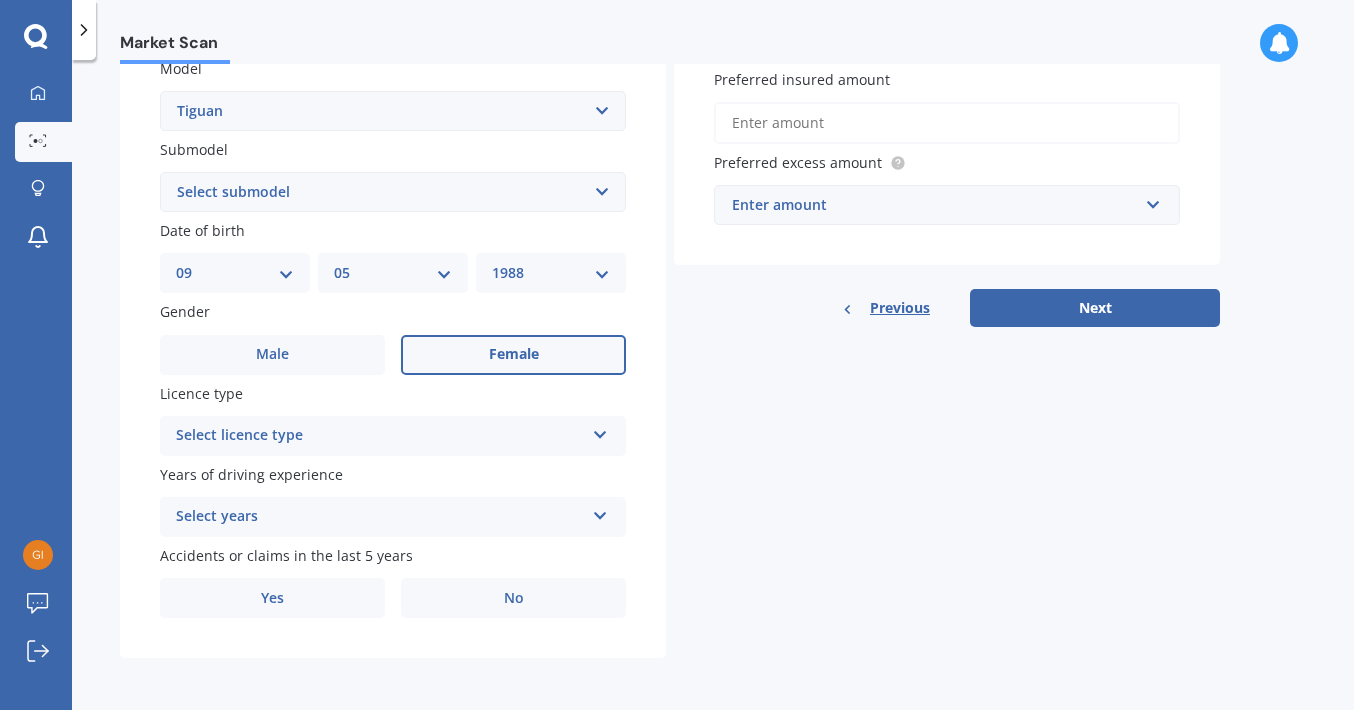 click on "Female" at bounding box center [272, 354] 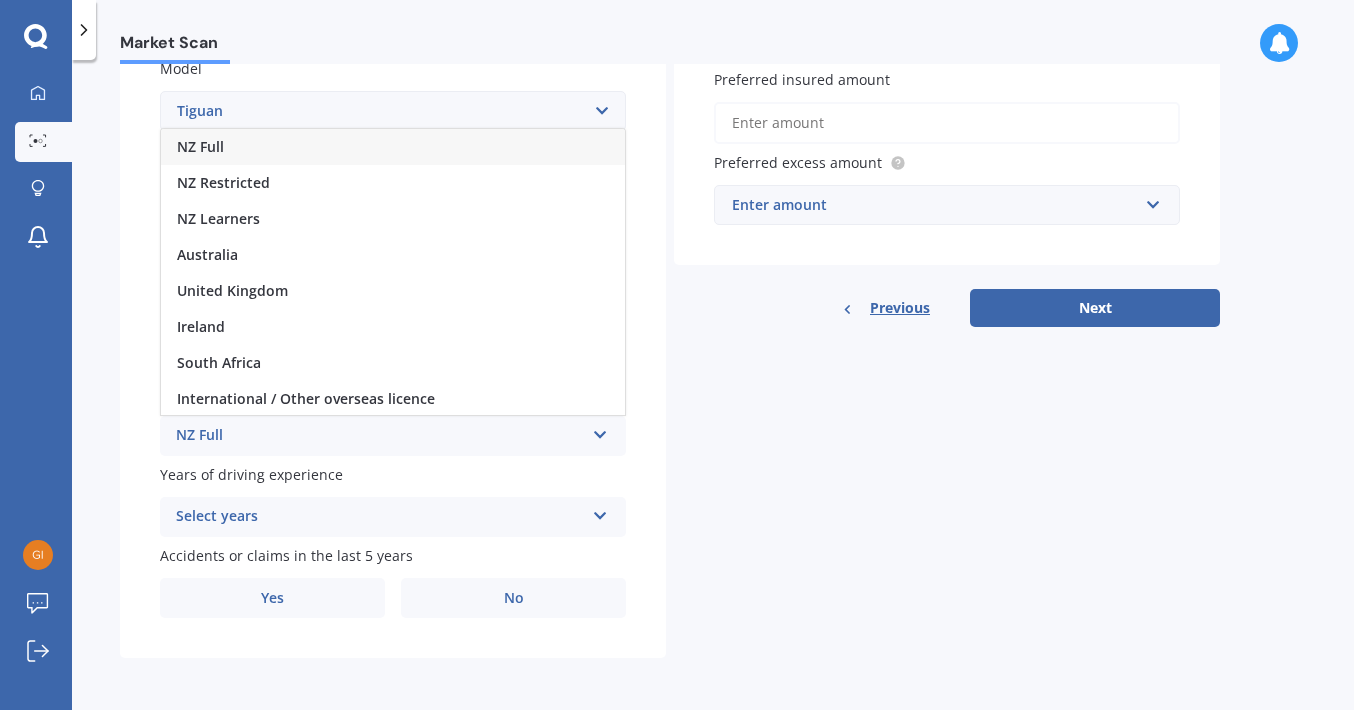 click on "NZ Full" at bounding box center (393, 147) 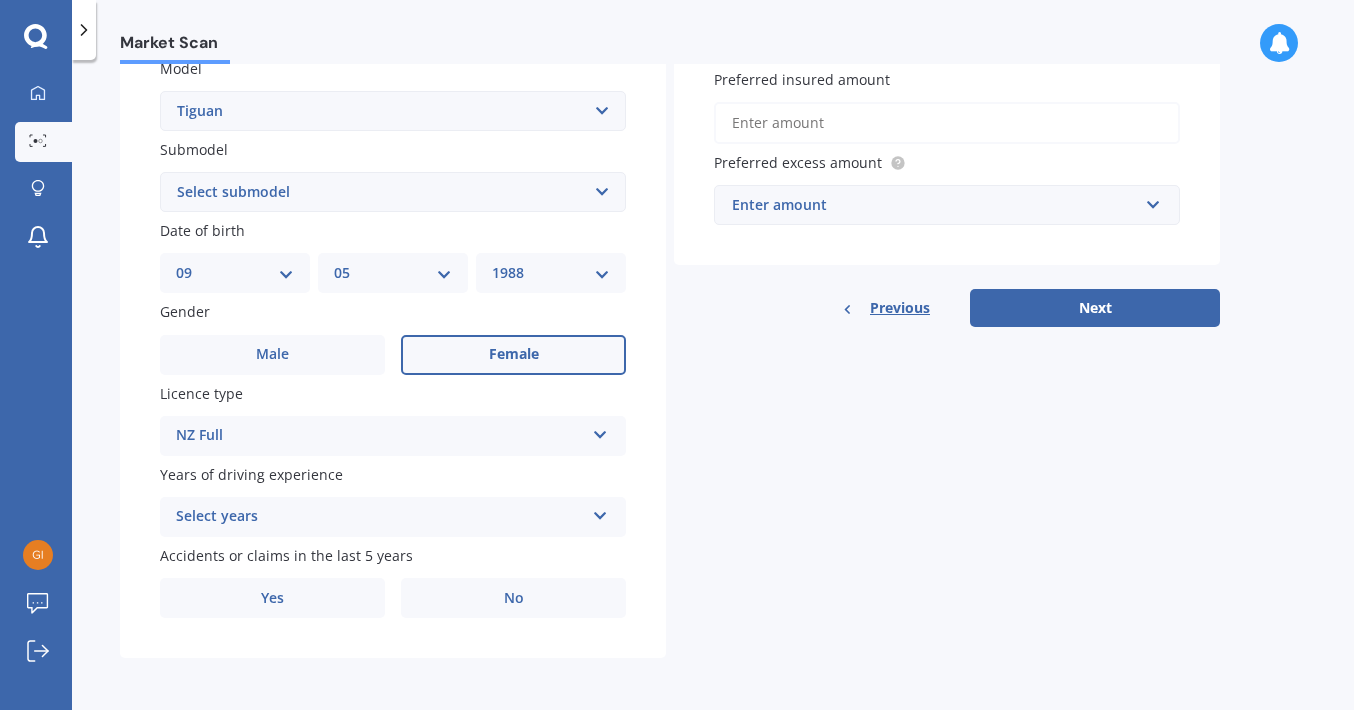 click at bounding box center [600, 431] 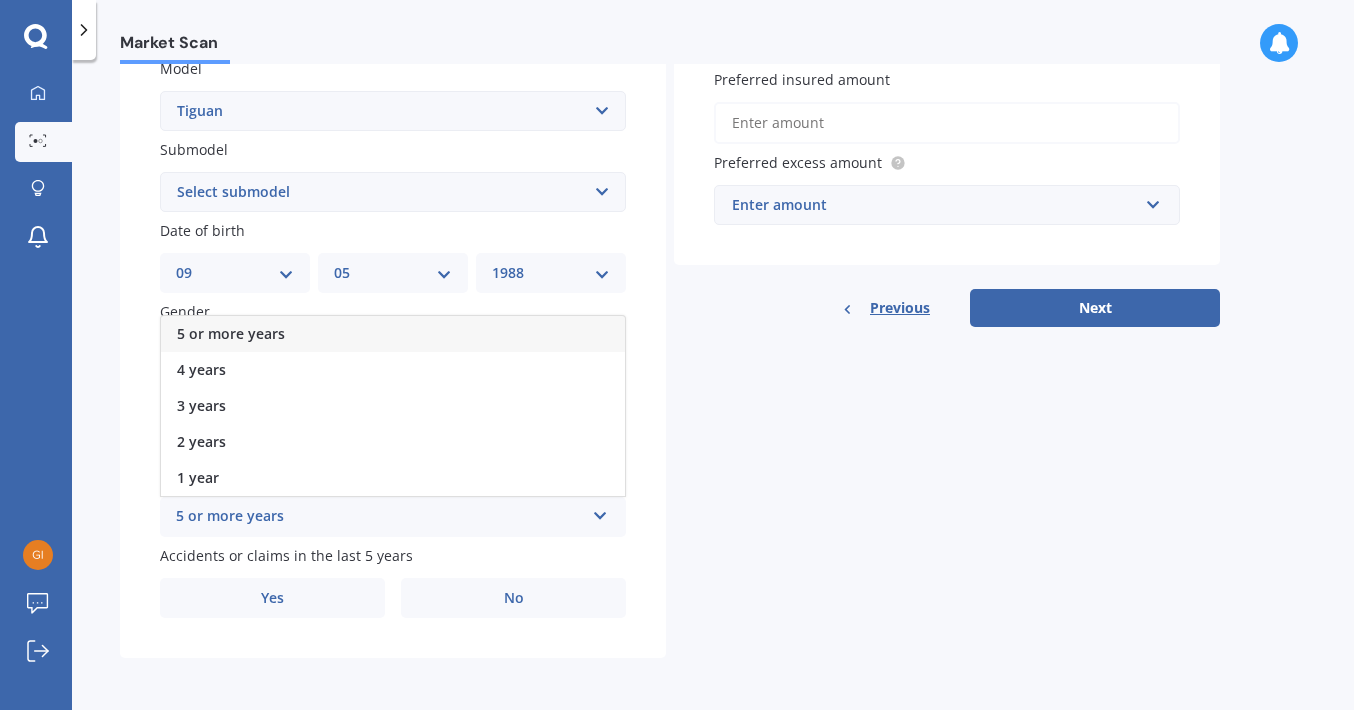 click on "4 years" at bounding box center [393, 370] 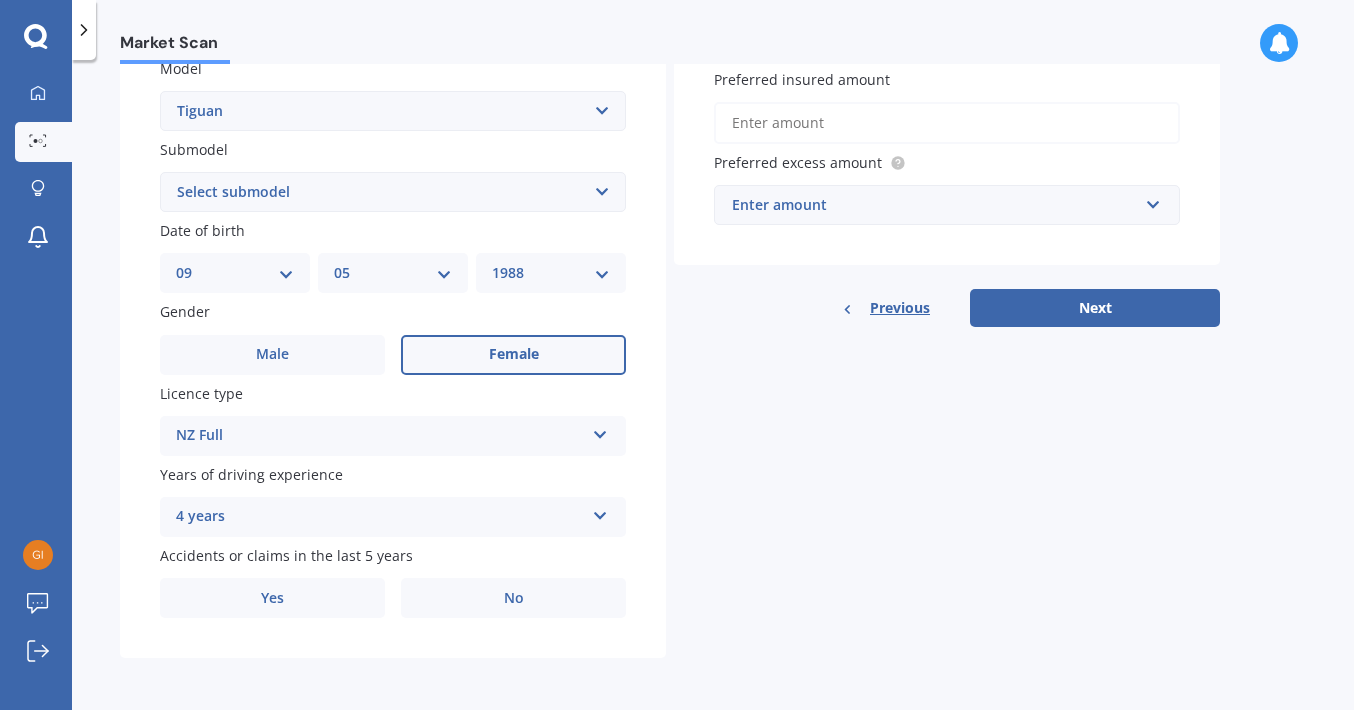 click at bounding box center [600, 431] 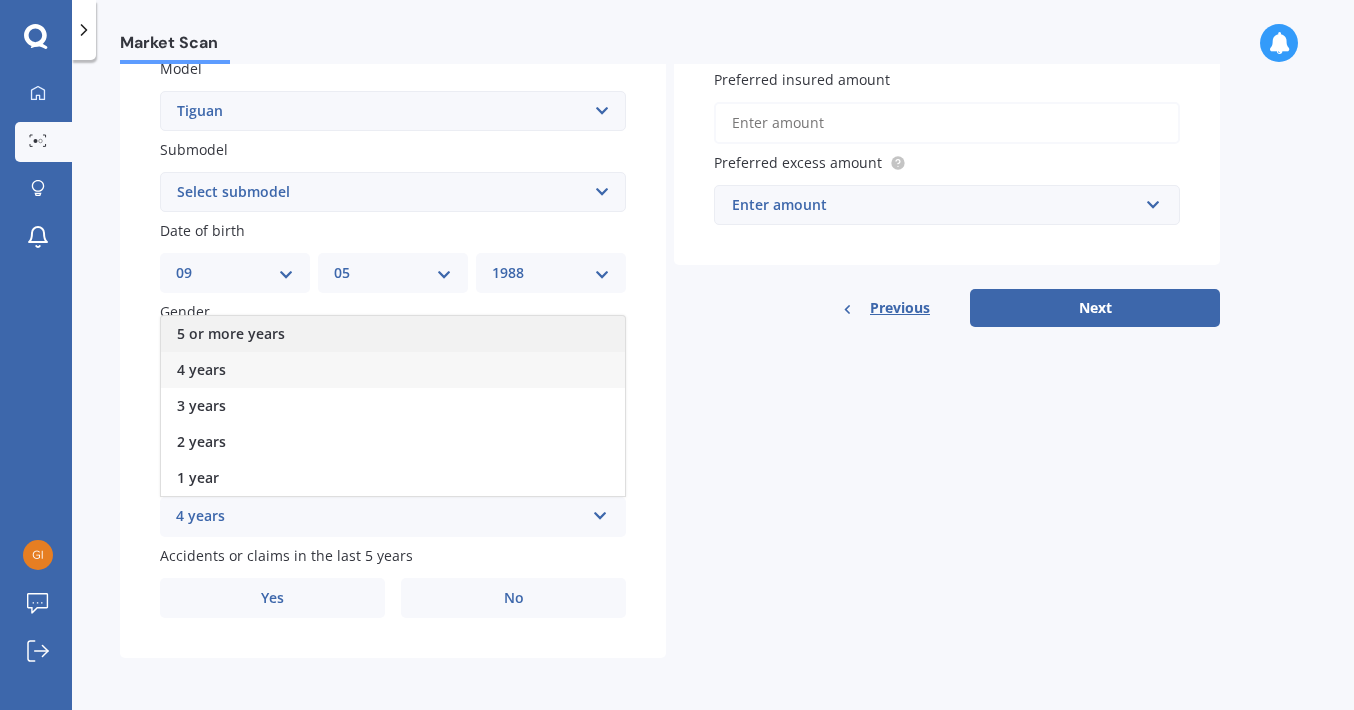 click on "5 or more years" at bounding box center [393, 334] 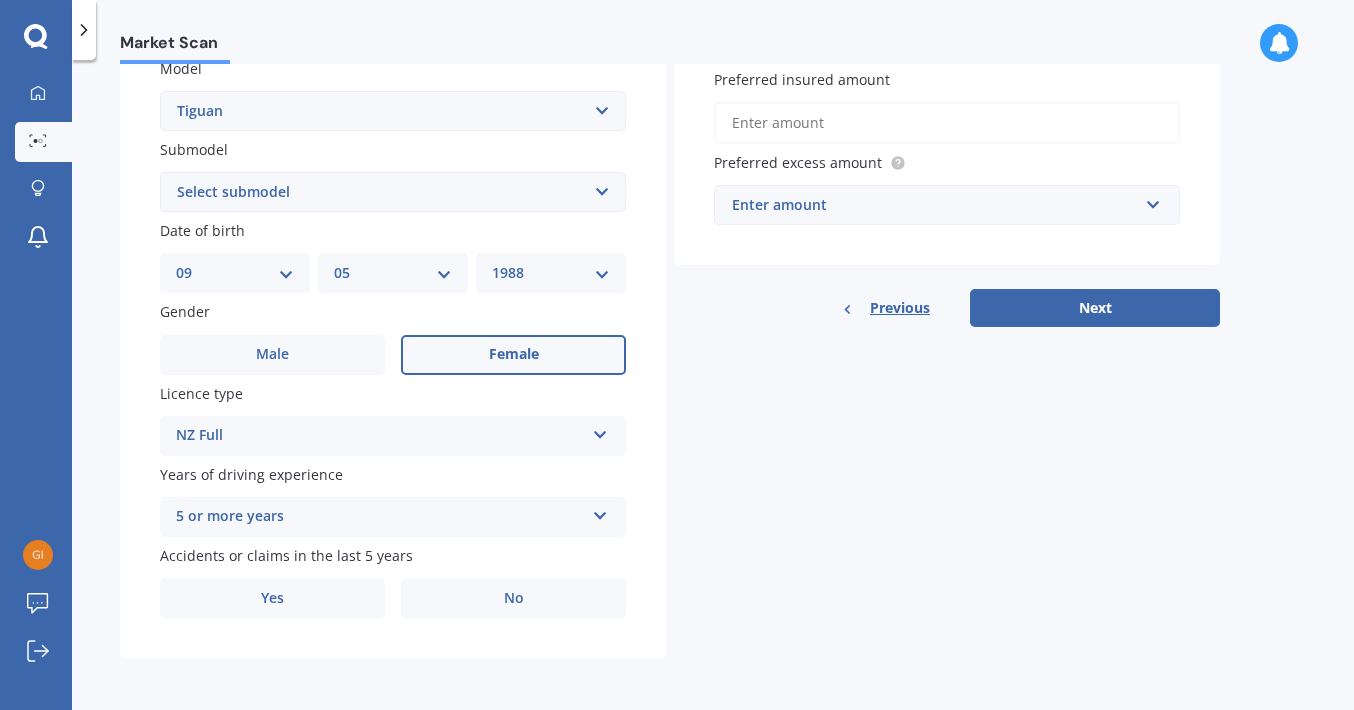 scroll, scrollTop: 472, scrollLeft: 0, axis: vertical 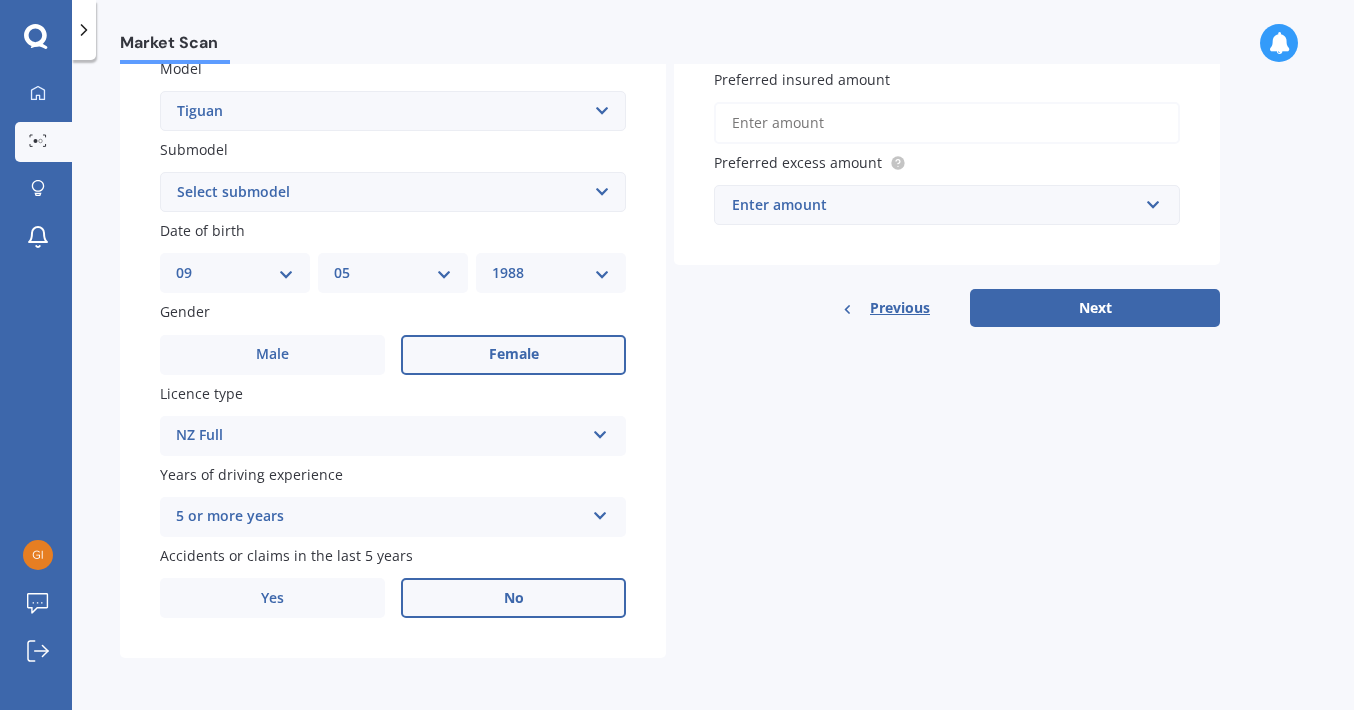 click on "No" at bounding box center (513, 355) 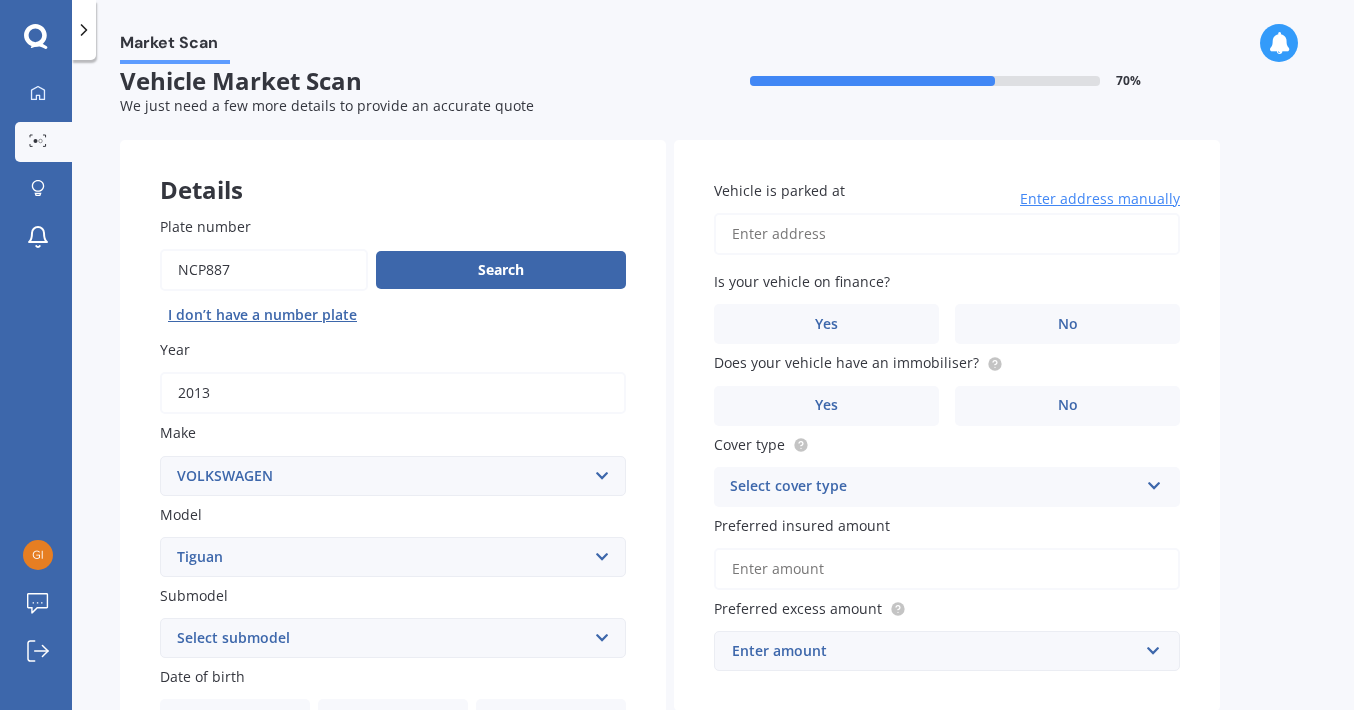 scroll, scrollTop: 0, scrollLeft: 0, axis: both 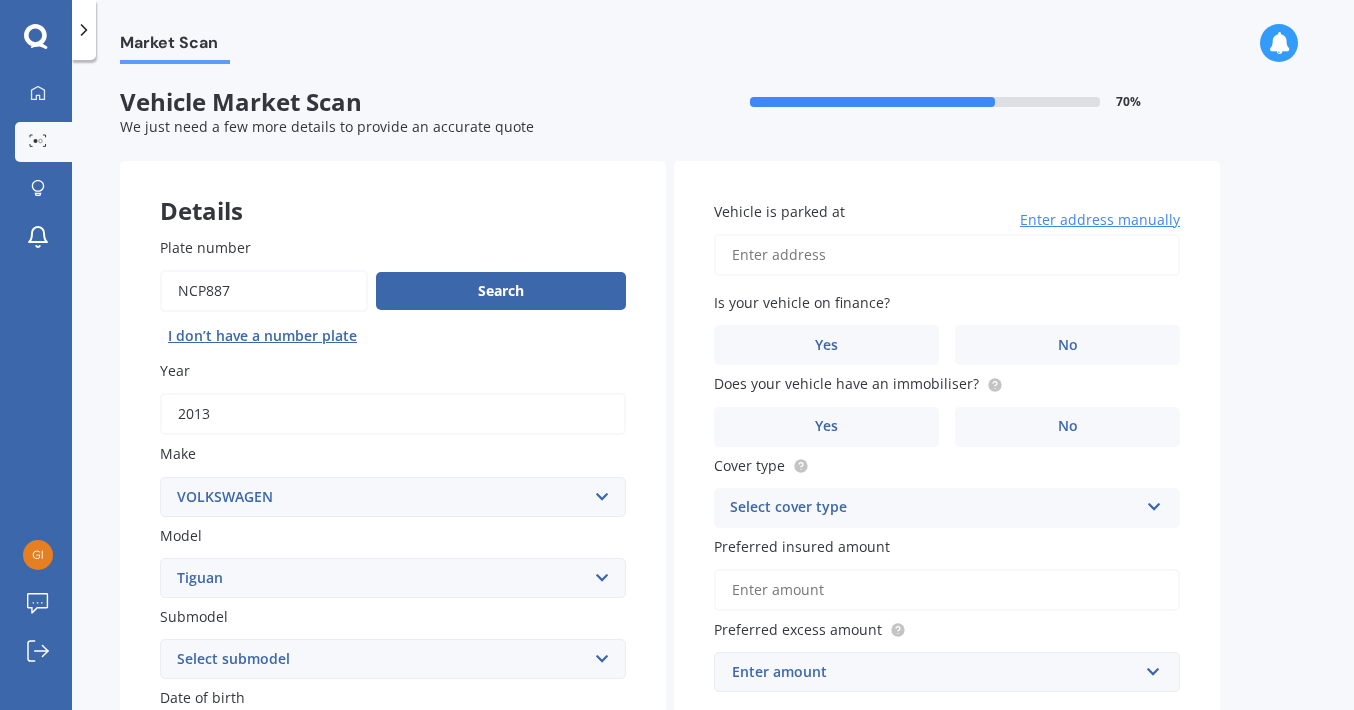click on "Vehicle is parked at" at bounding box center [947, 255] 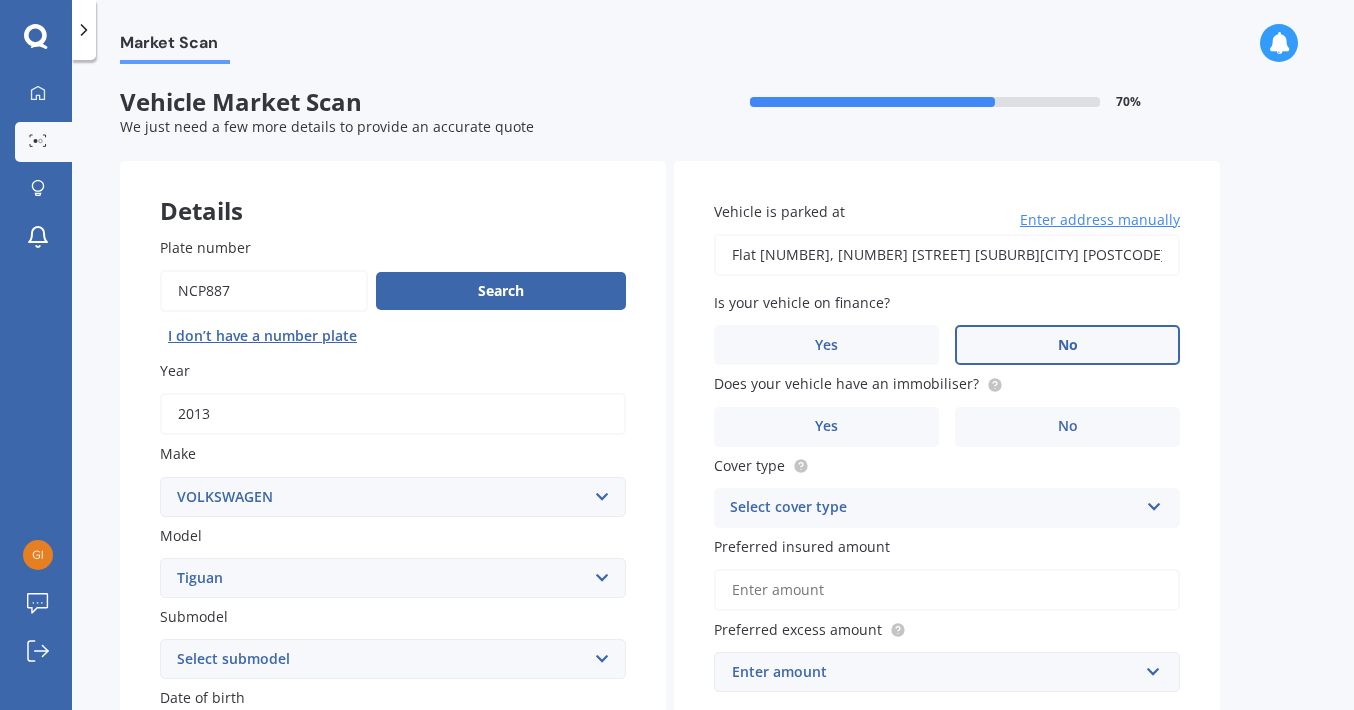 click on "No" at bounding box center [513, 822] 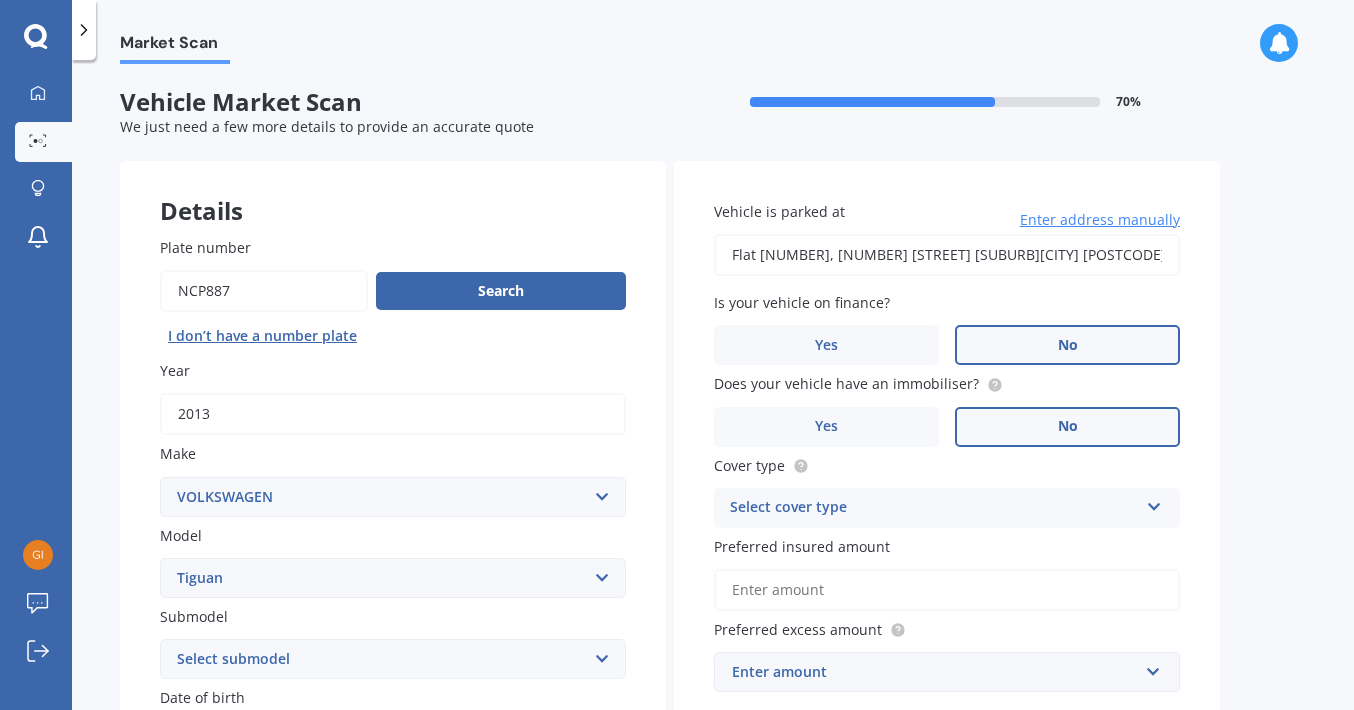 click on "No" at bounding box center [272, 821] 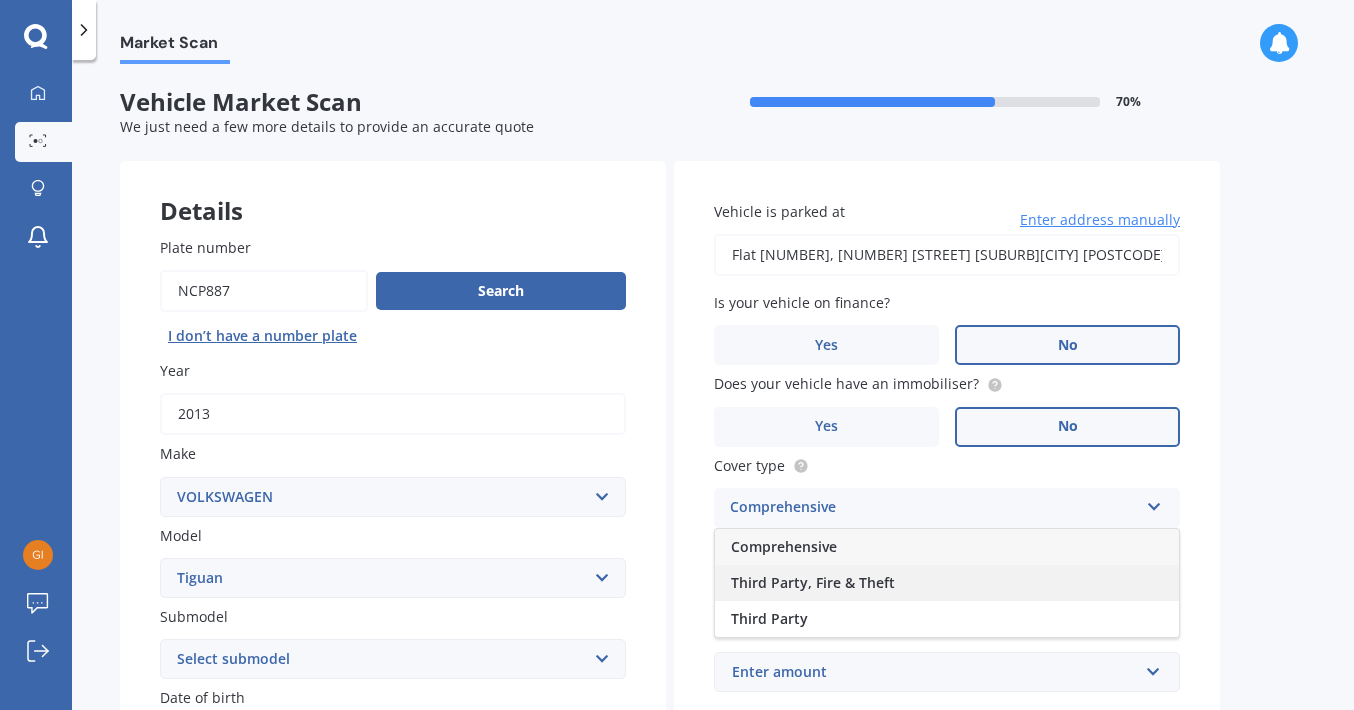 click on "Third Party, Fire & Theft" at bounding box center (947, 583) 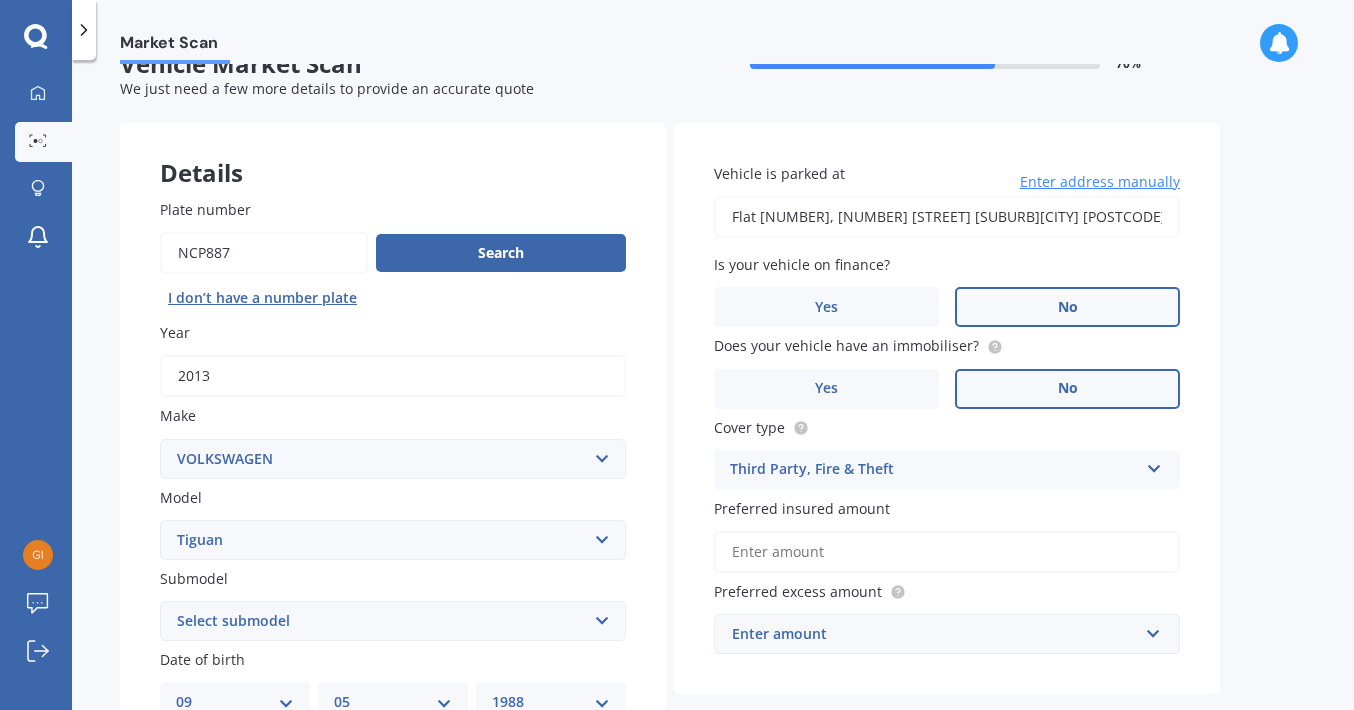 scroll, scrollTop: 201, scrollLeft: 0, axis: vertical 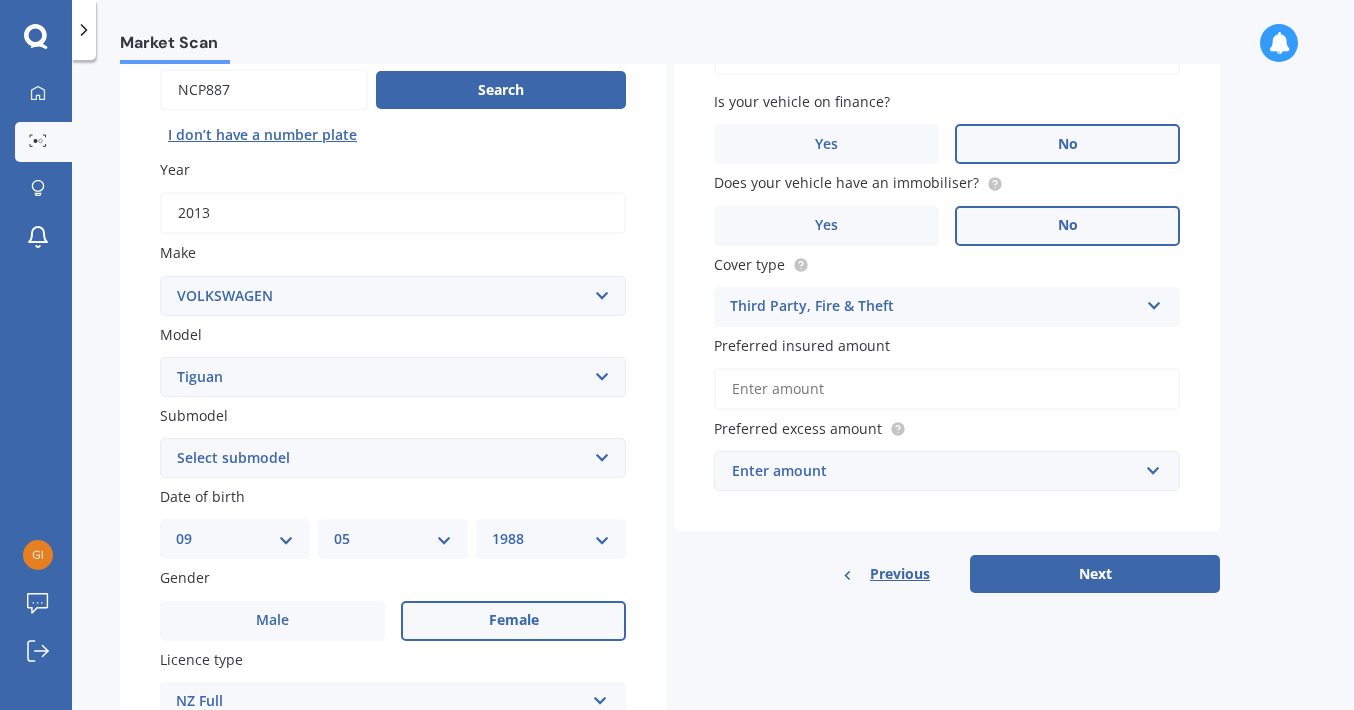 click on "Preferred insured amount" at bounding box center (947, 389) 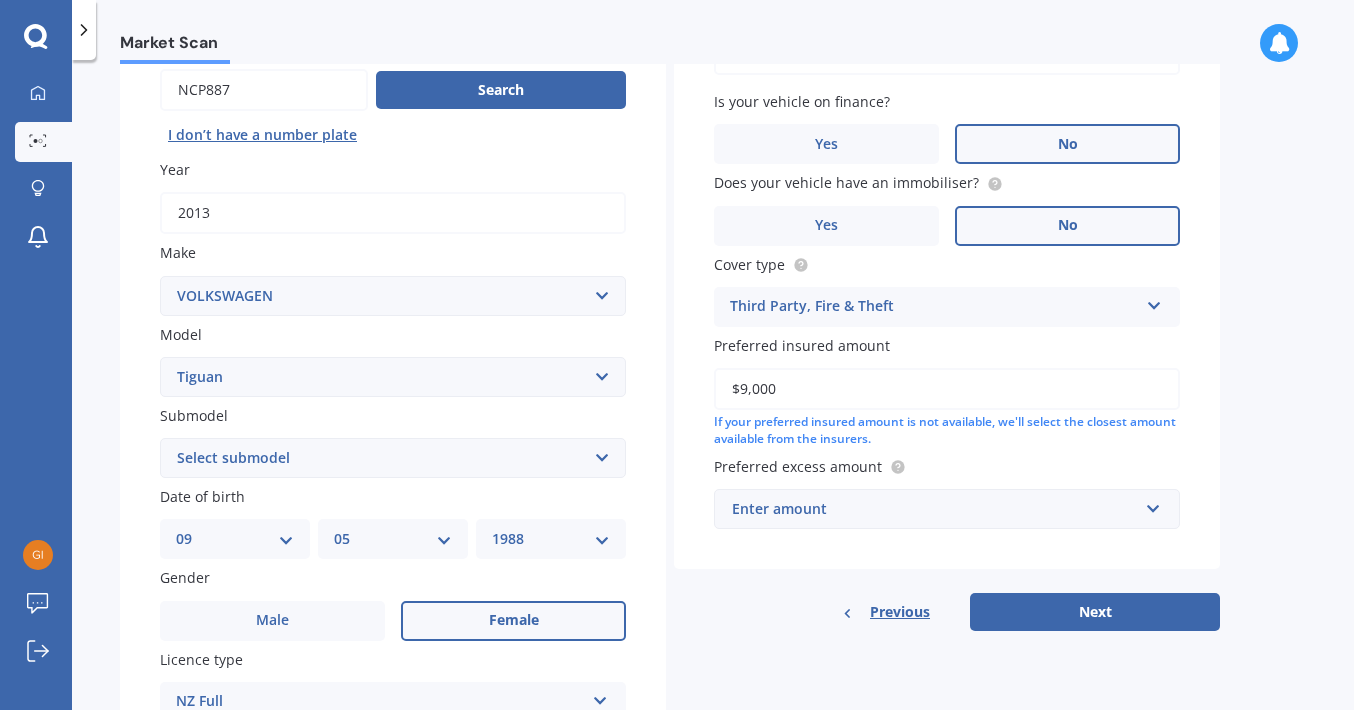 type on "$9,000" 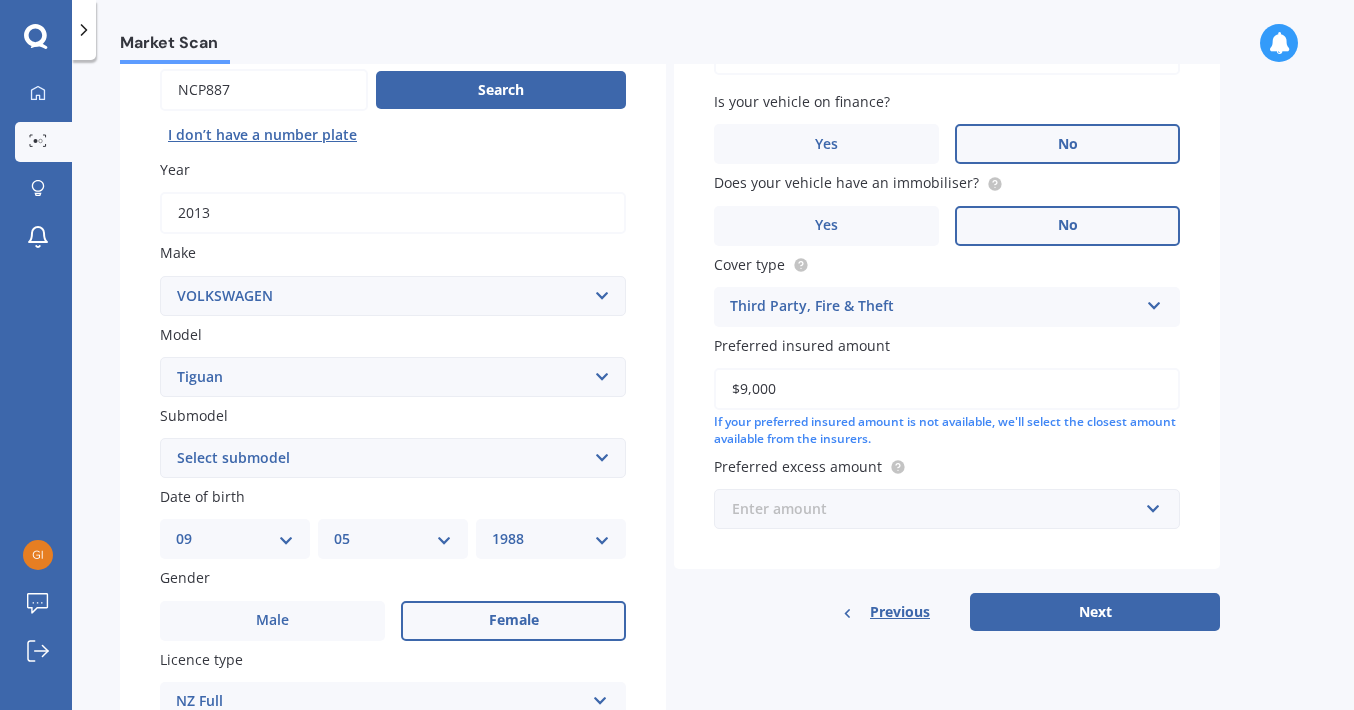 click at bounding box center [940, 509] 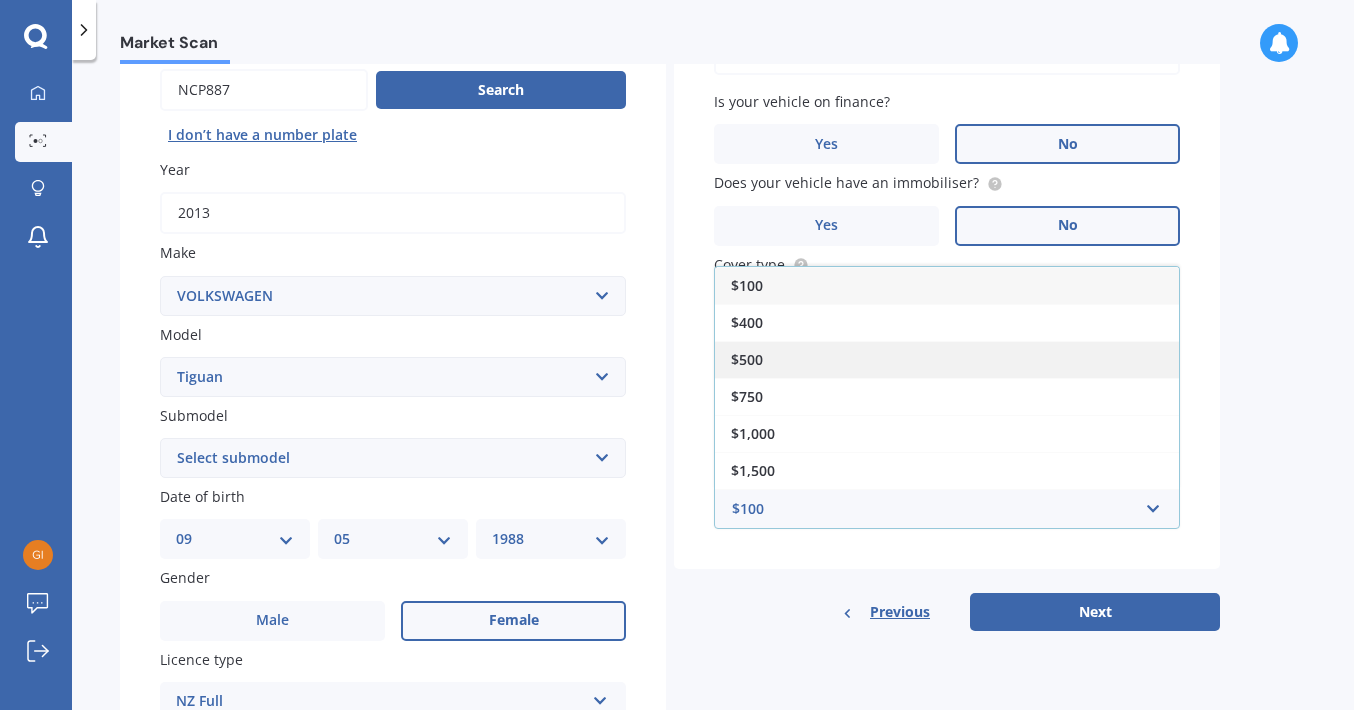 click on "$500" at bounding box center (947, 359) 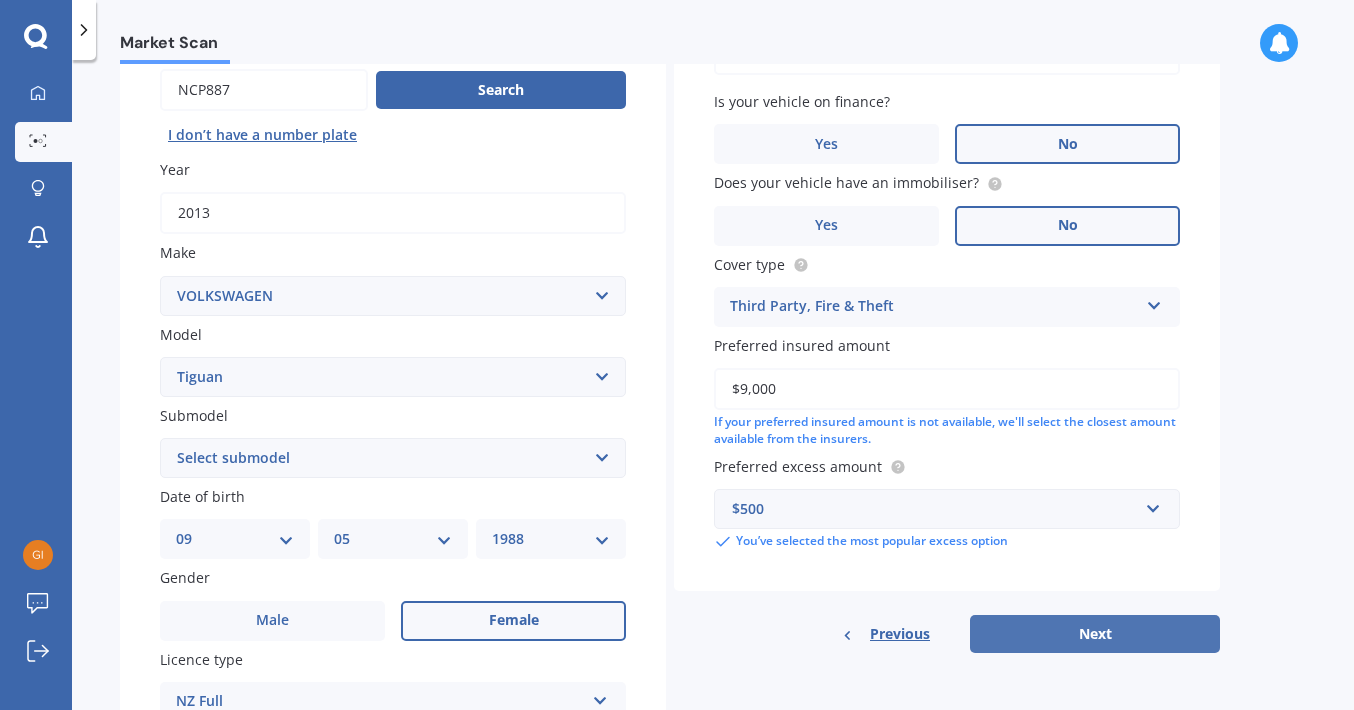 click on "Next" at bounding box center [1095, 634] 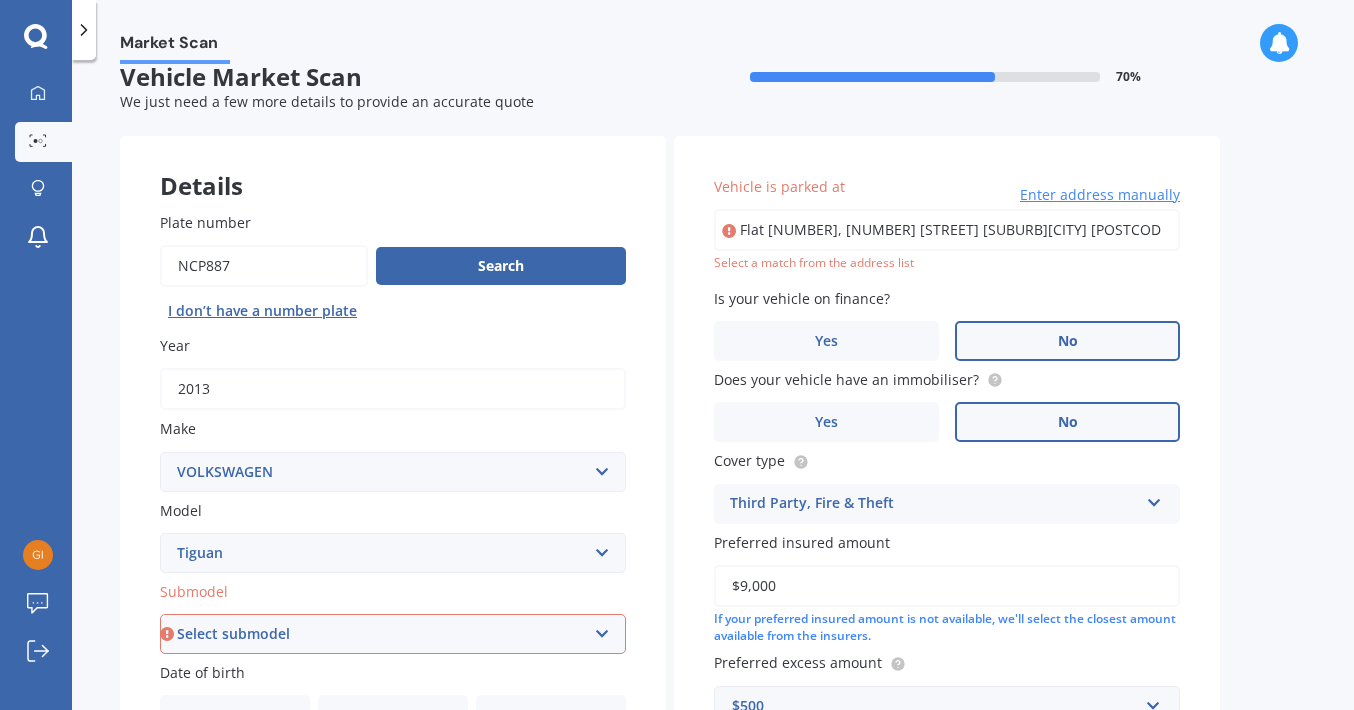 scroll, scrollTop: 23, scrollLeft: 0, axis: vertical 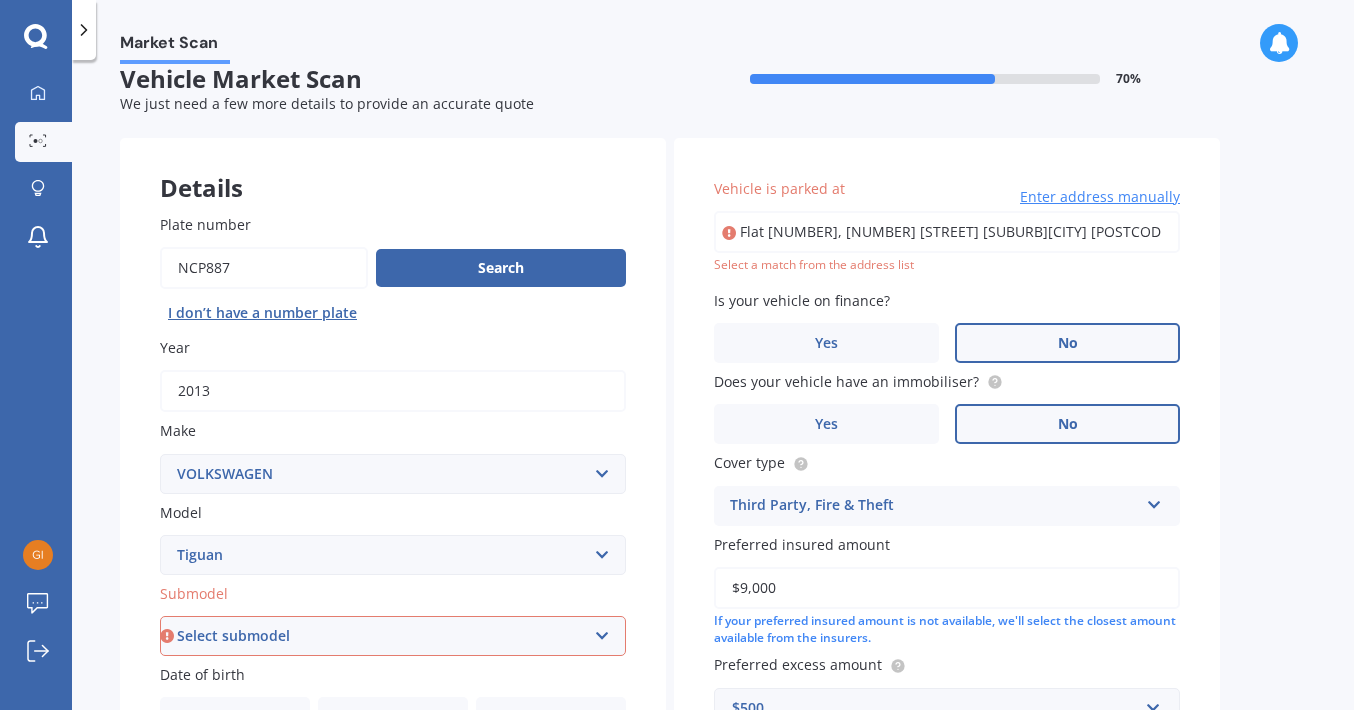 click on "Flat [NUMBER], [NUMBER] [STREET] [SUBURB][CITY] [POSTCODE]" at bounding box center [947, 232] 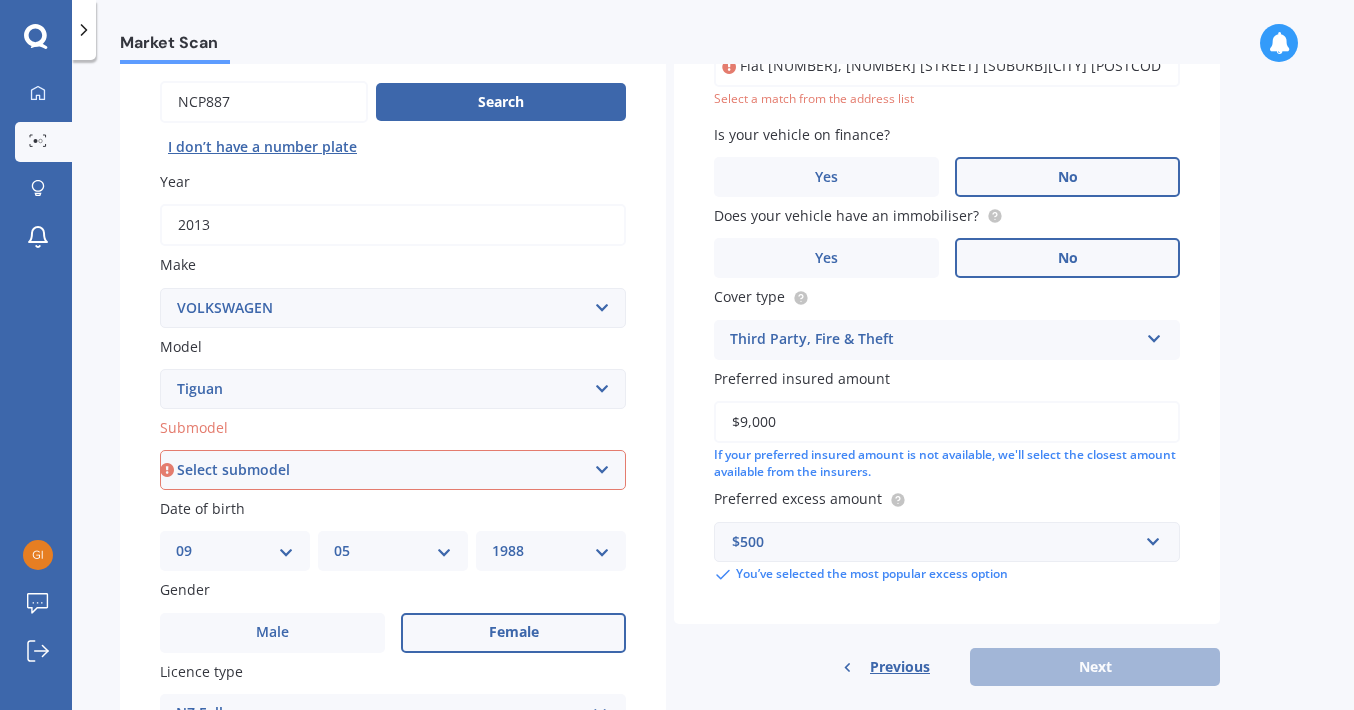 scroll, scrollTop: 472, scrollLeft: 0, axis: vertical 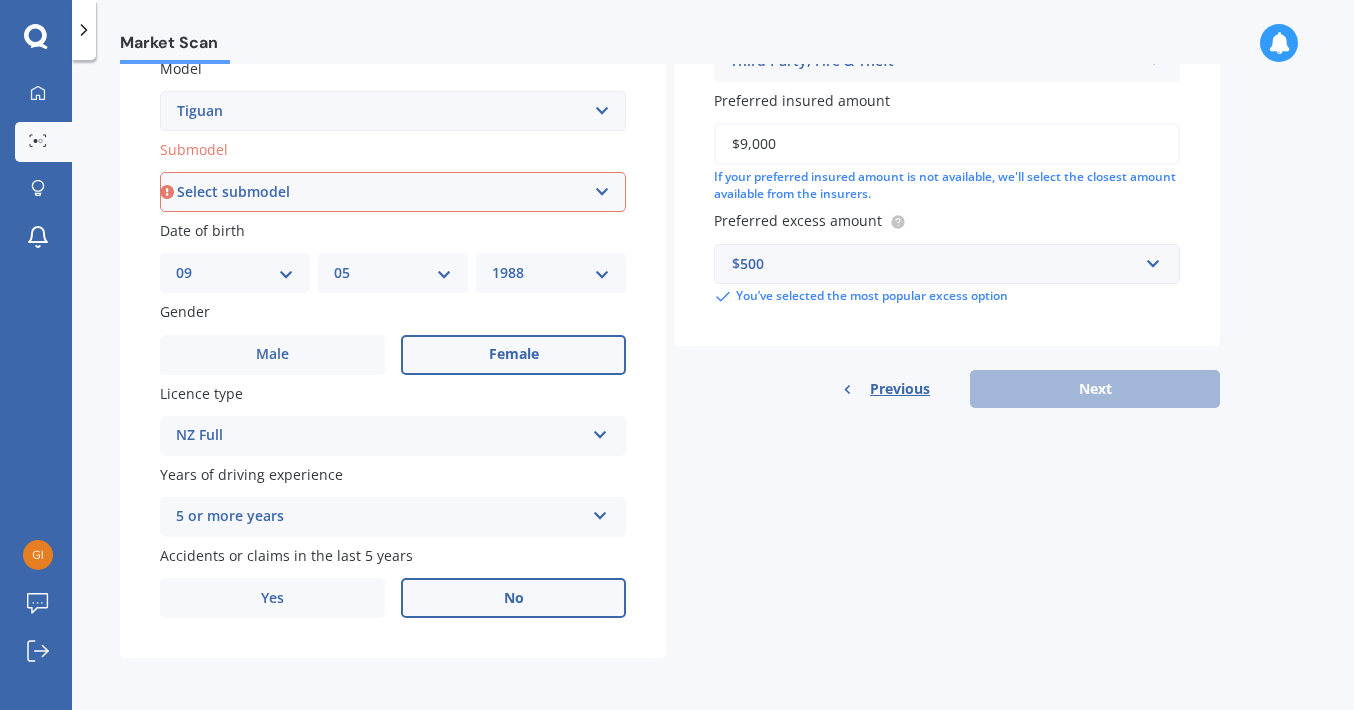 click on "Select submodel Diesel Turbo Petrol Turbo Petrol Turbo 4WD" at bounding box center (393, 192) 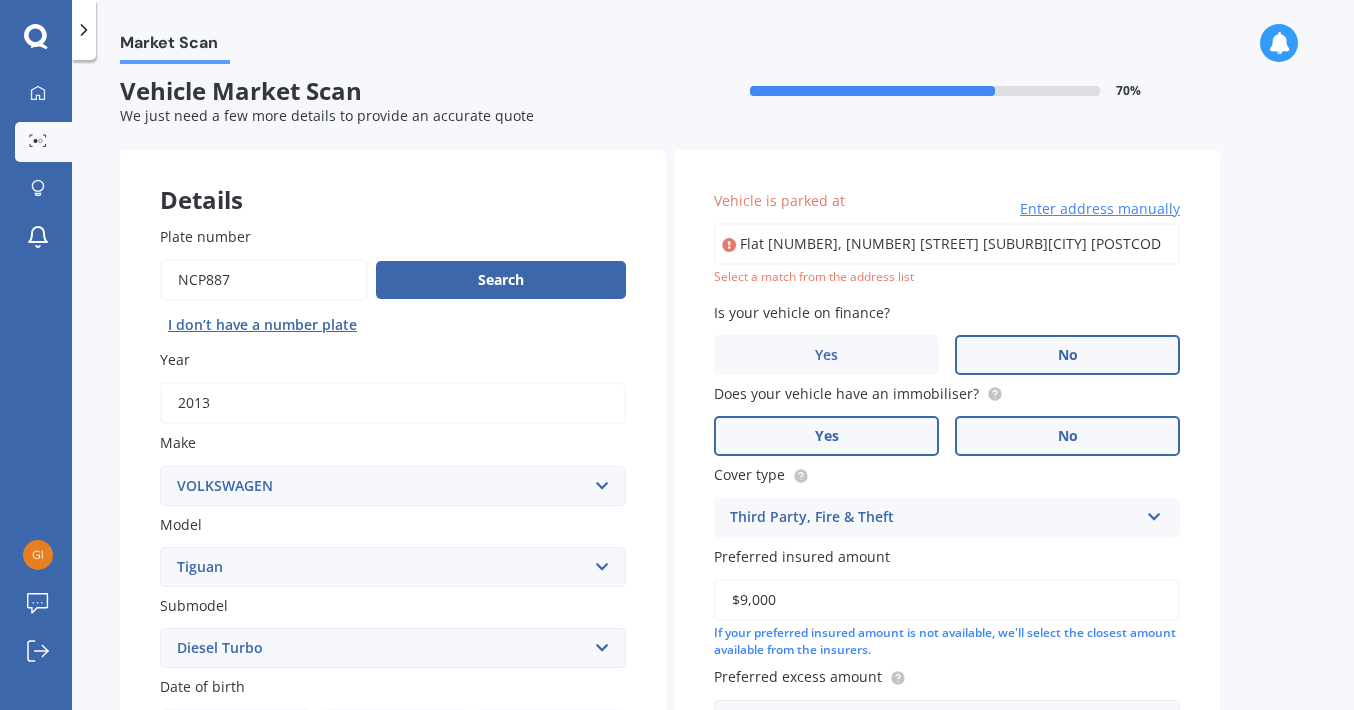 scroll, scrollTop: 0, scrollLeft: 0, axis: both 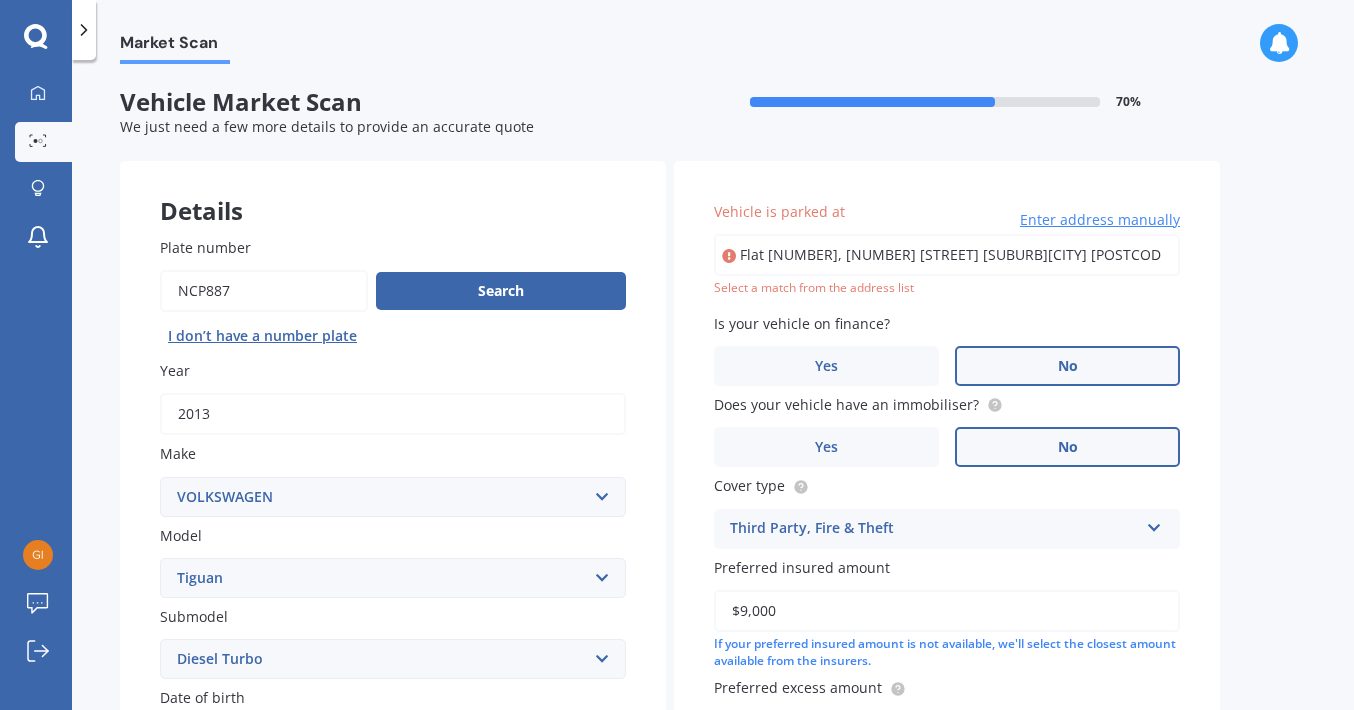 click on "Flat [NUMBER], [NUMBER] [STREET] [SUBURB][CITY] [POSTCODE]" at bounding box center (947, 255) 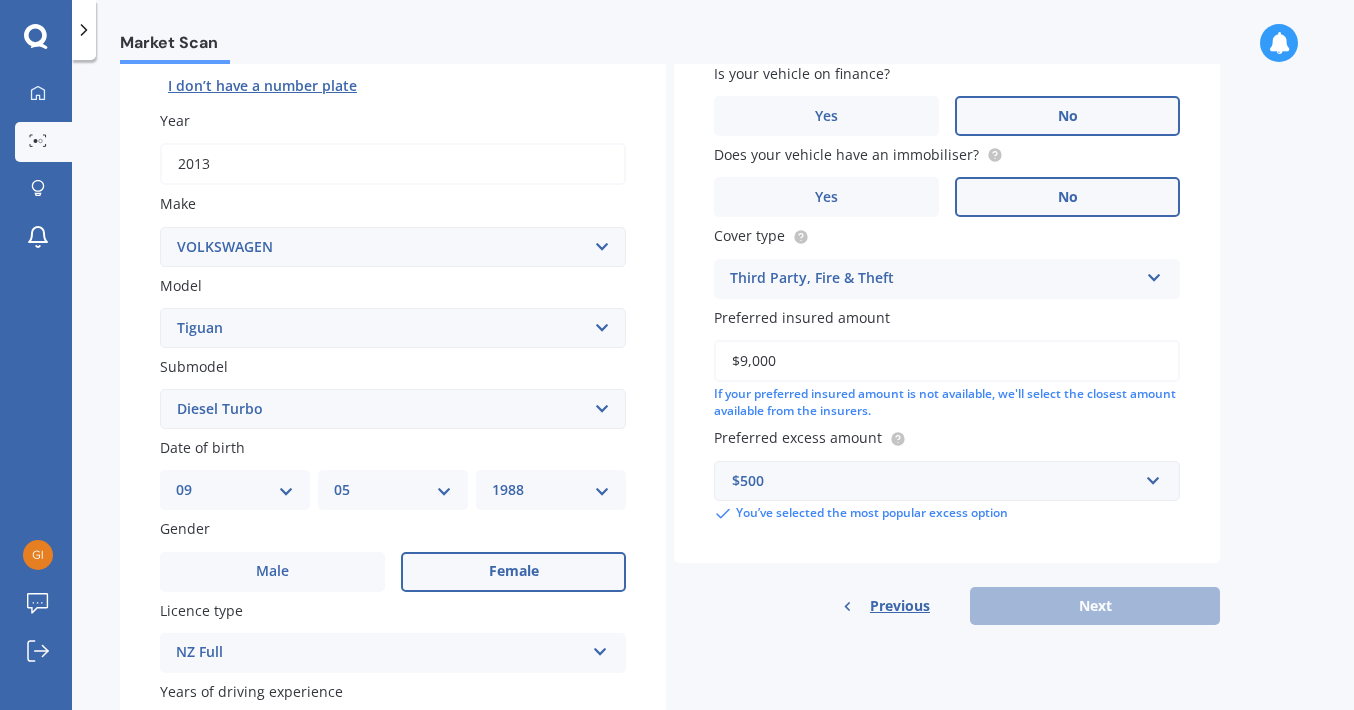 click on "Previous Next" at bounding box center (947, 606) 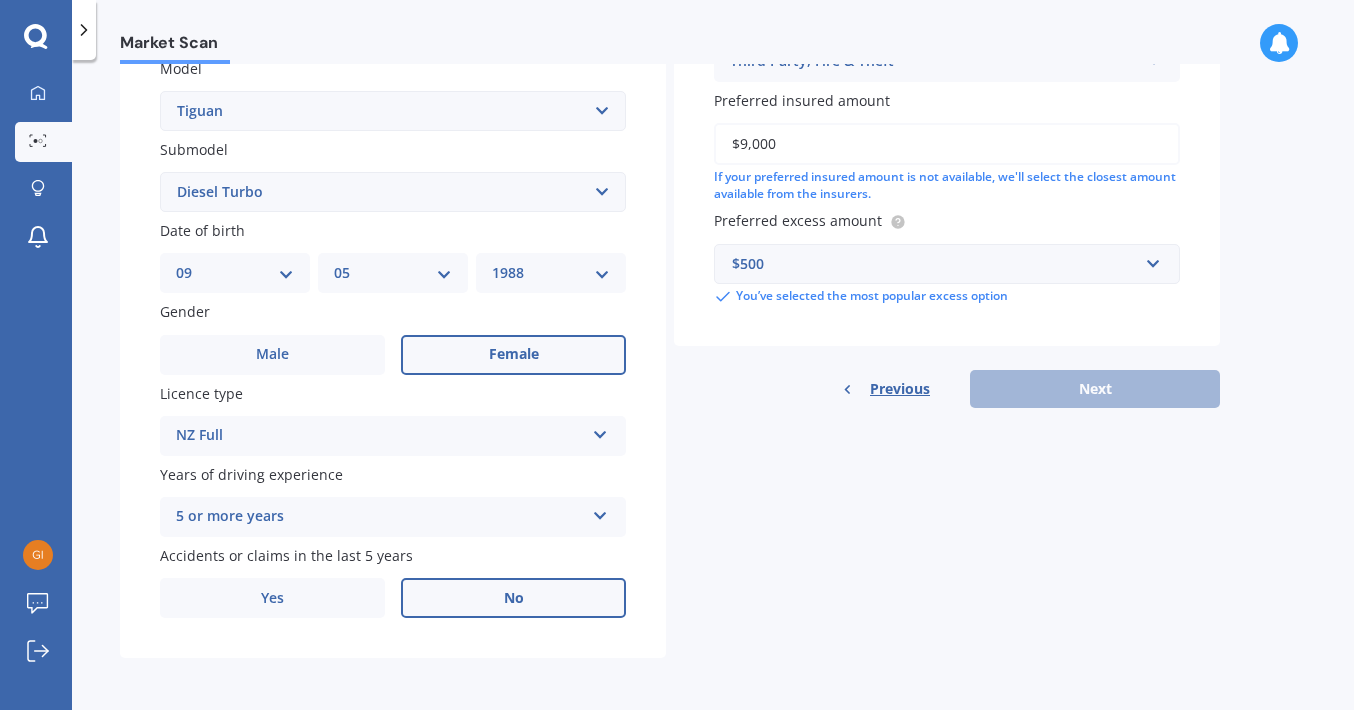 scroll, scrollTop: 0, scrollLeft: 0, axis: both 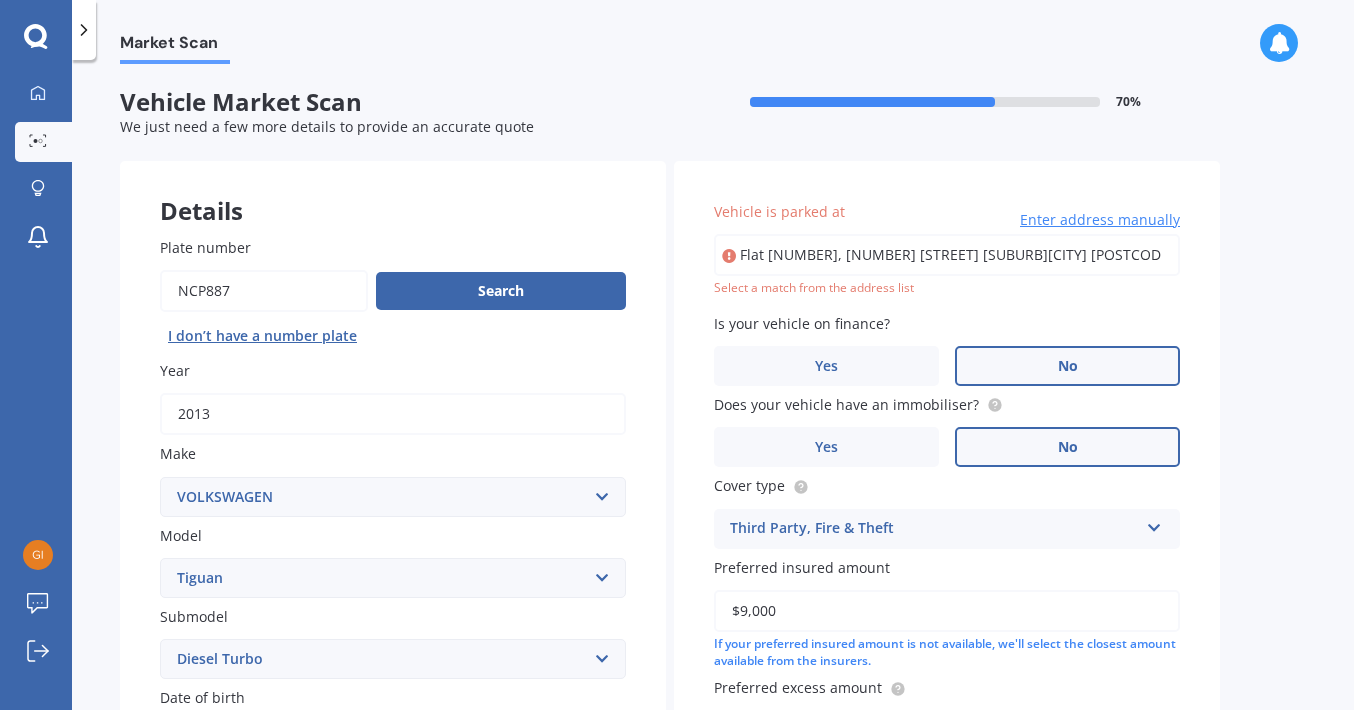 click on "Flat [NUMBER], [NUMBER] [STREET] [SUBURB][CITY] [POSTCODE]" at bounding box center [947, 255] 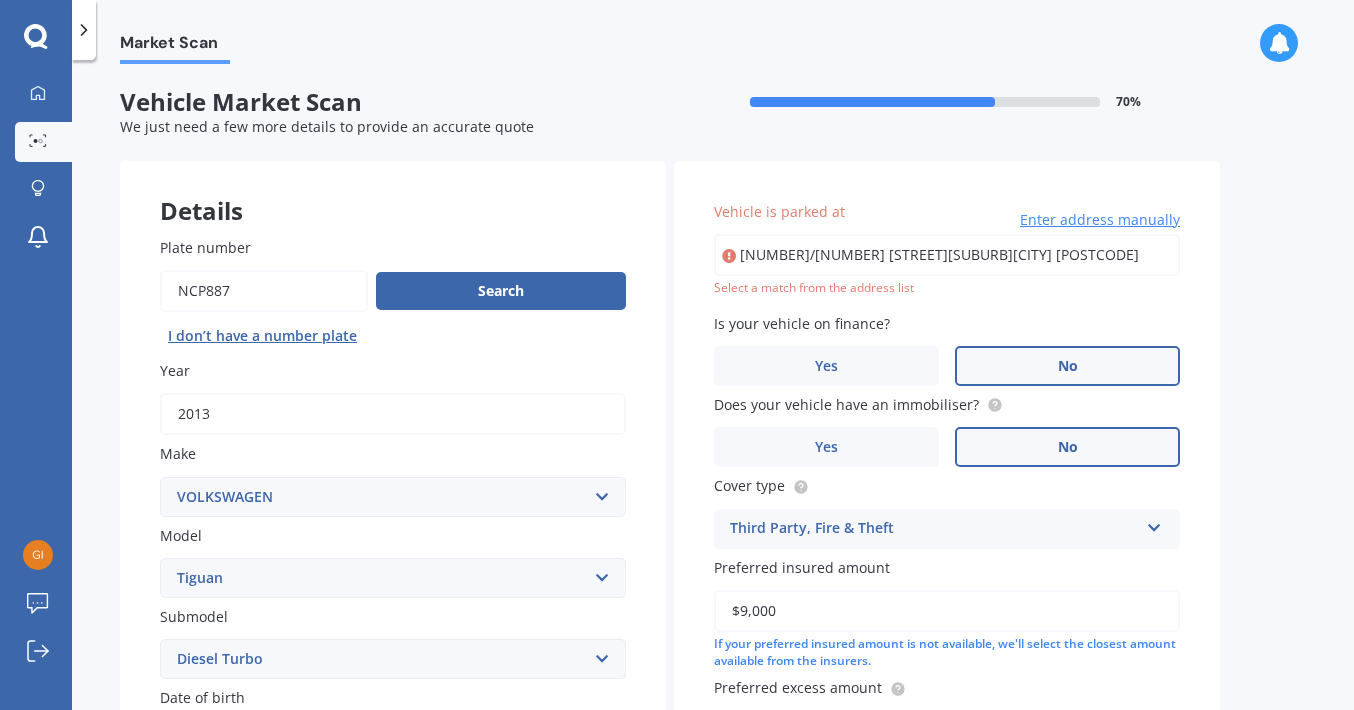 click on "[NUMBER]/[NUMBER] [STREET][SUBURB][CITY] [POSTCODE]" at bounding box center [947, 255] 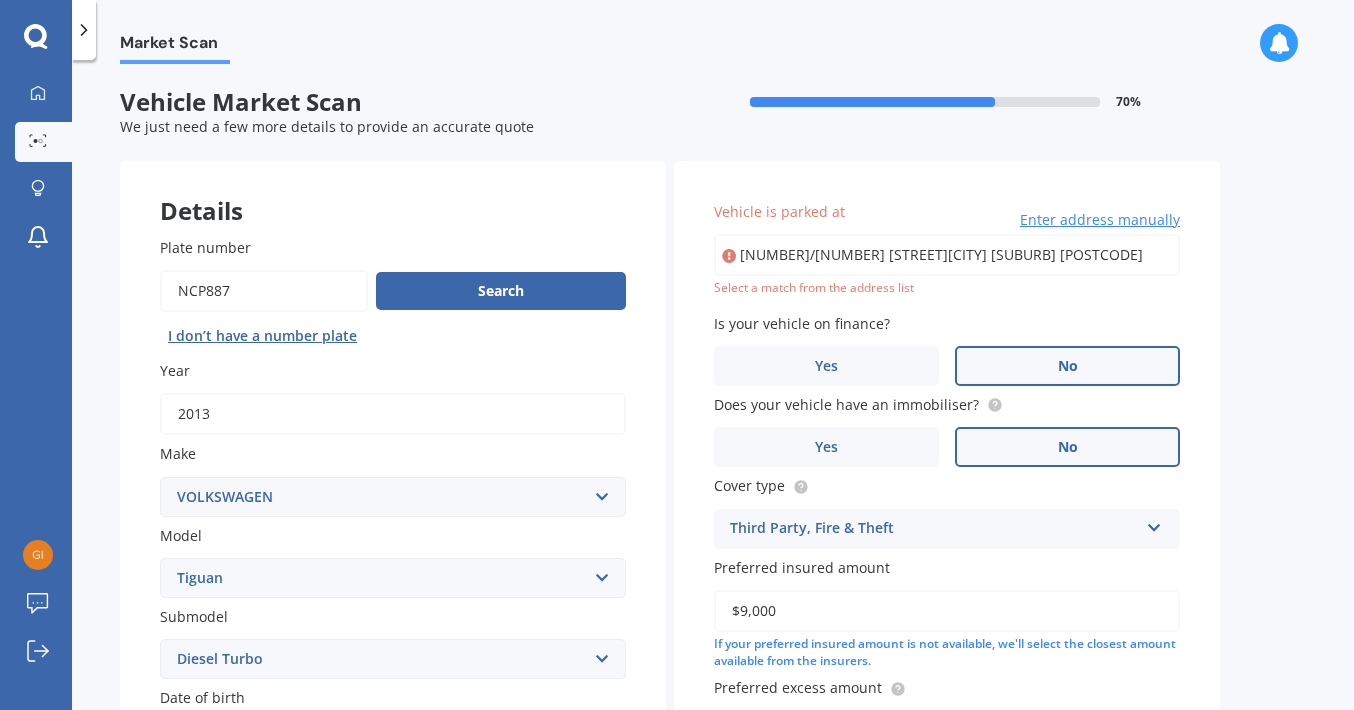 click on "[NUMBER]/[NUMBER] [STREET][CITY] [SUBURB] [POSTCODE]" at bounding box center [947, 255] 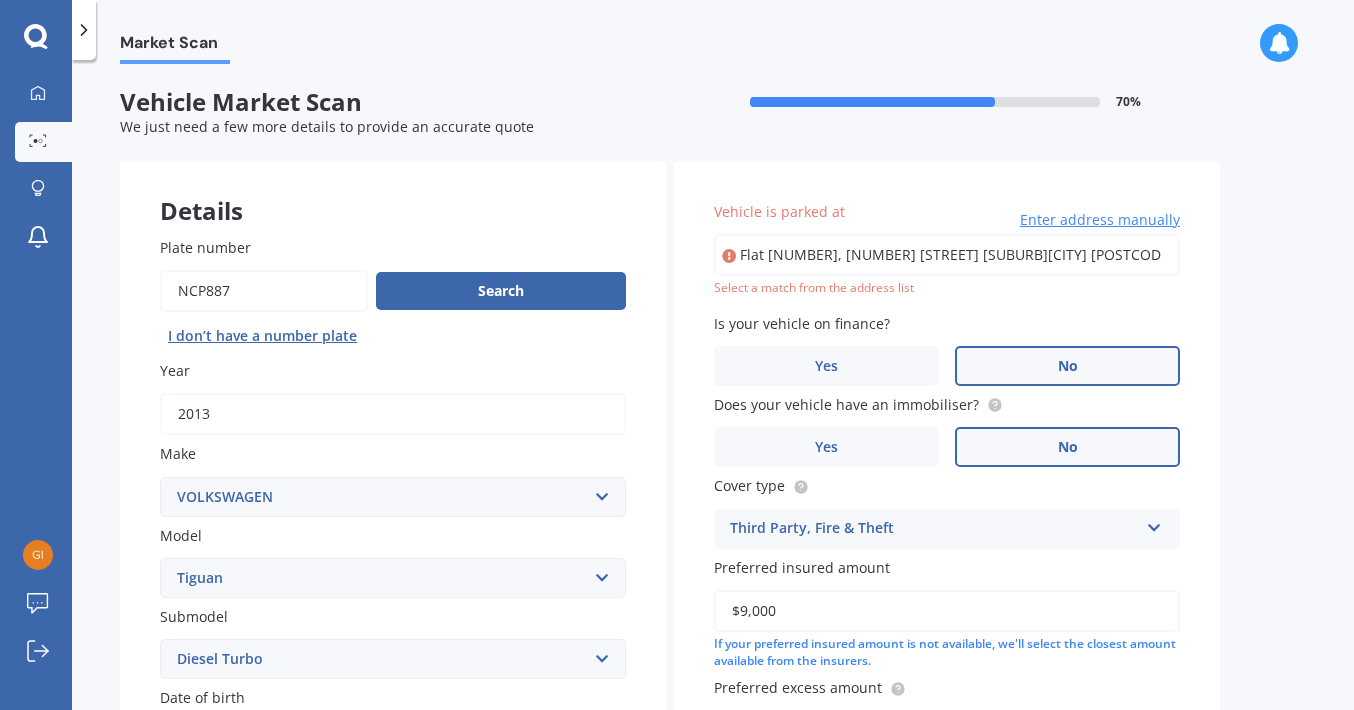 click on "Select a match from the address list" at bounding box center (947, 288) 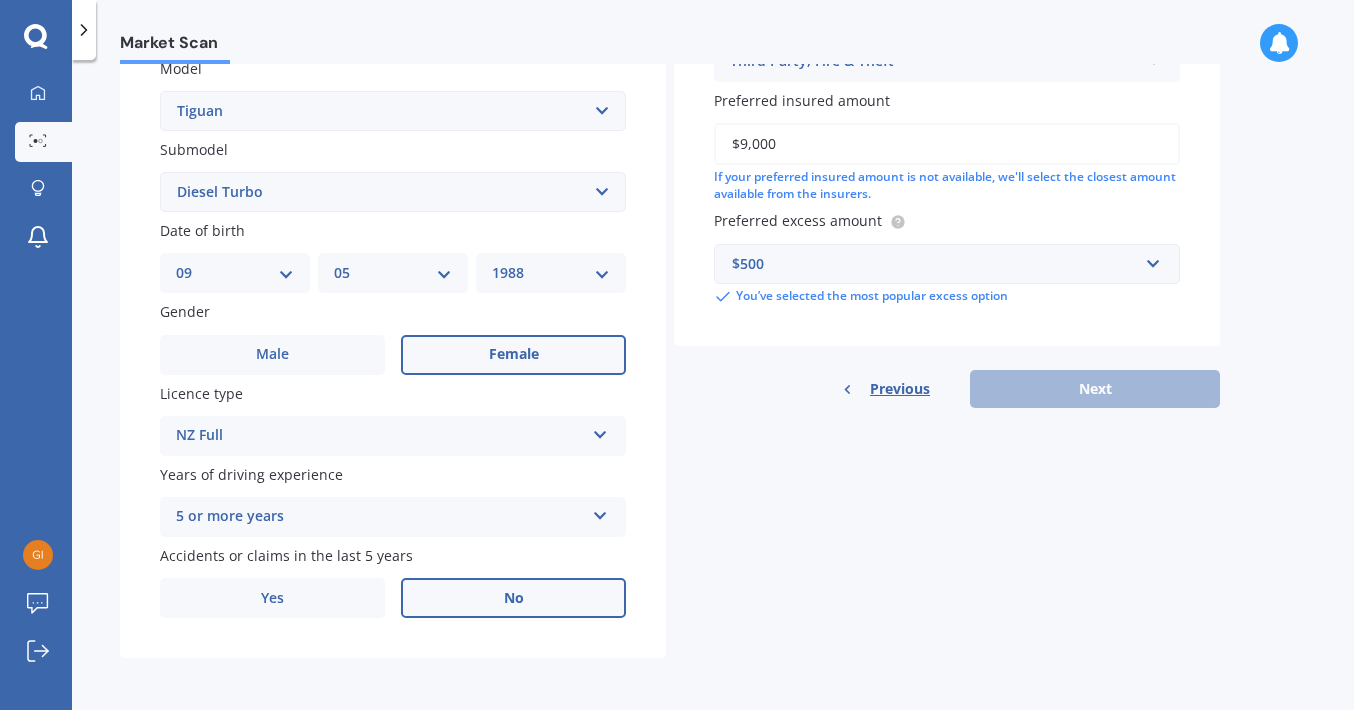 click on "Previous Next" at bounding box center (947, 389) 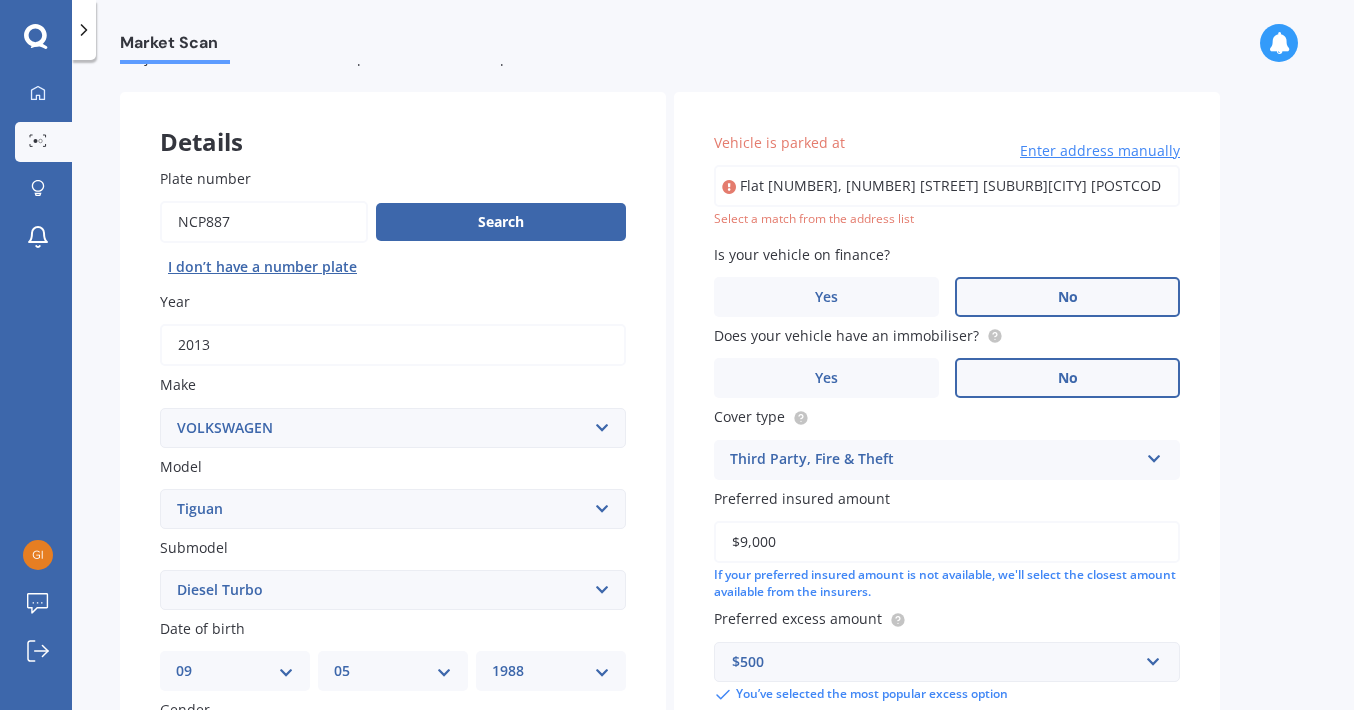 scroll, scrollTop: 0, scrollLeft: 0, axis: both 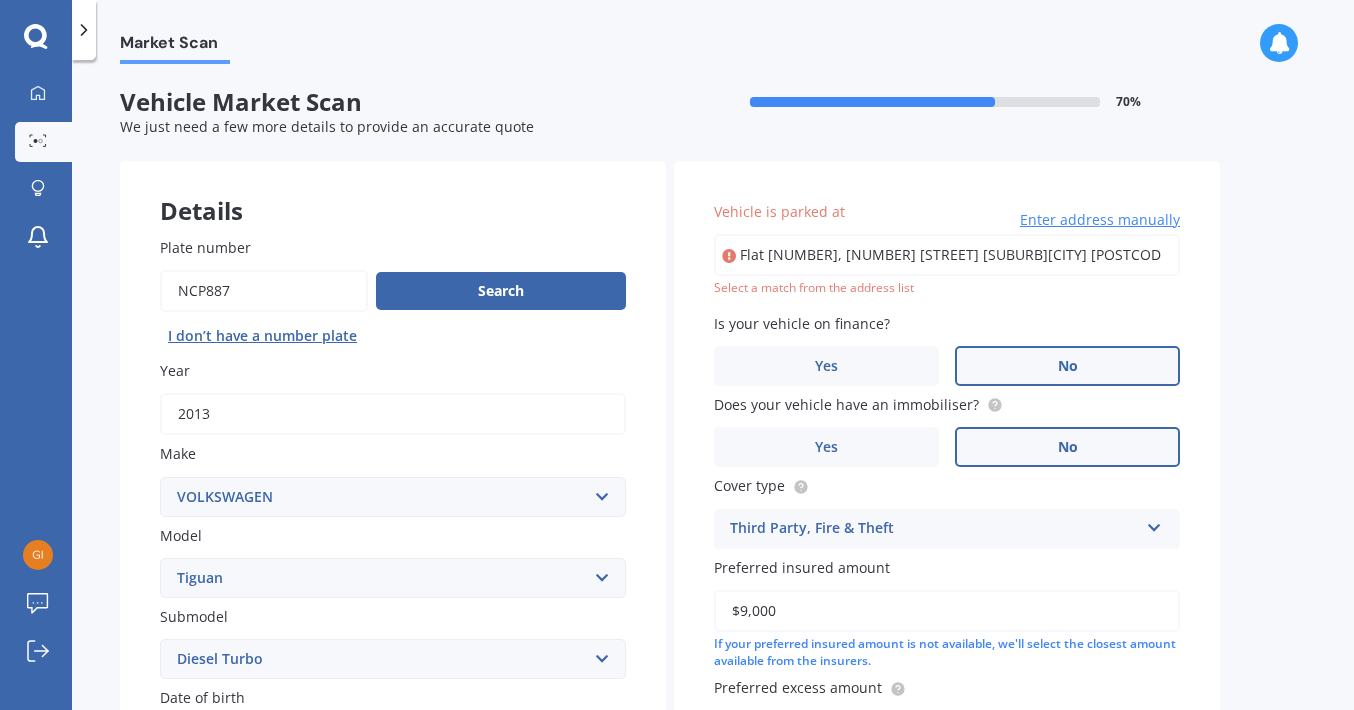 click on "Flat [NUMBER], [NUMBER] [STREET] [SUBURB][CITY] [POSTCODE]" at bounding box center (947, 255) 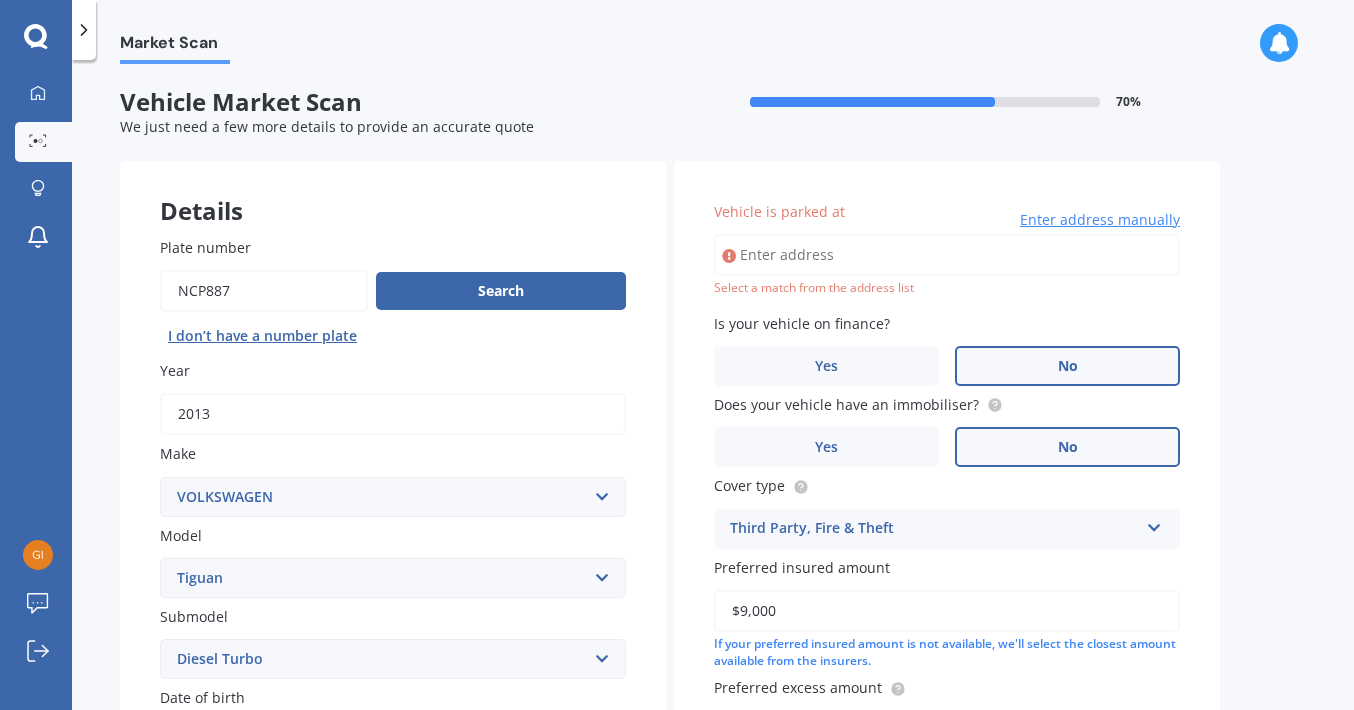 type 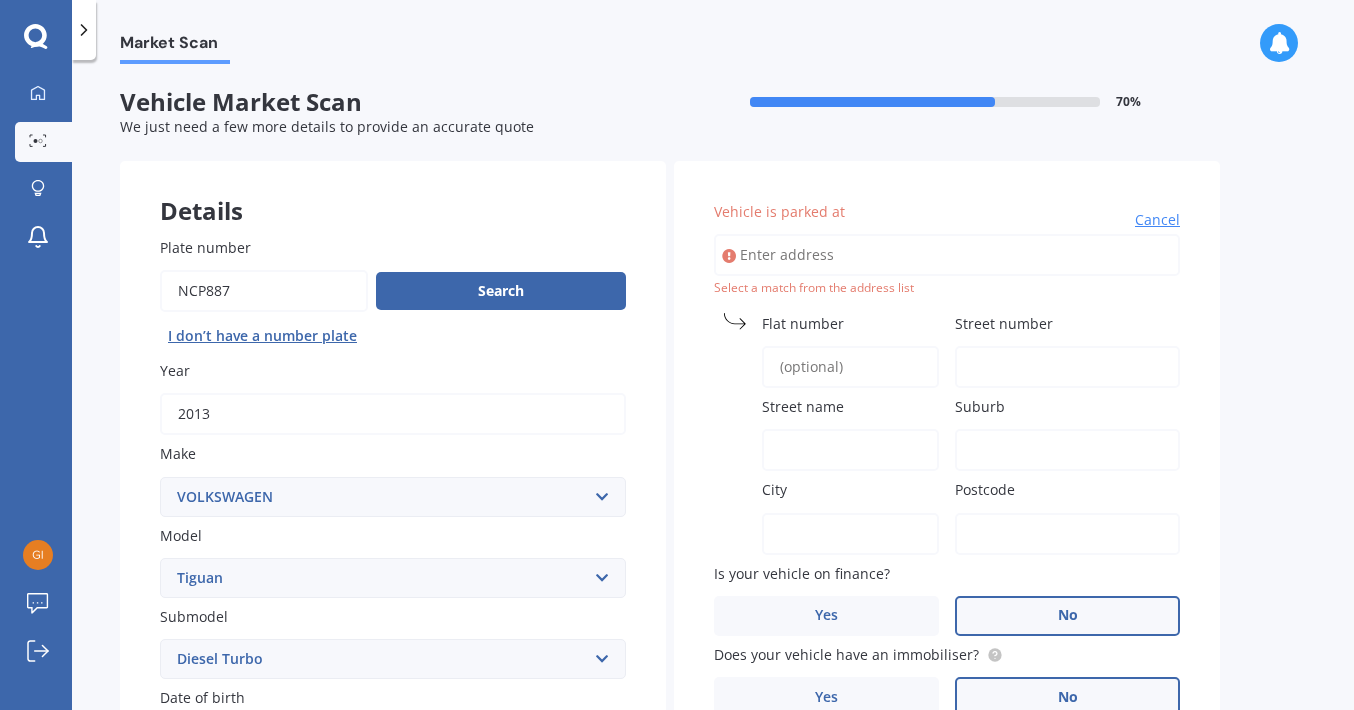click on "Flat number" at bounding box center [850, 367] 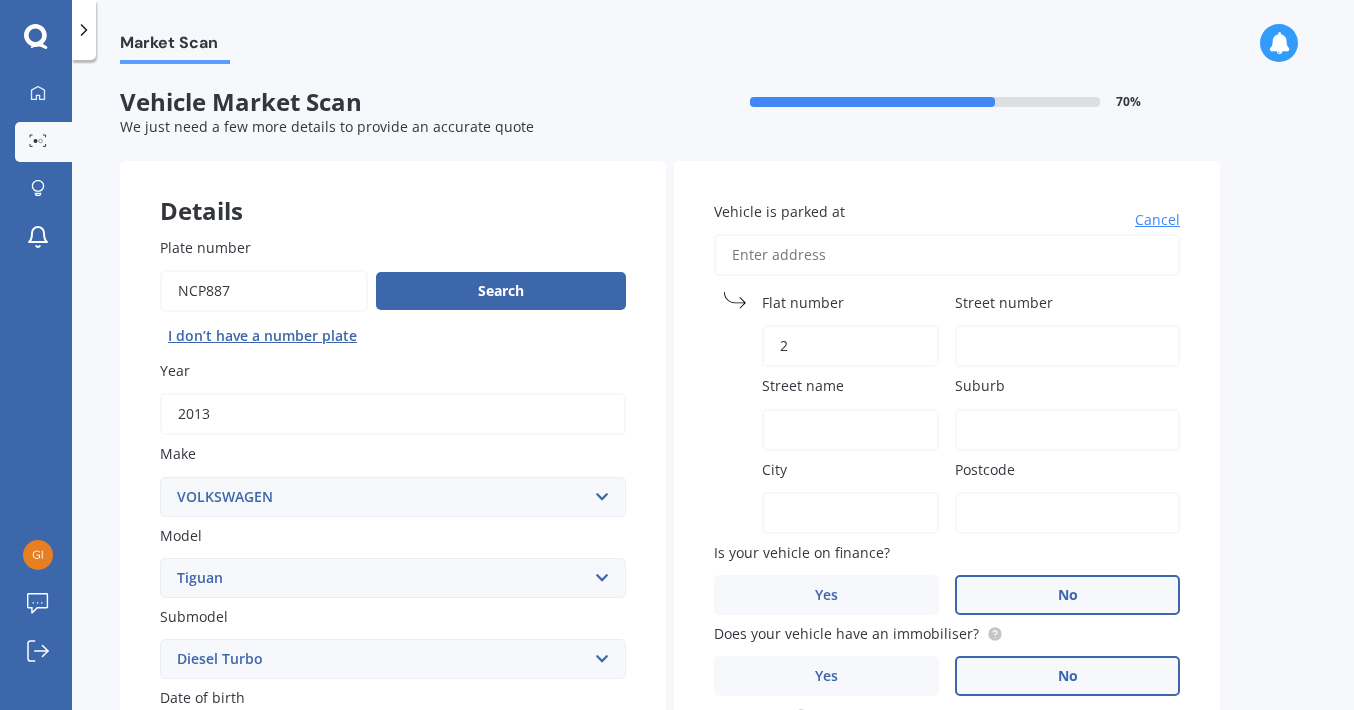 type on "2" 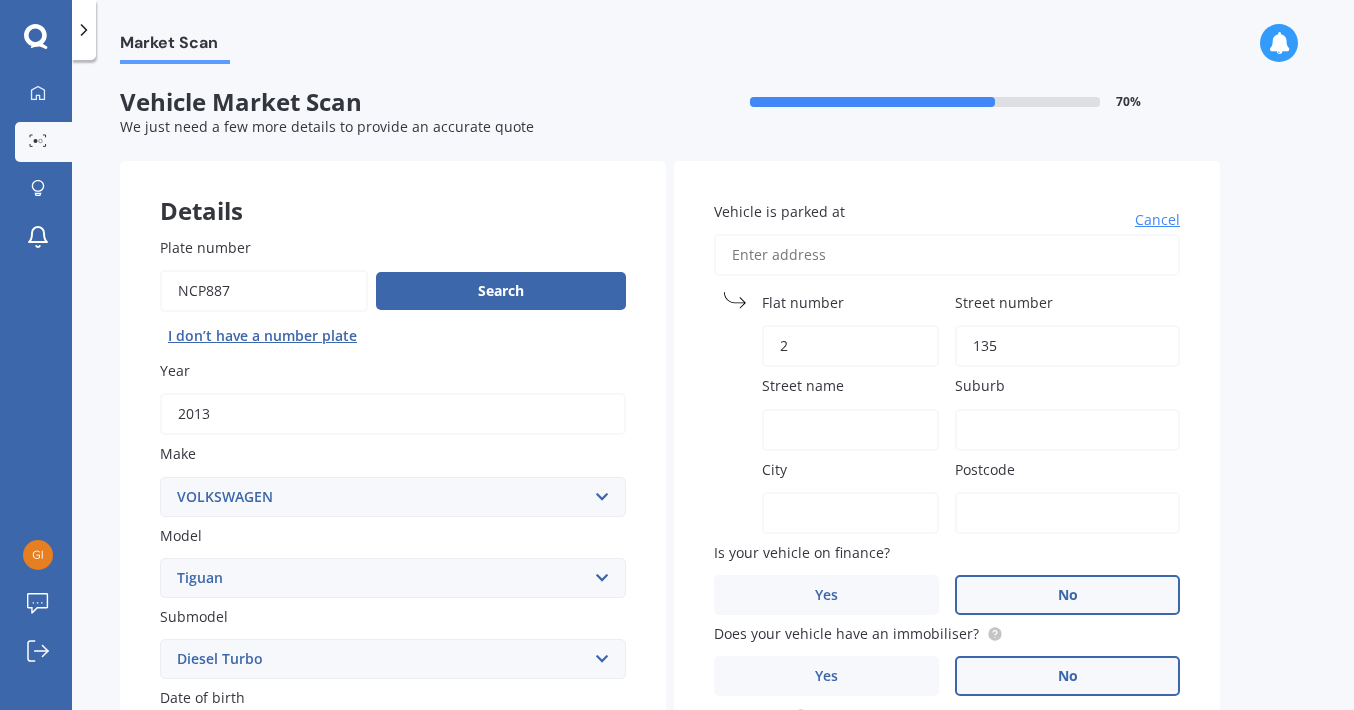 type on "135" 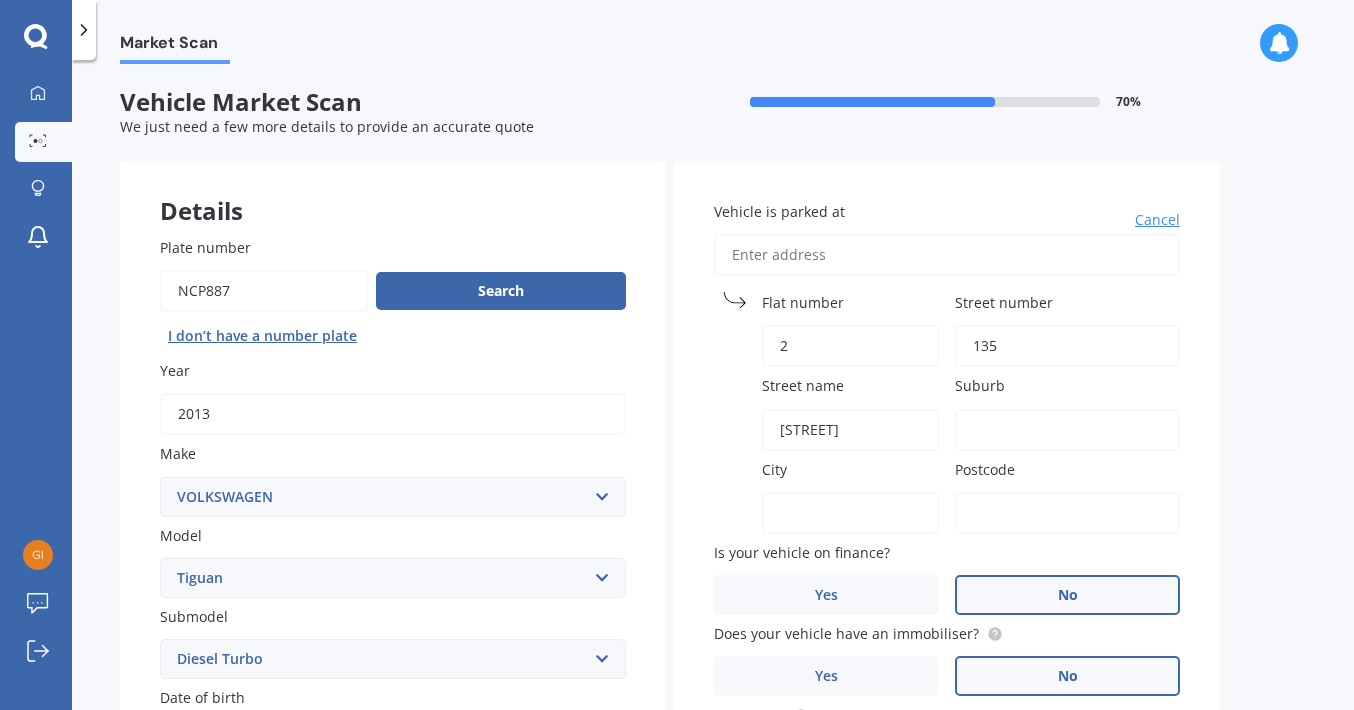 type on "[STREET]" 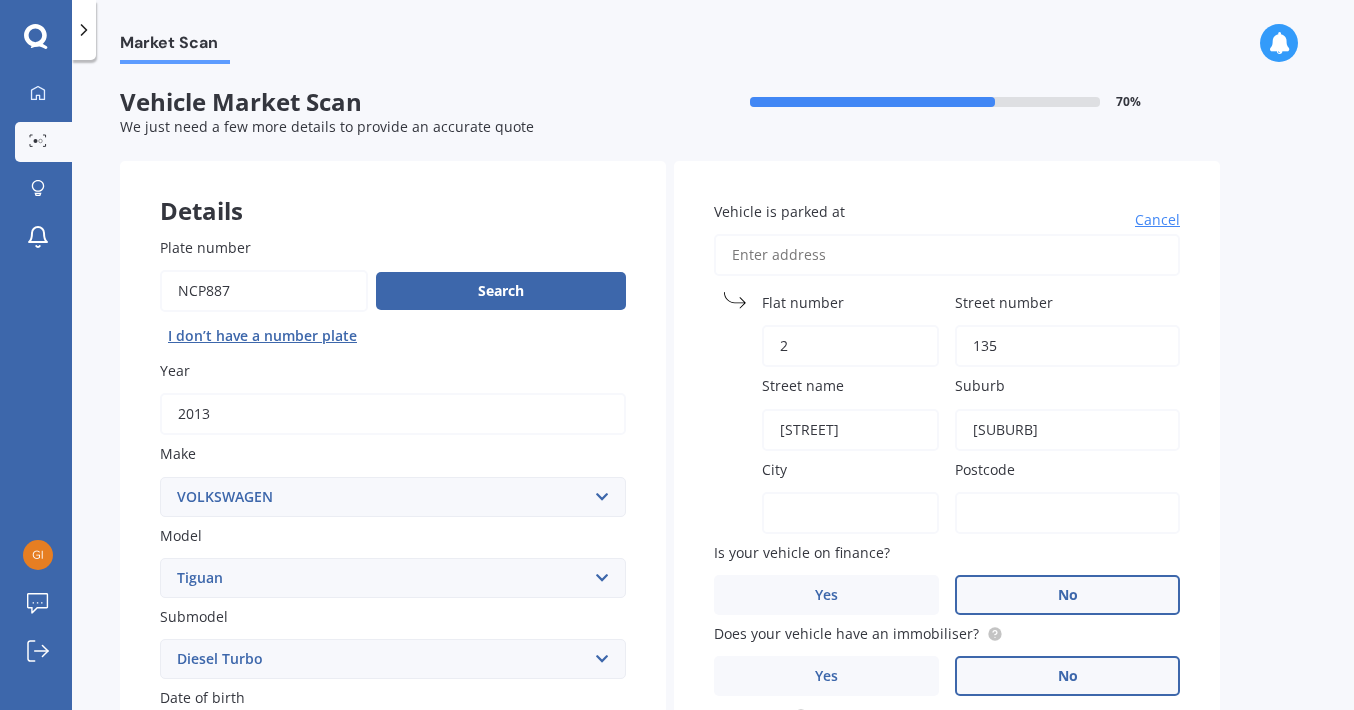 type on "[SUBURB]" 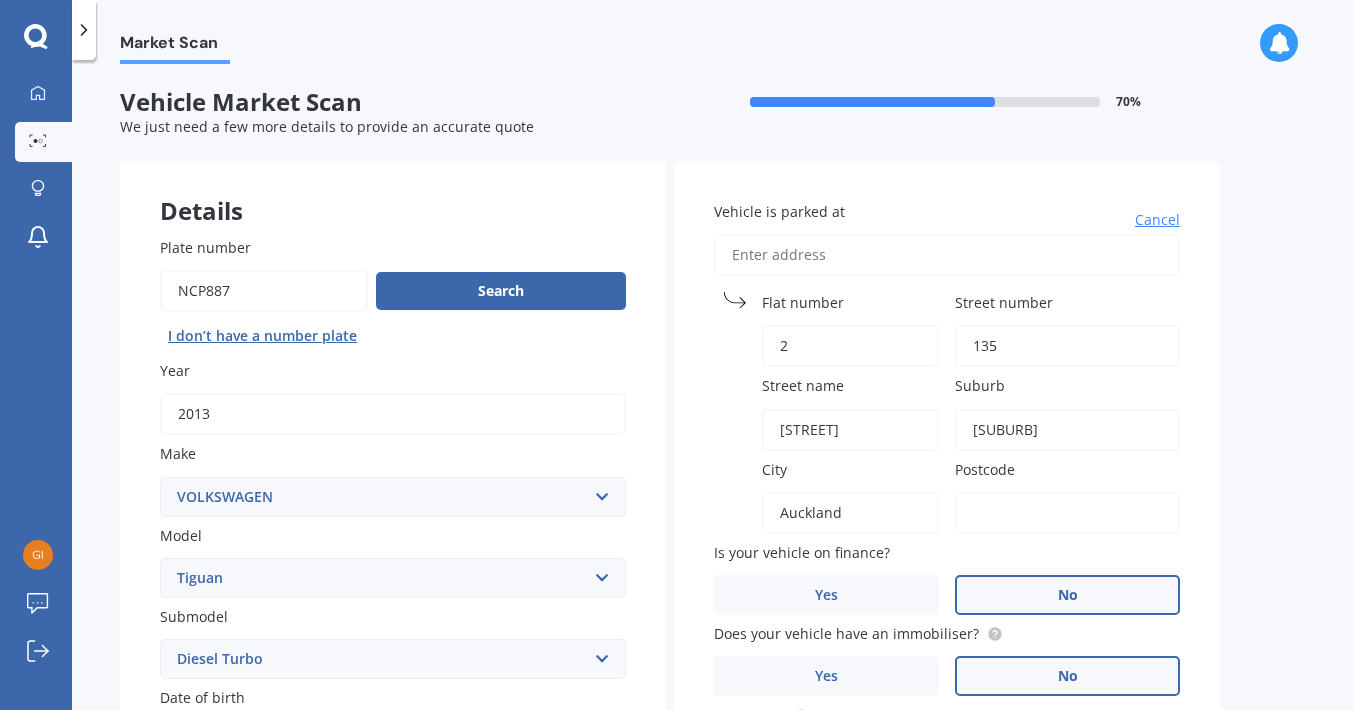 type on "Auckland" 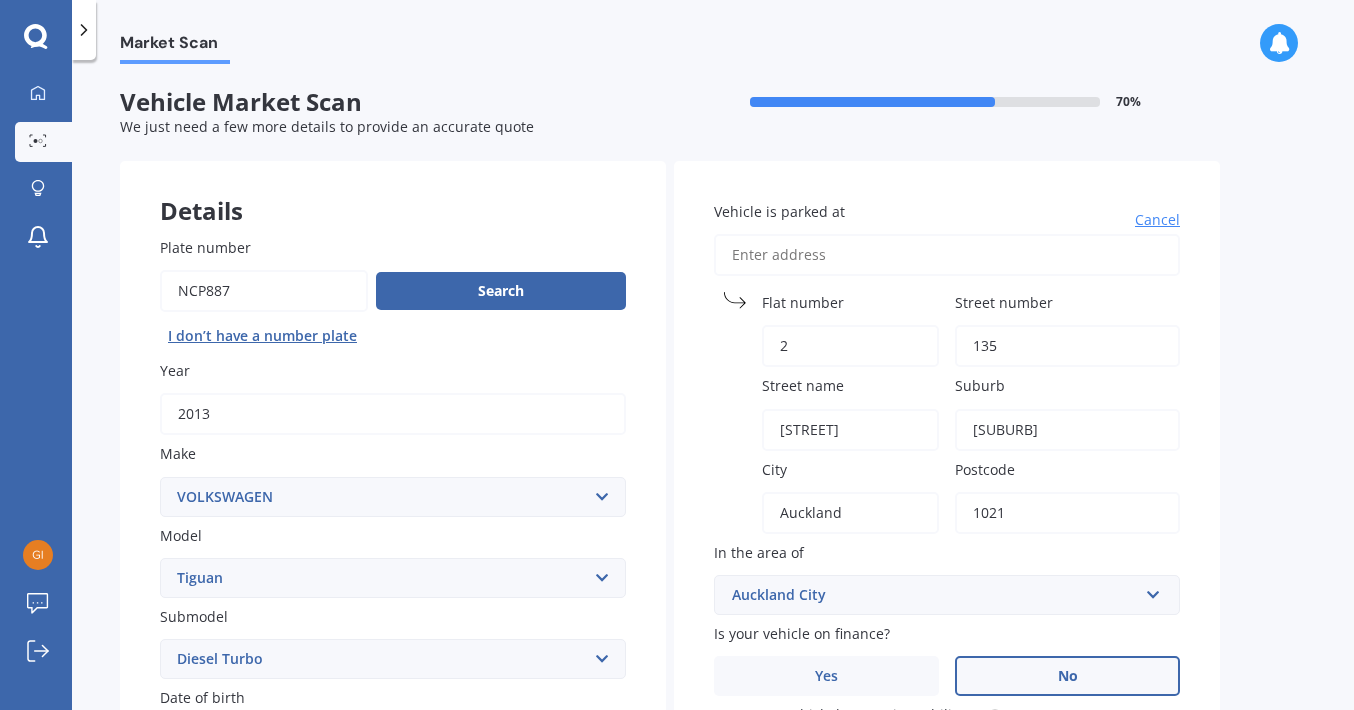 type on "1021" 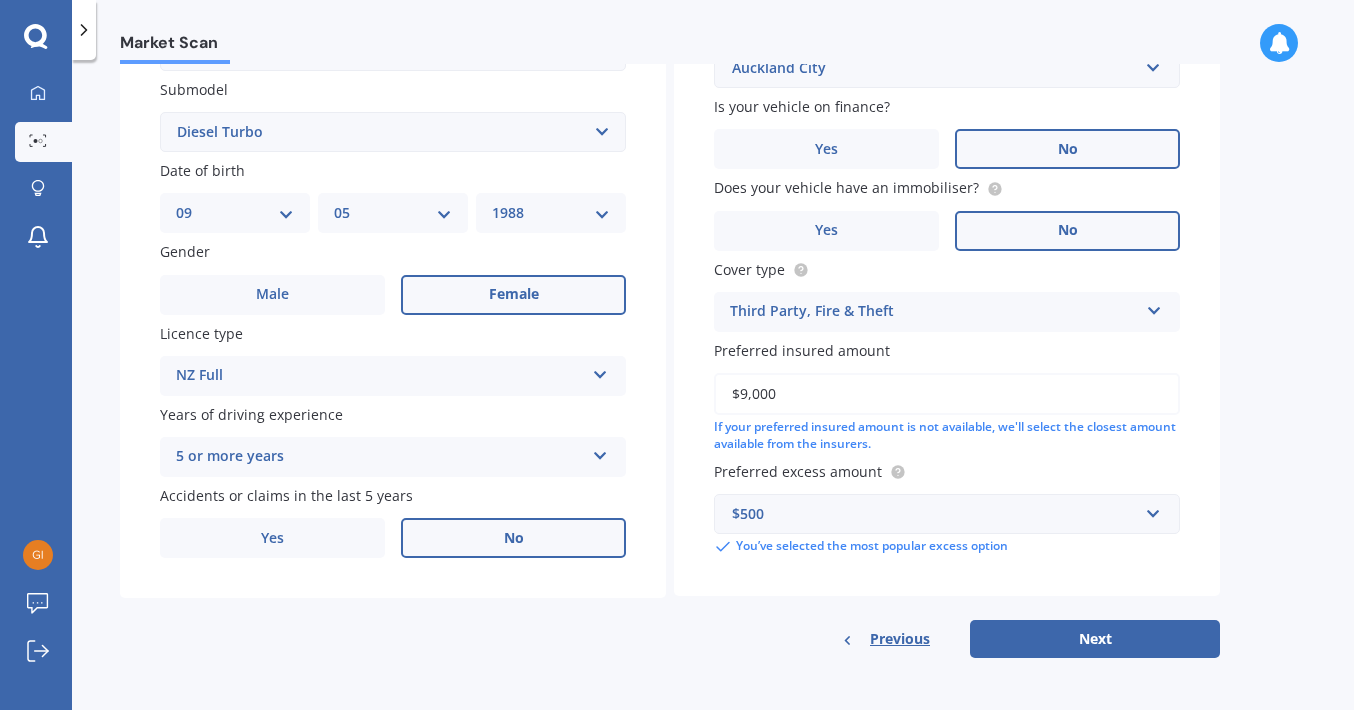 scroll, scrollTop: 0, scrollLeft: 0, axis: both 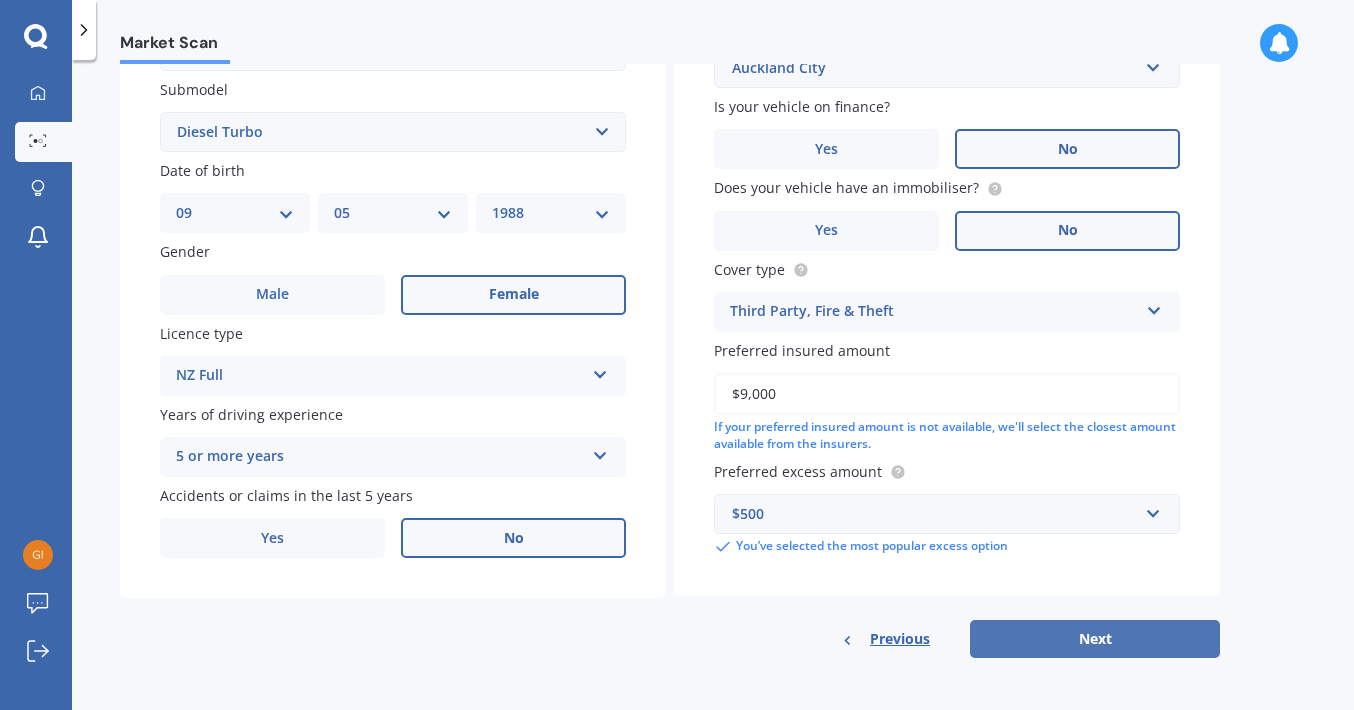 click on "Next" at bounding box center (1095, 639) 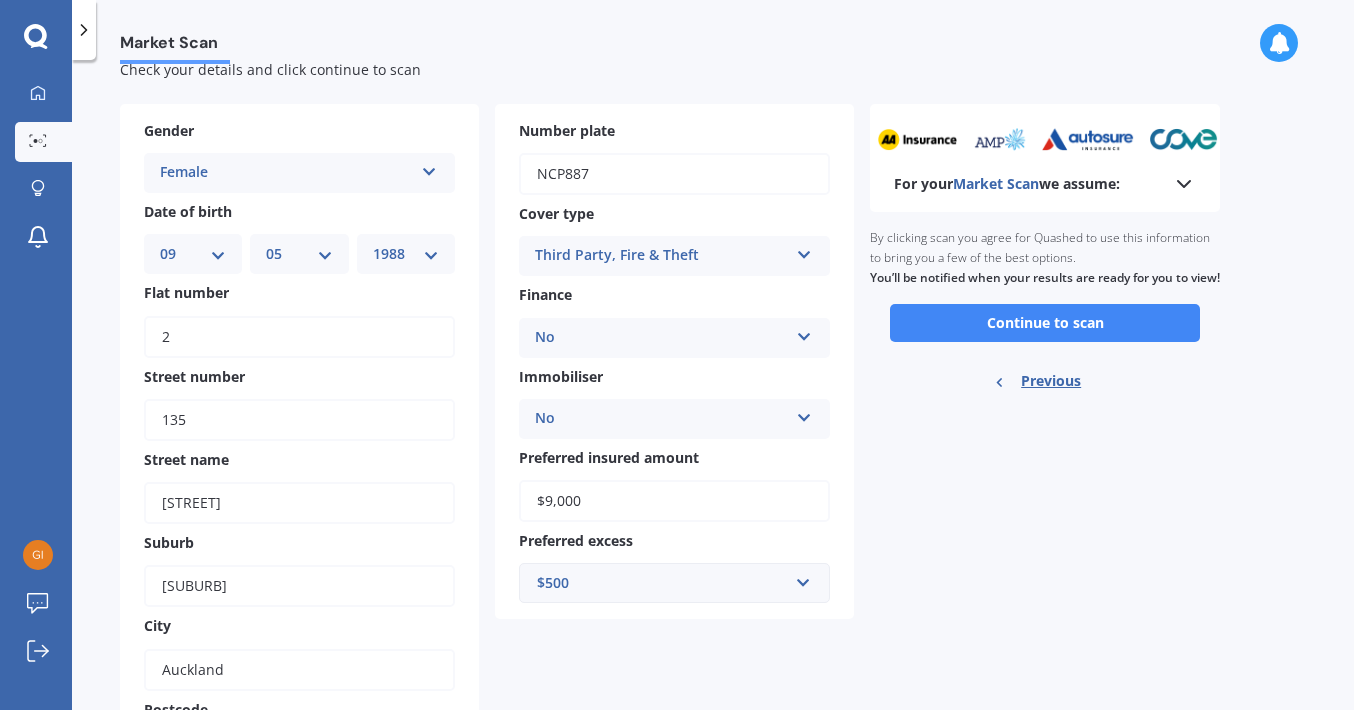 scroll, scrollTop: 0, scrollLeft: 0, axis: both 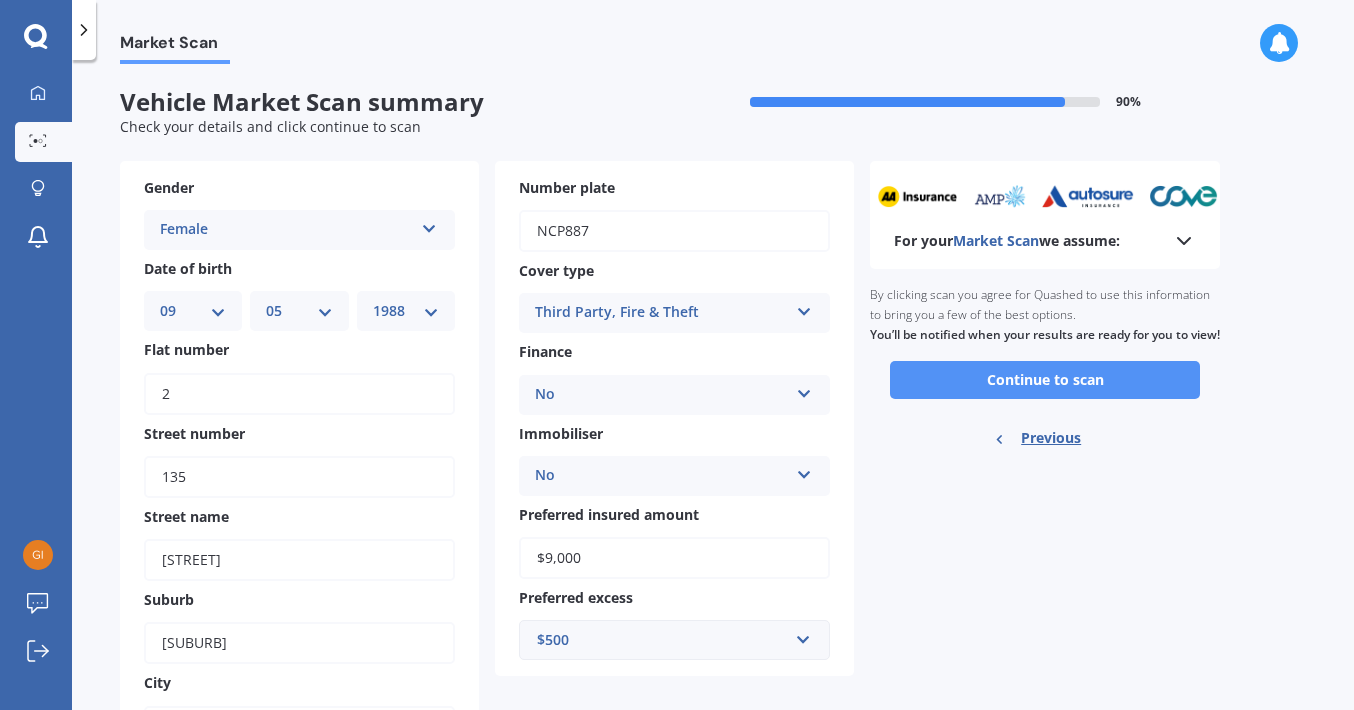 click on "Continue to scan" at bounding box center [1045, 380] 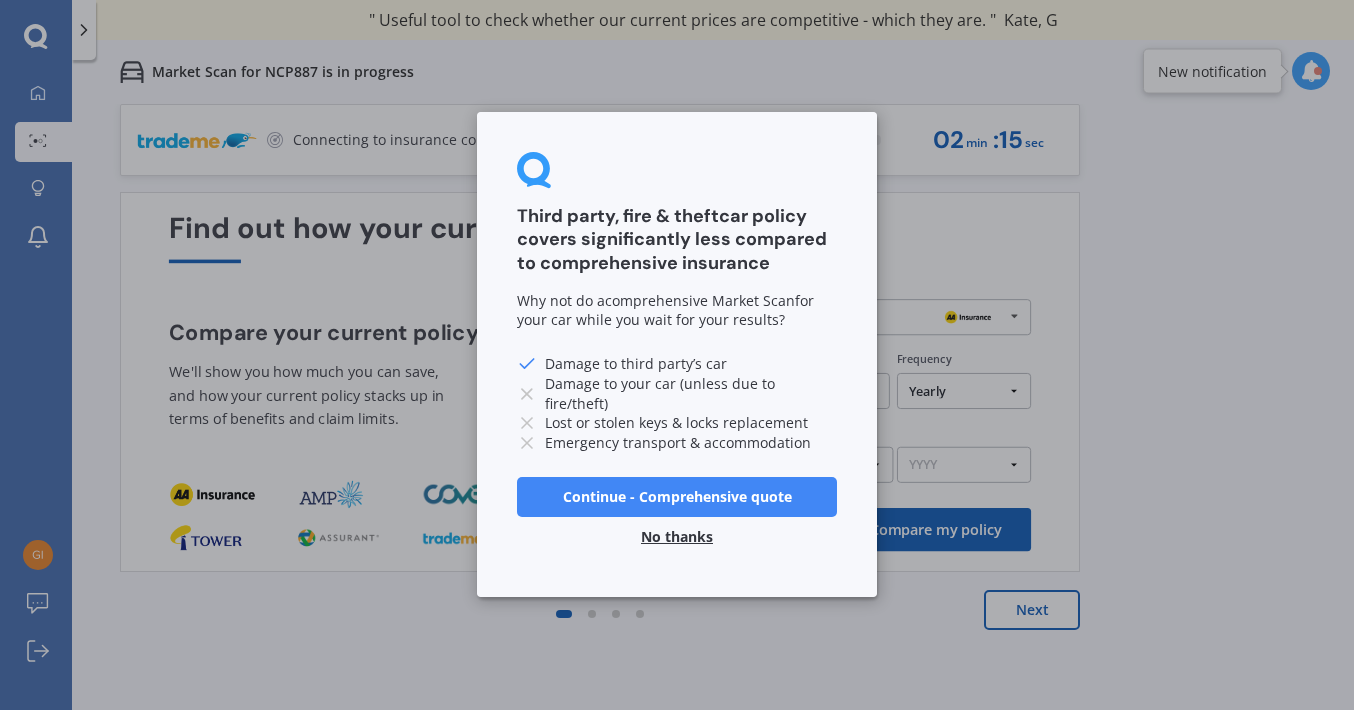 click on "Continue - Comprehensive quote" at bounding box center (677, 497) 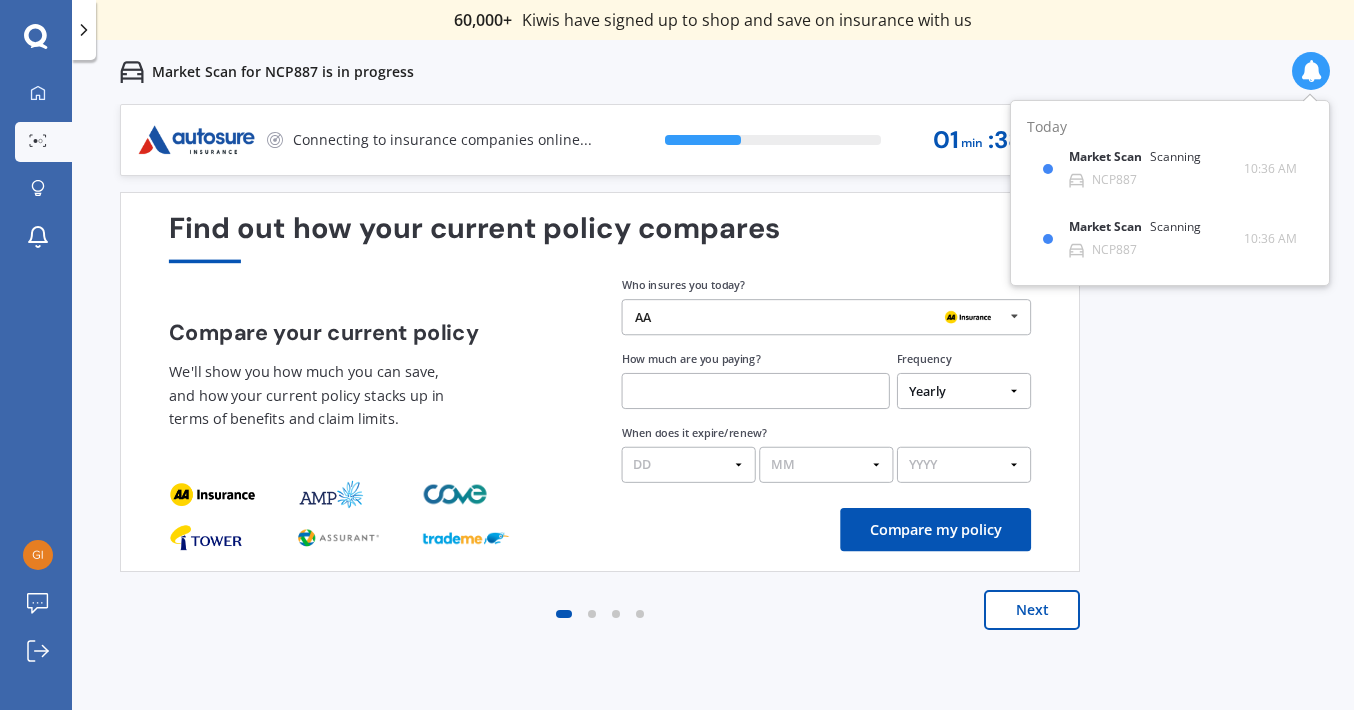 click on "Next" at bounding box center [1032, 610] 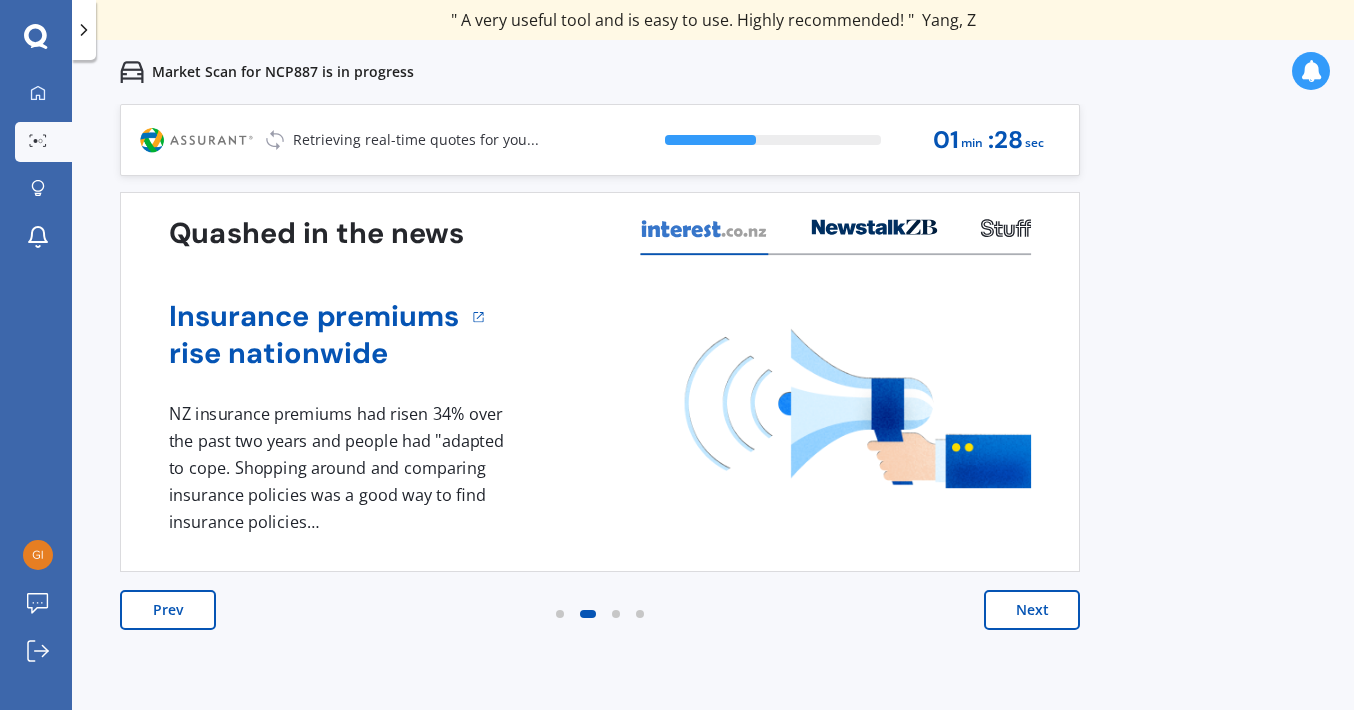 click on "Next" at bounding box center [1032, 610] 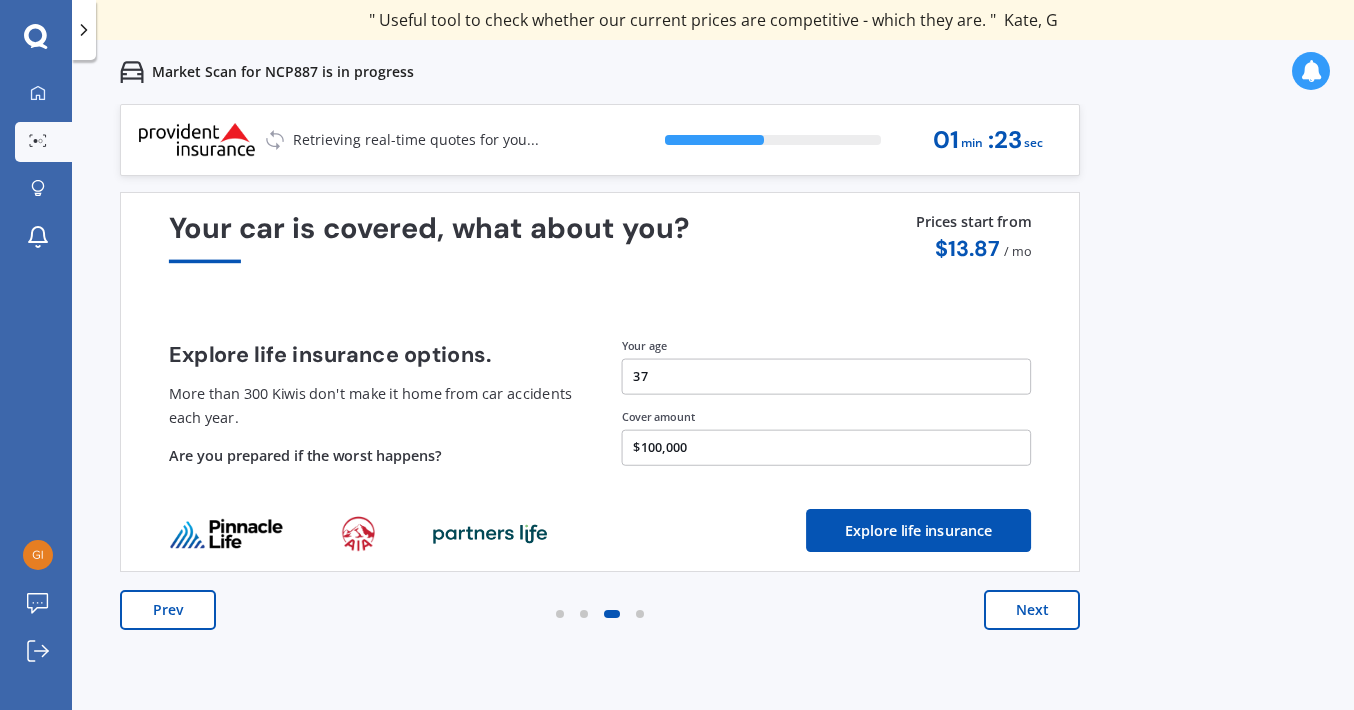 click on "Next" at bounding box center [1032, 610] 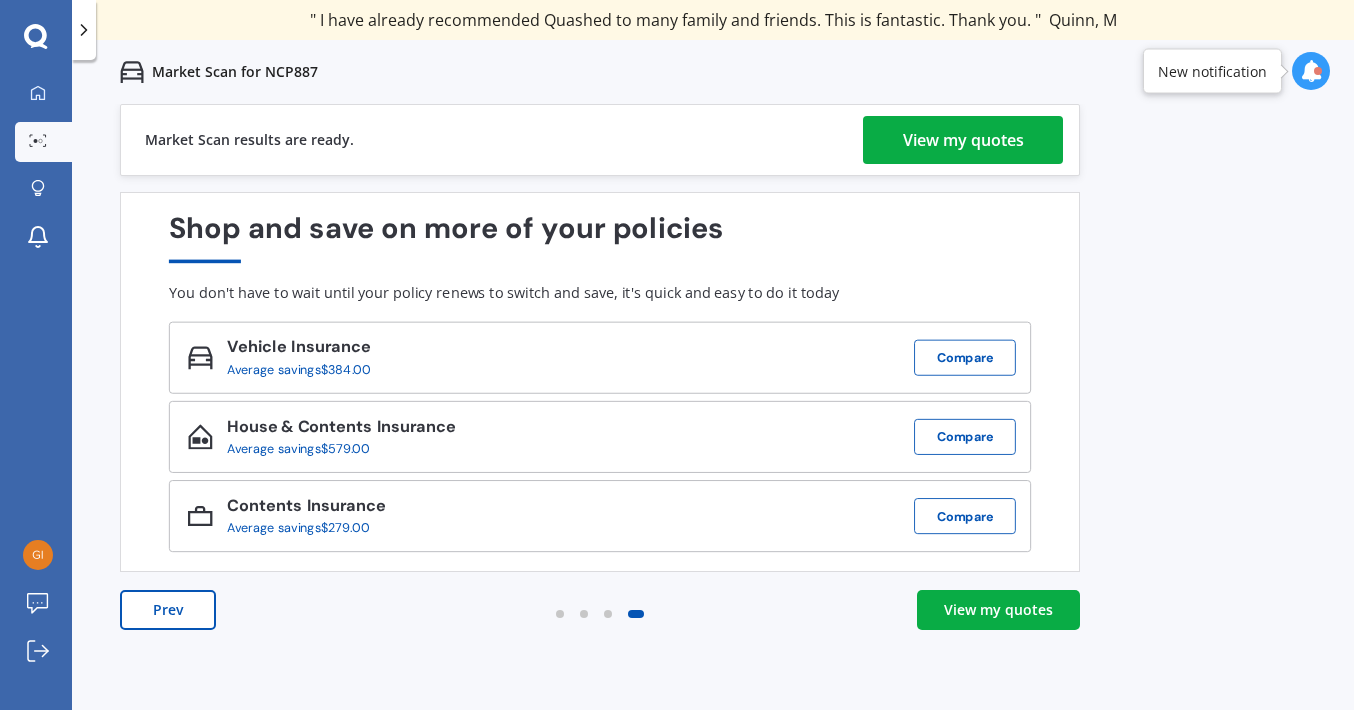 click on "View my quotes" at bounding box center [963, 140] 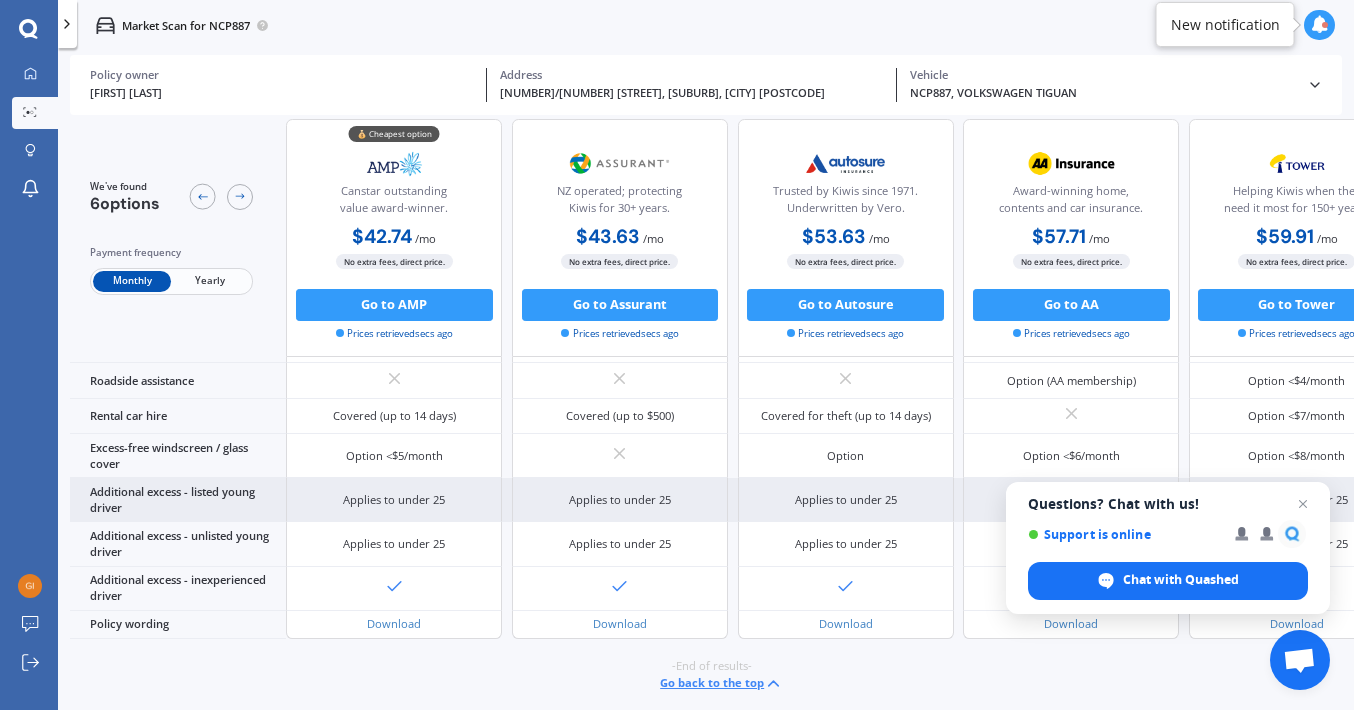scroll, scrollTop: 0, scrollLeft: 0, axis: both 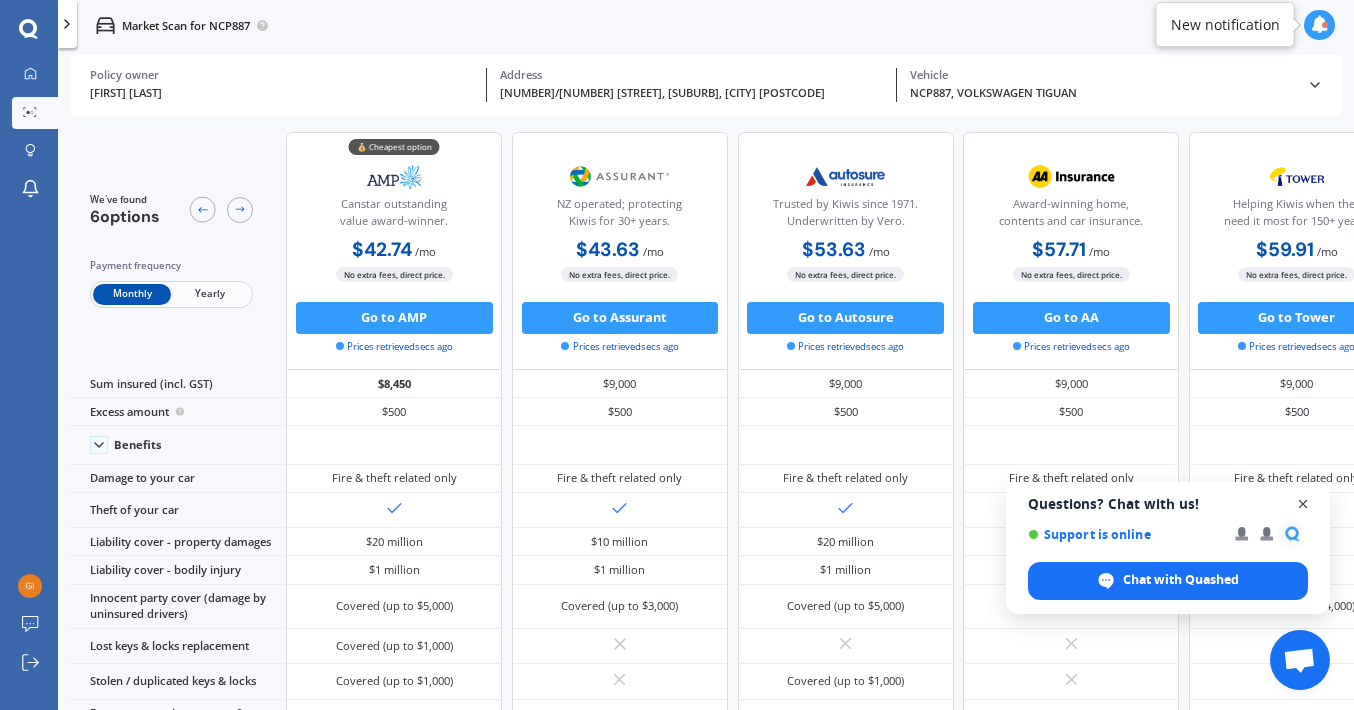 click at bounding box center [1303, 504] 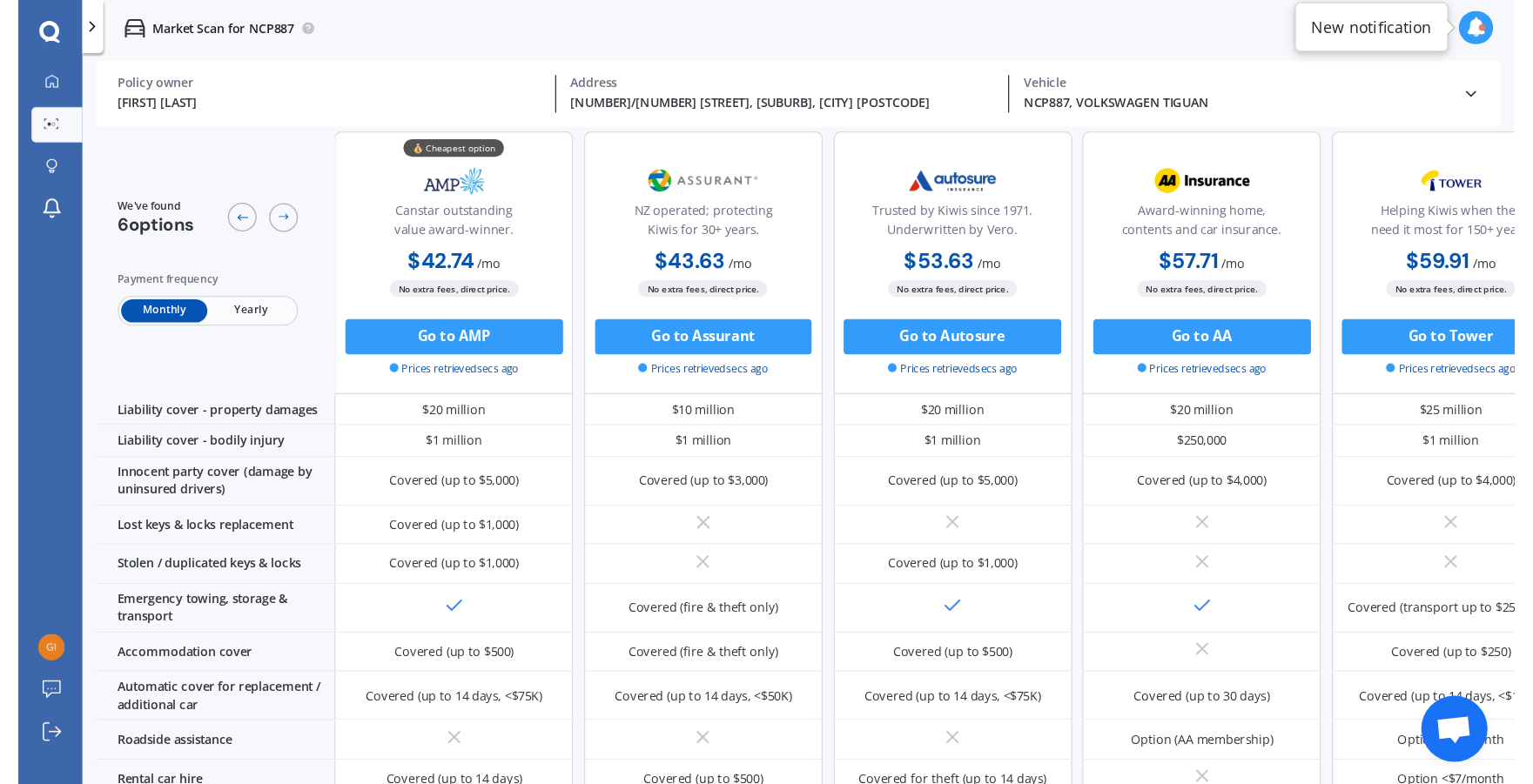 scroll, scrollTop: 0, scrollLeft: 0, axis: both 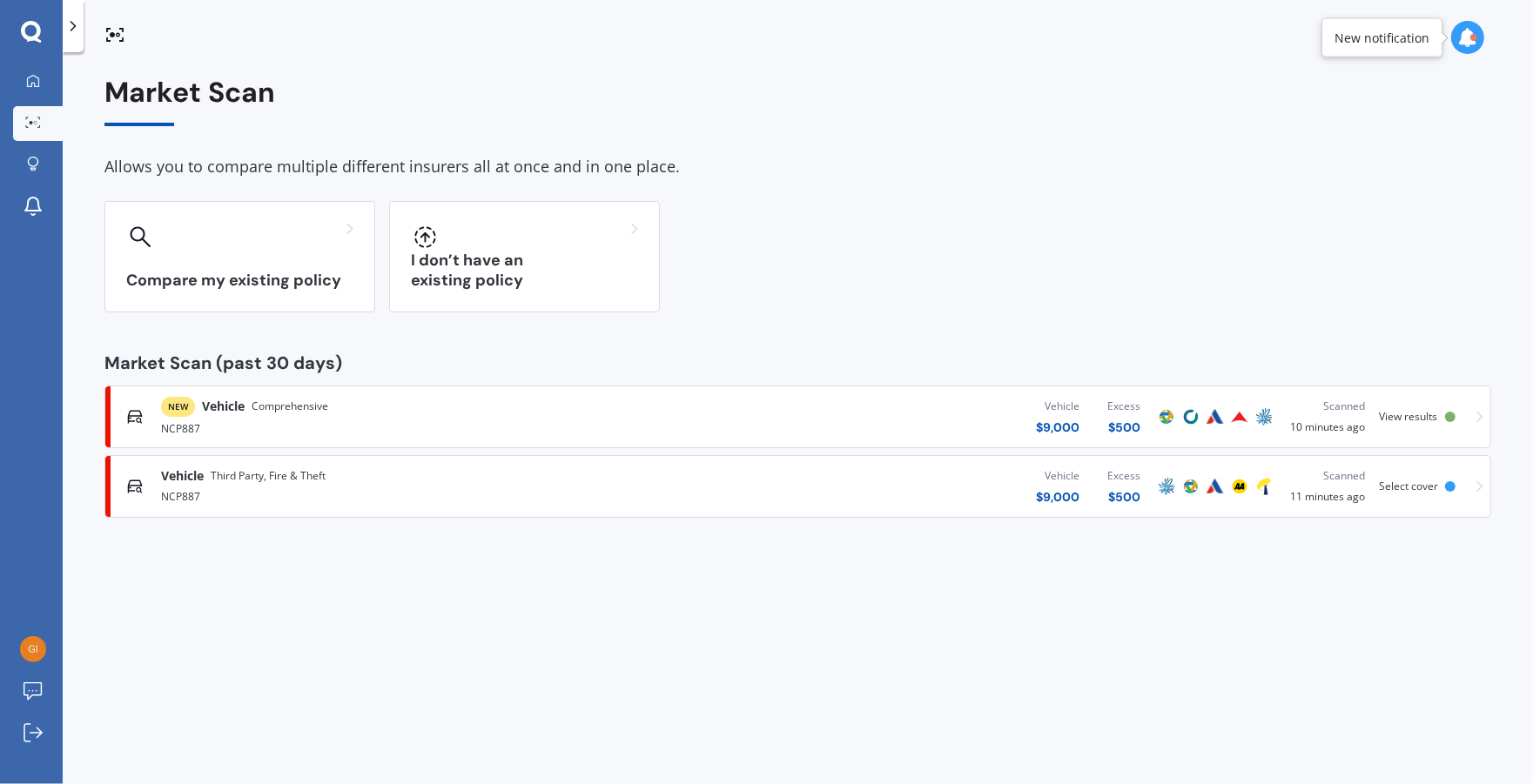 click on "Vehicle Third Party, Fire & Theft NCP887 Vehicle $ 9,000 Excess $ 500 Scanned 11 minutes ago Select cover" at bounding box center (797, 486) 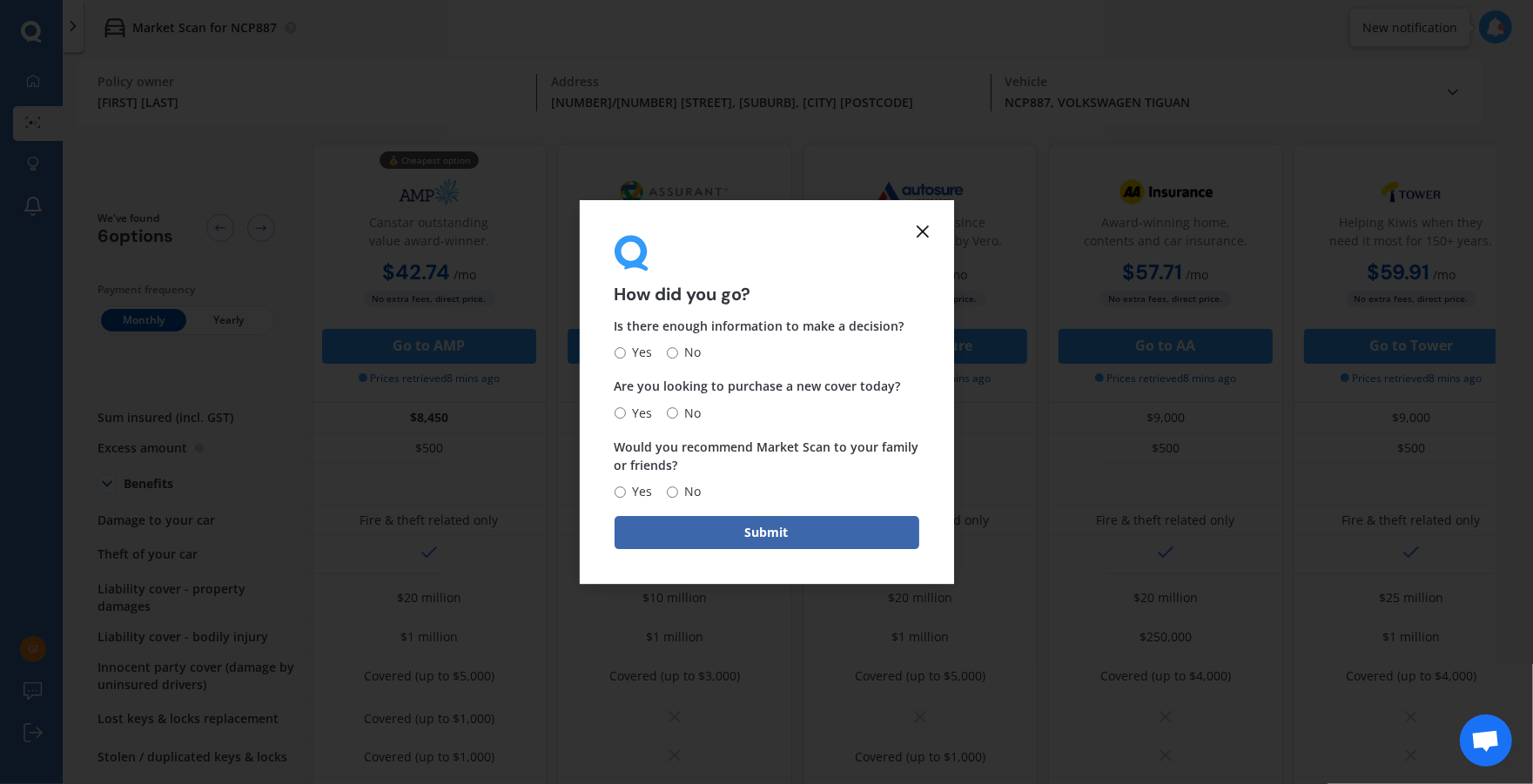 click at bounding box center [923, 231] 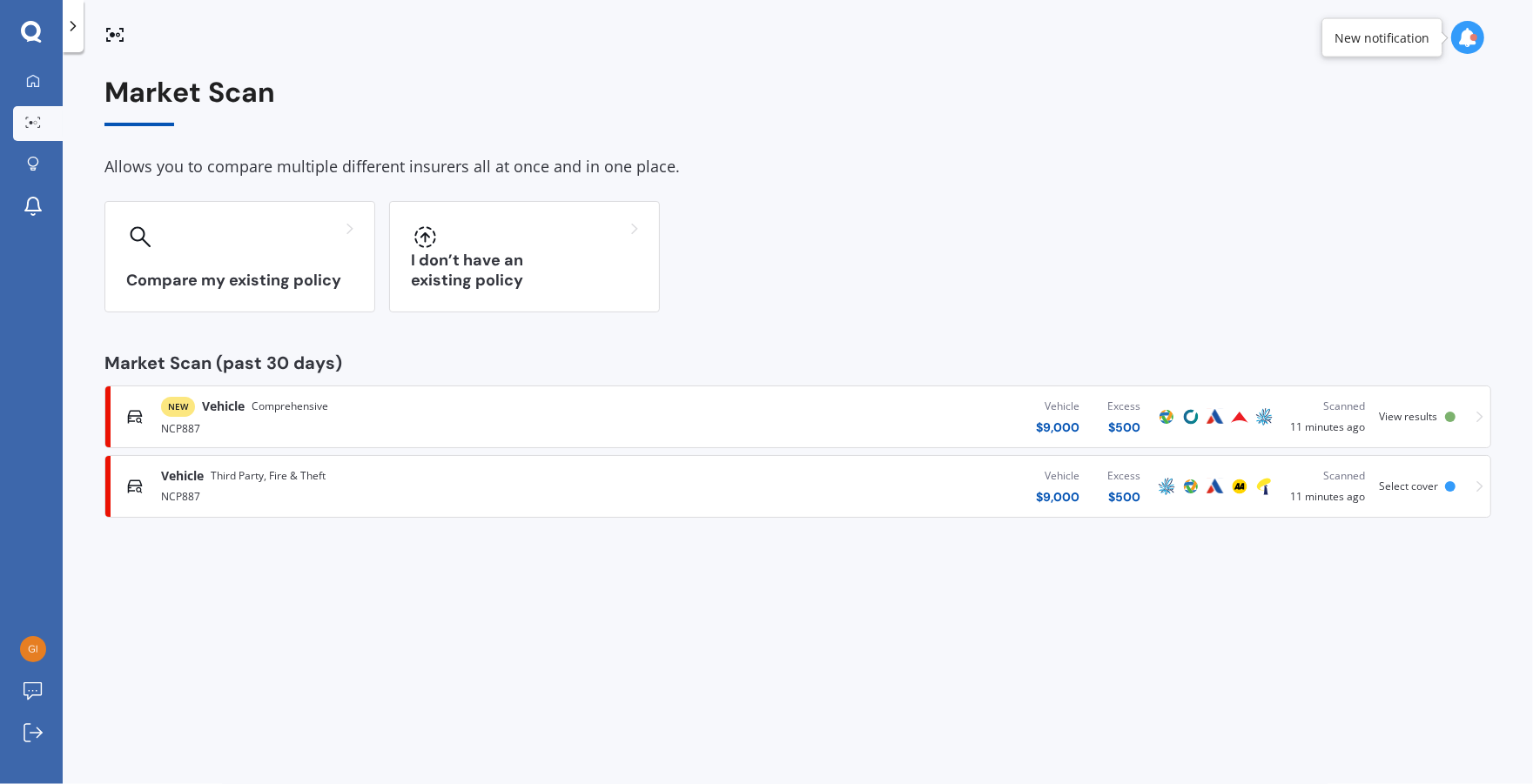click on "Select cover" at bounding box center (1409, 486) 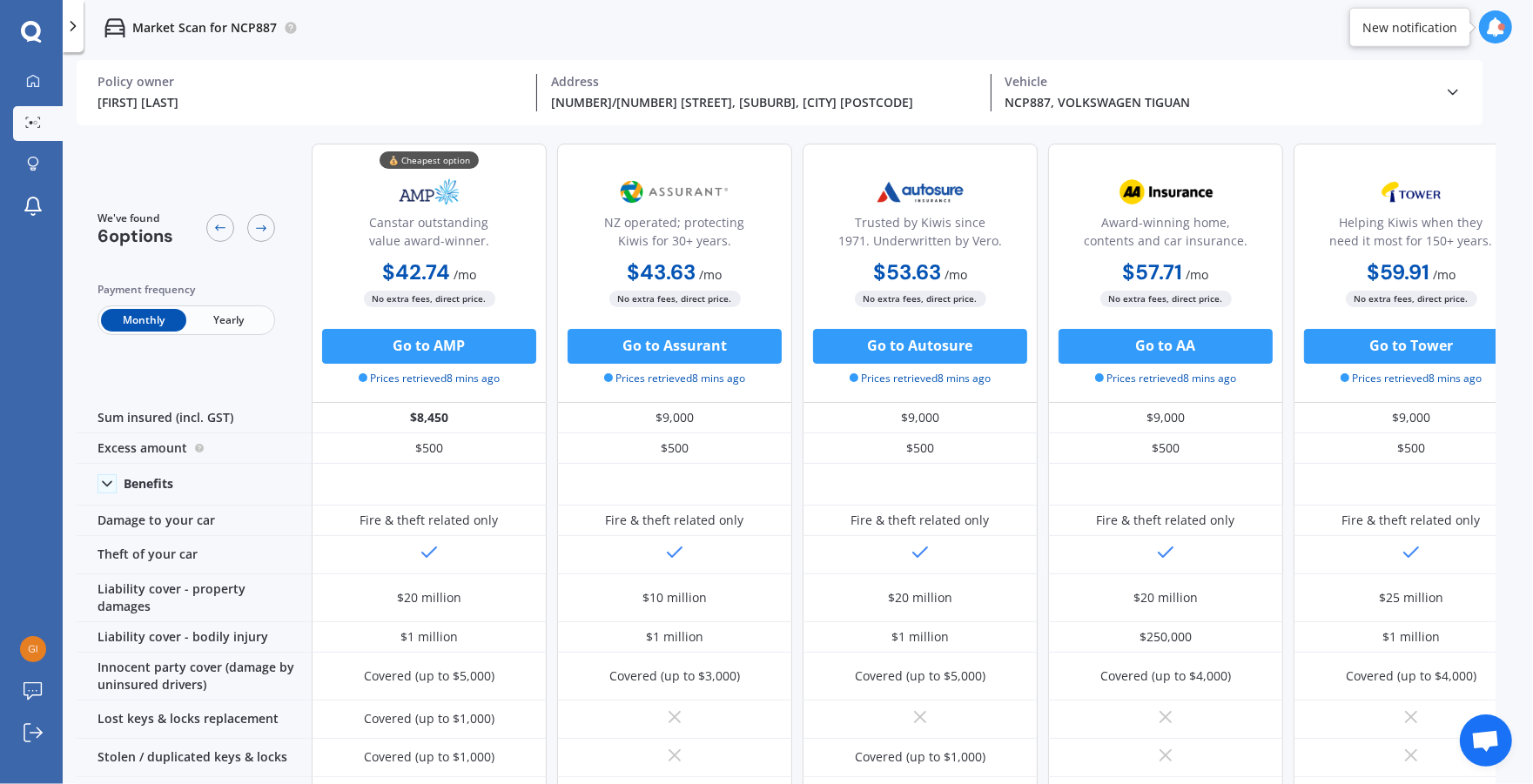 click at bounding box center (1453, 92) 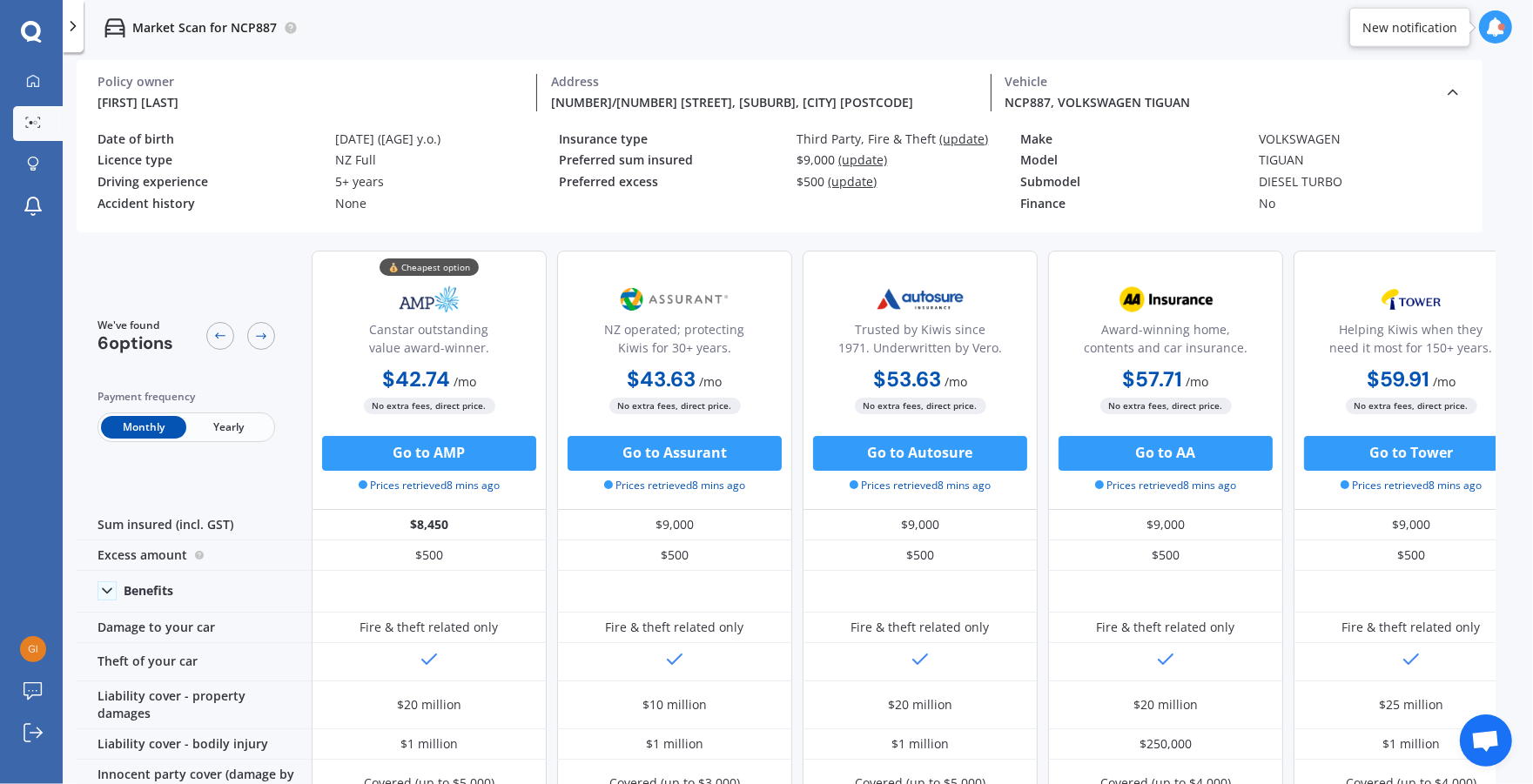 click on "(update)" at bounding box center (965, 138) 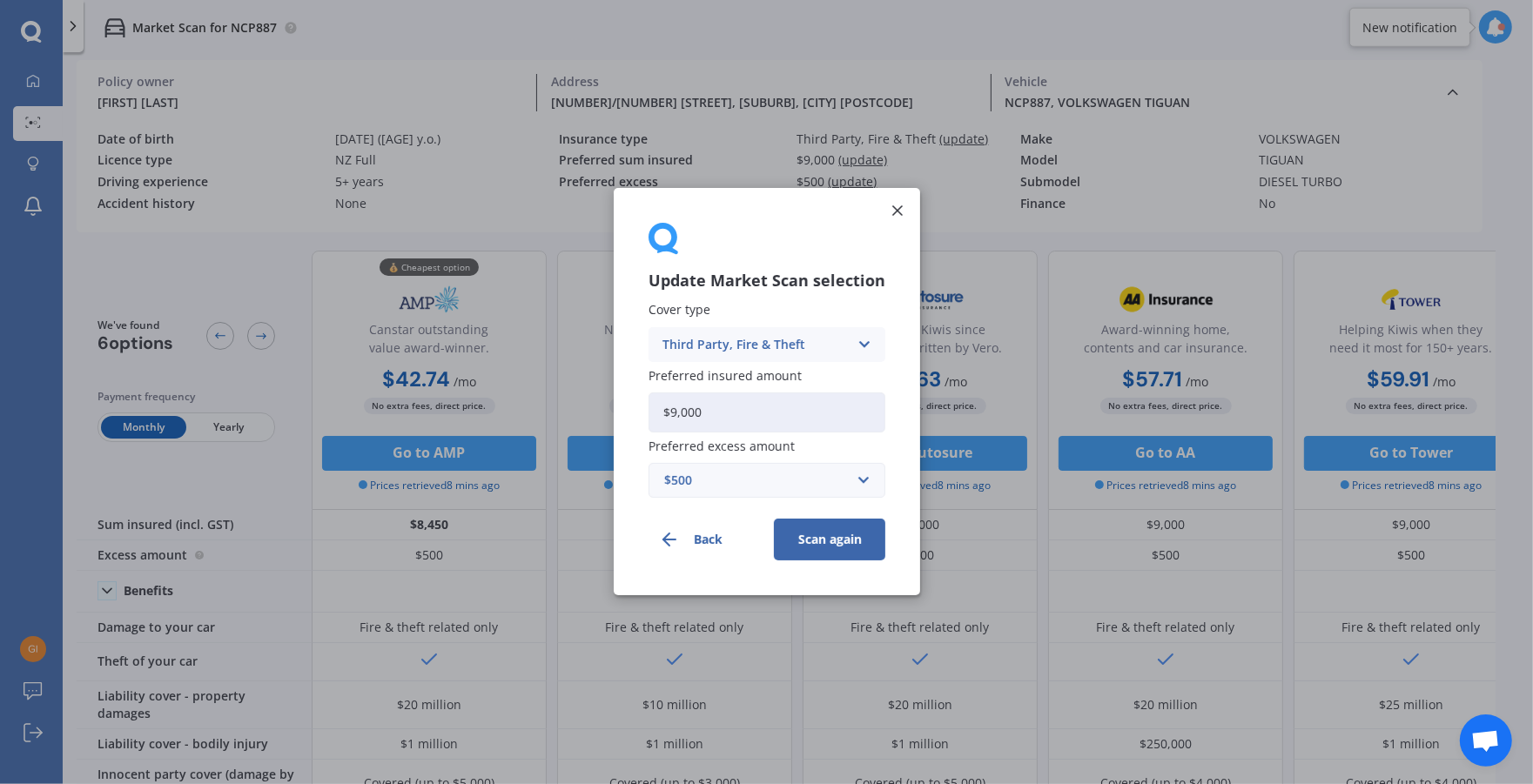 click at bounding box center [864, 345] 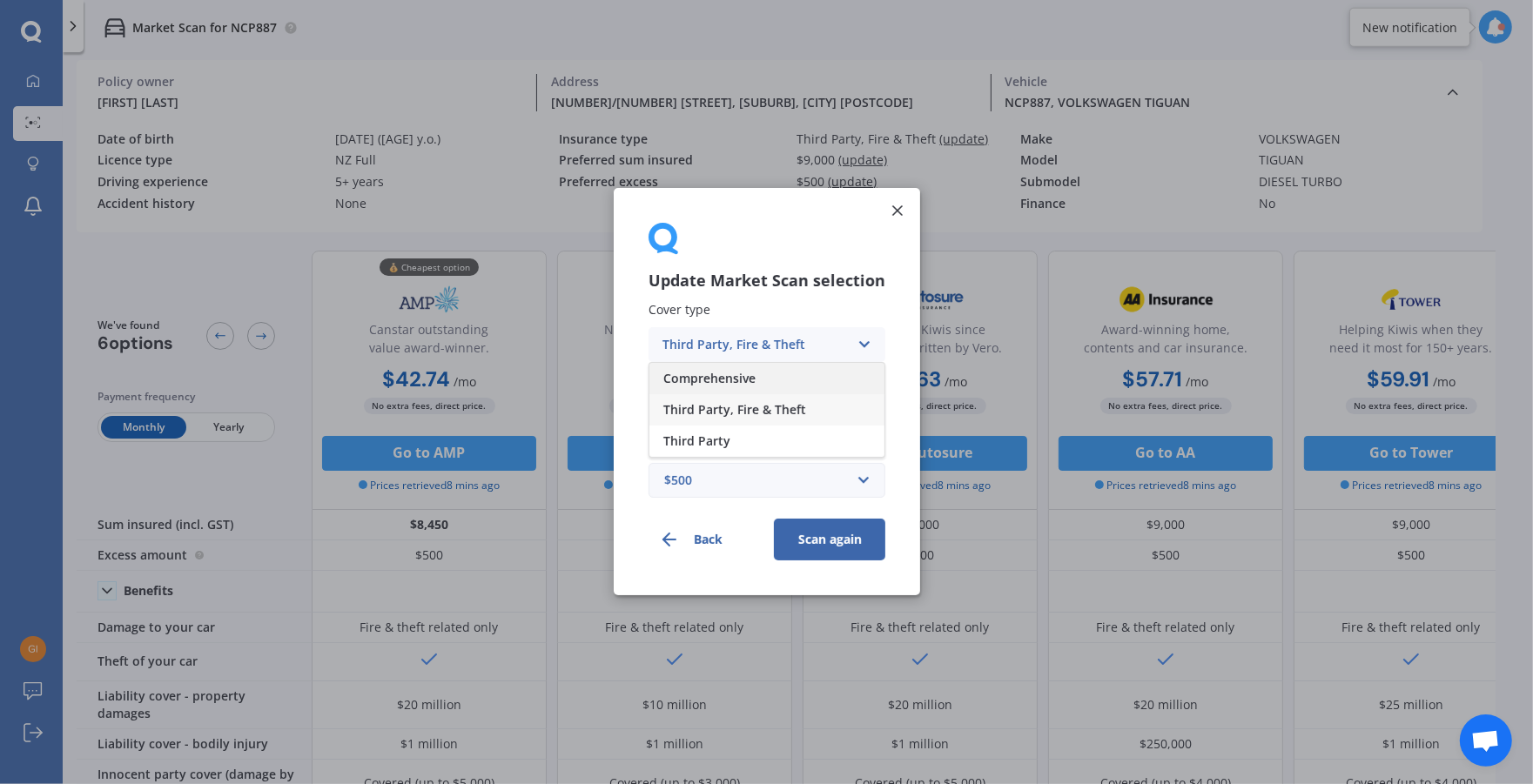 click on "Comprehensive" at bounding box center [767, 379] 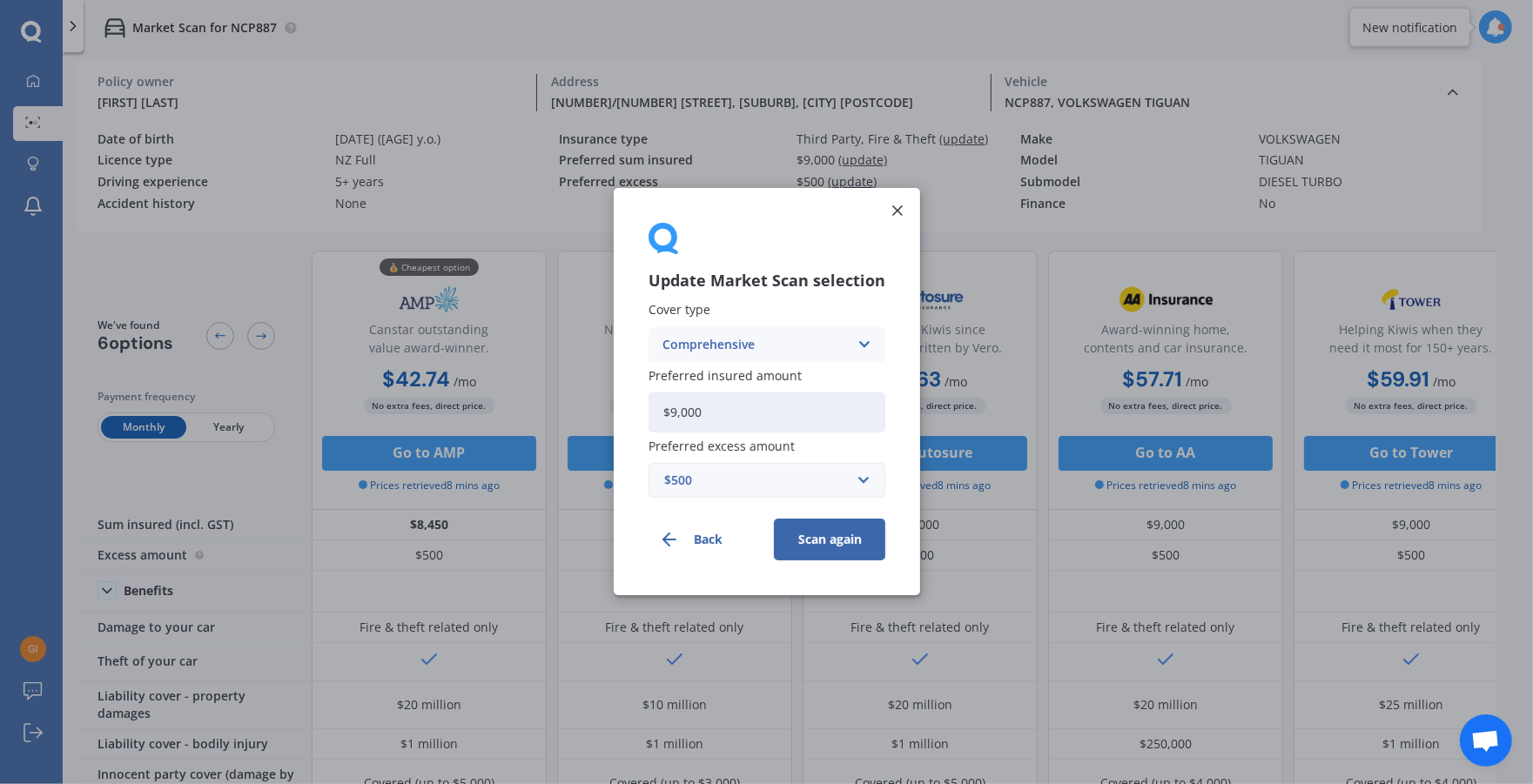 click on "Scan again" at bounding box center [830, 540] 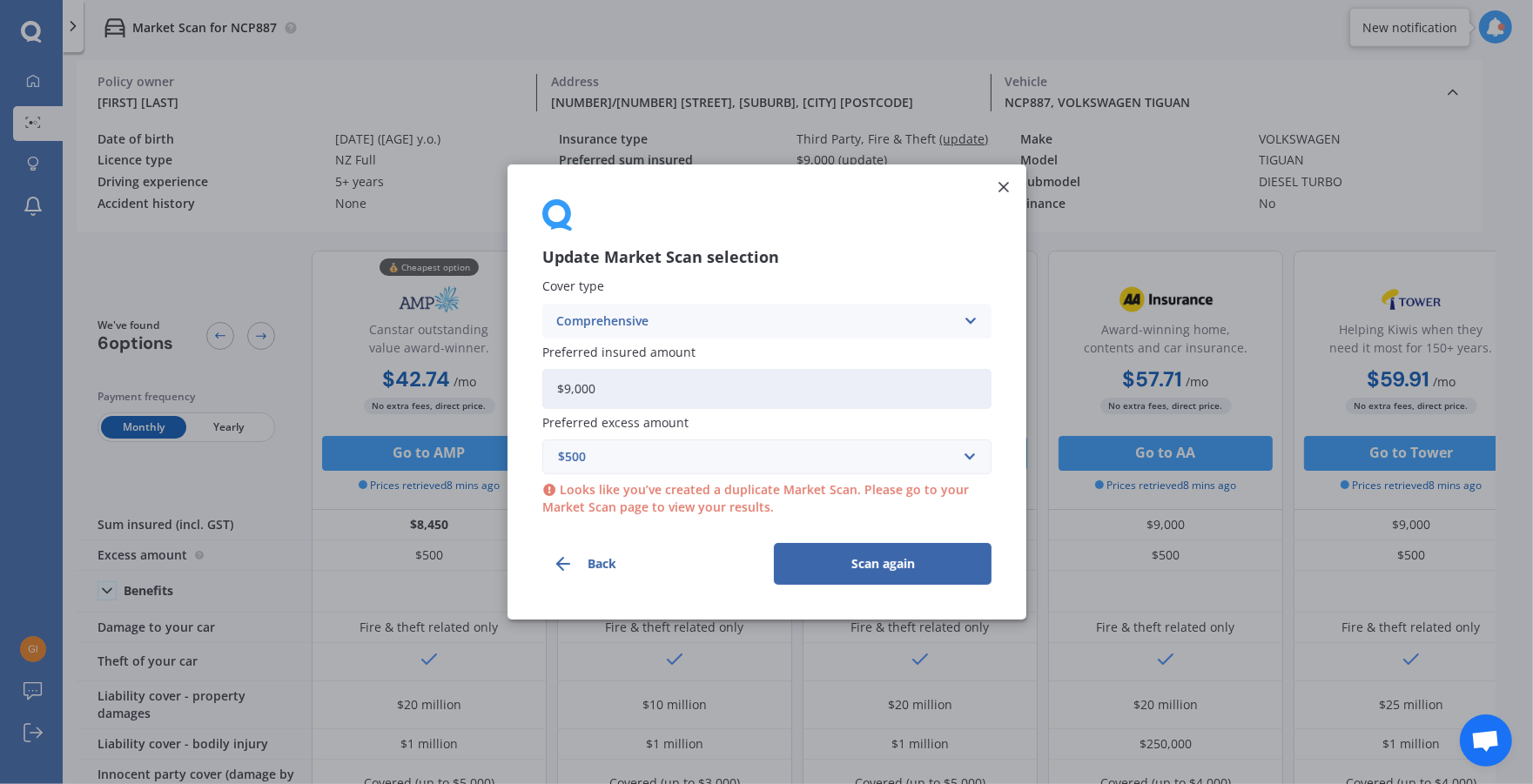 click on "Scan again" at bounding box center [883, 564] 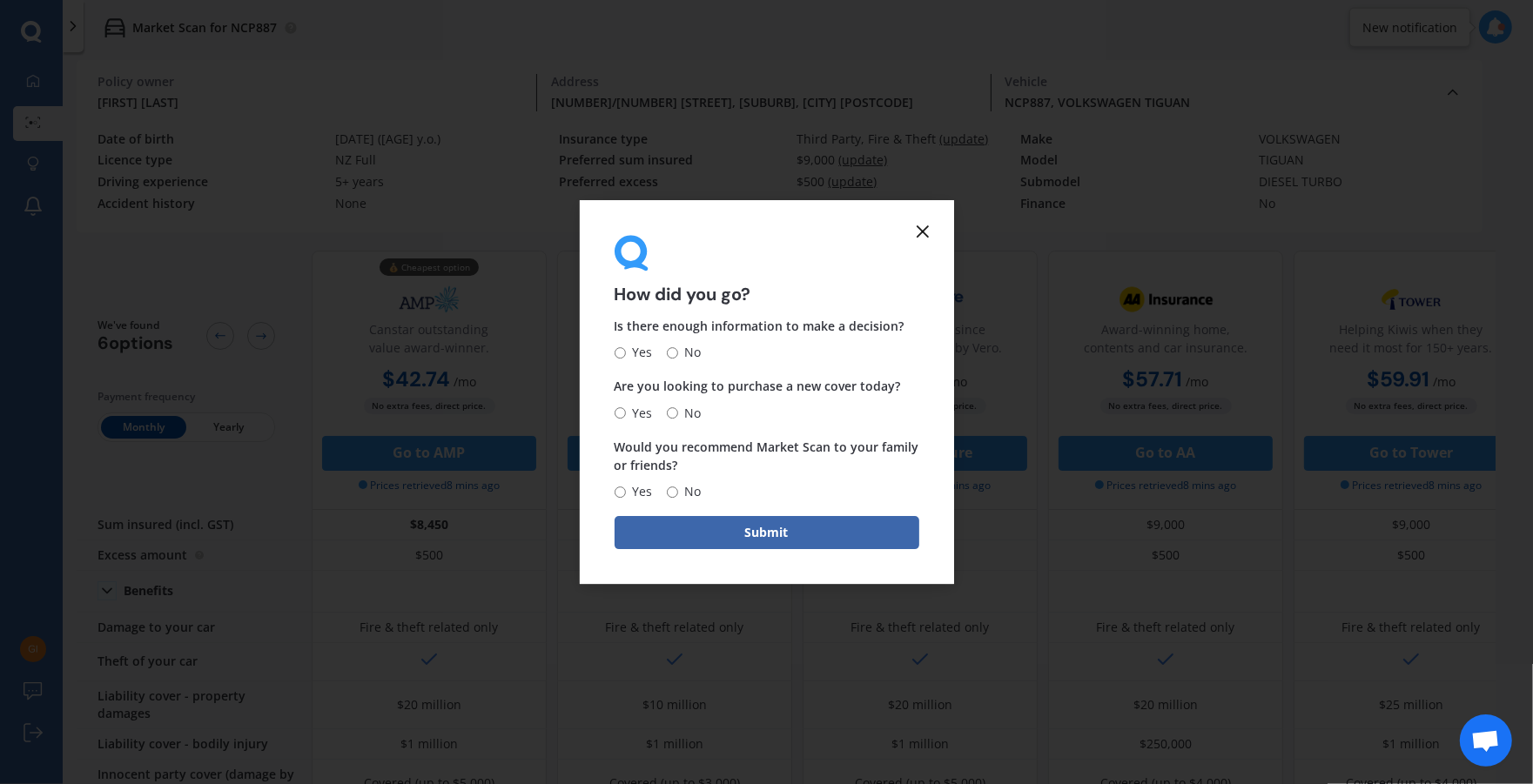 click at bounding box center [923, 231] 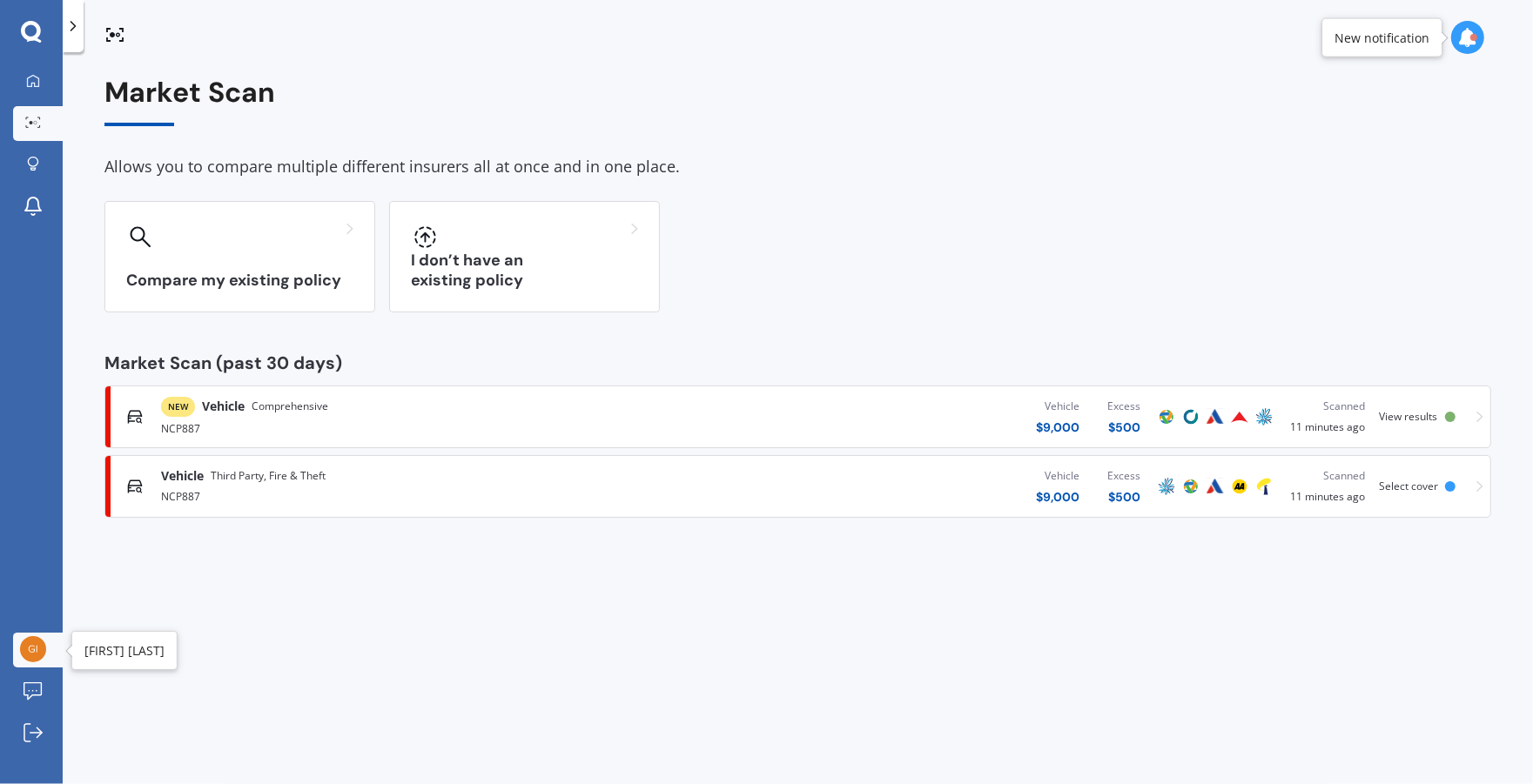 click at bounding box center [33, 649] 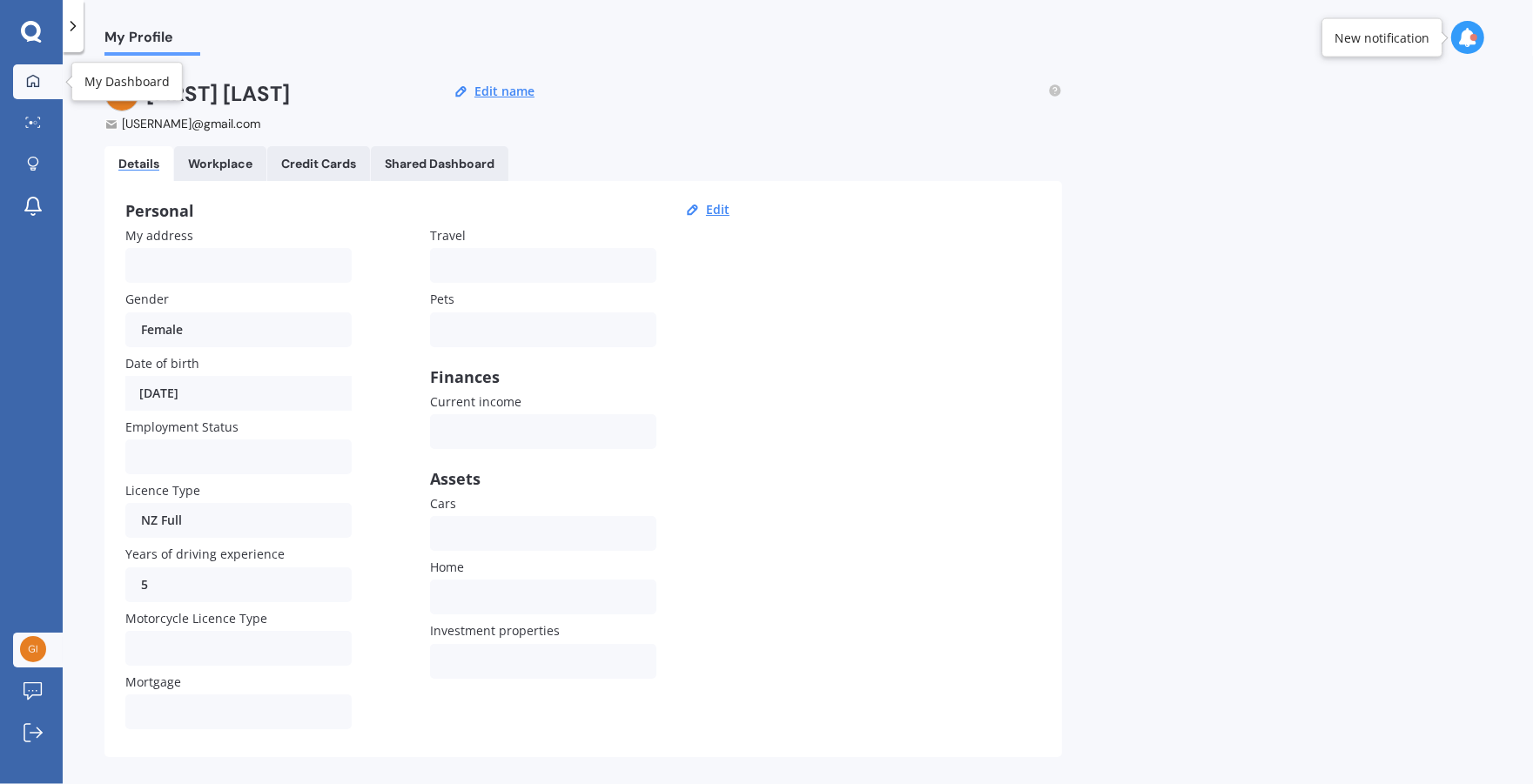click at bounding box center (33, 81) 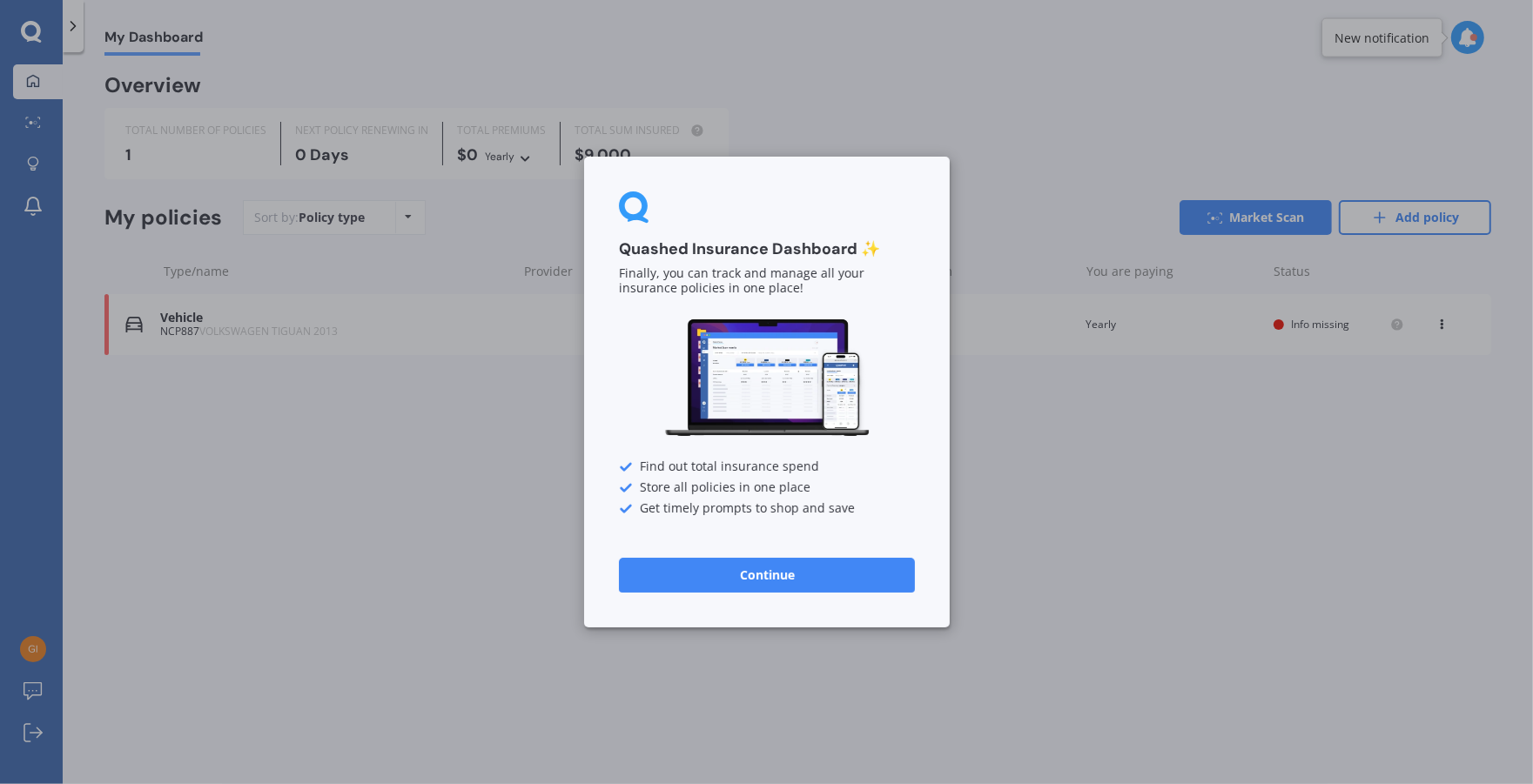 click on "Continue" at bounding box center (767, 575) 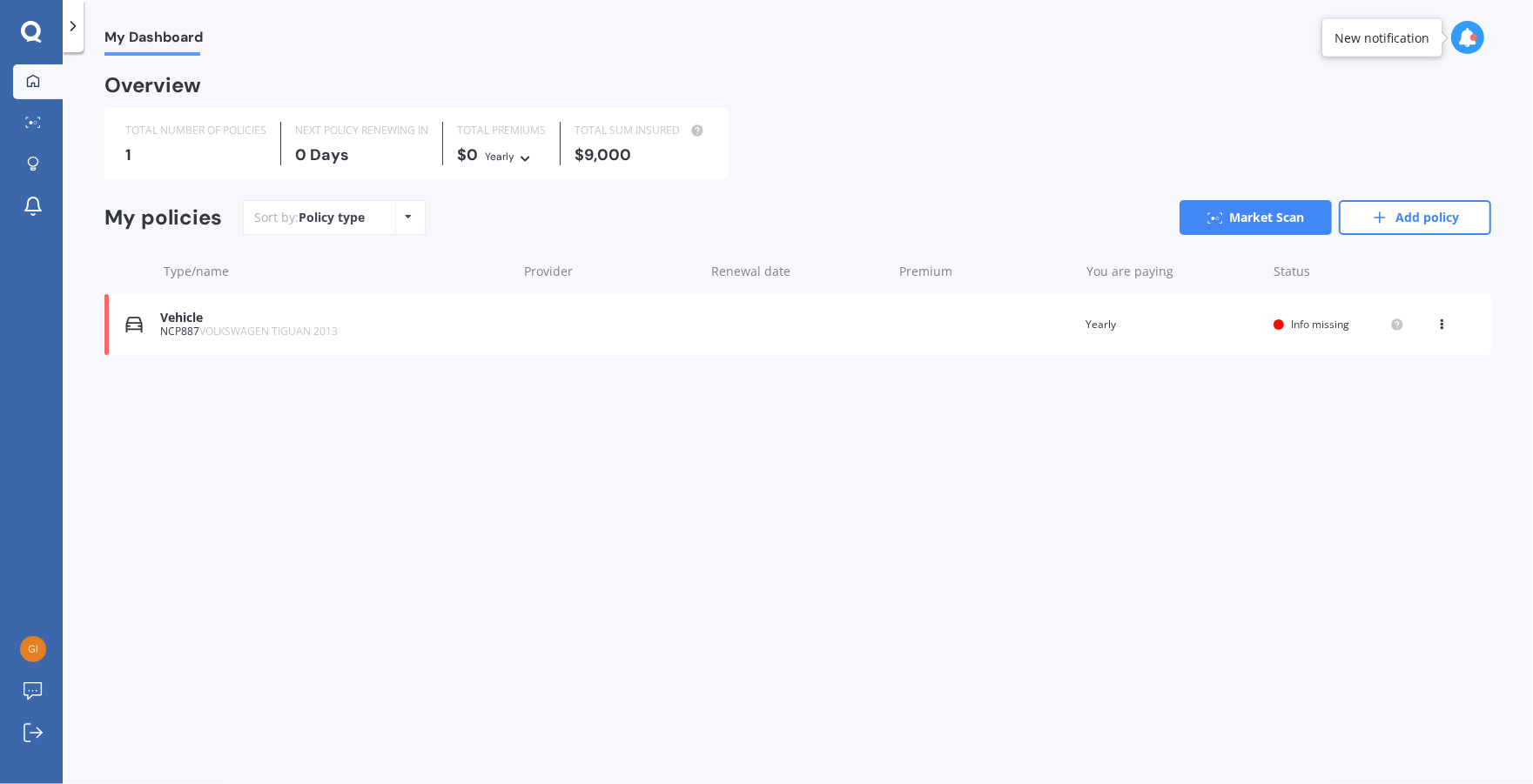 click on "My Dashboard Overview TOTAL NUMBER OF POLICIES 1 NEXT POLICY RENEWING IN 0 Days TOTAL PREMIUMS $0 Yearly Yearly Six-Monthly Quarterly Monthly Fortnightly Weekly TOTAL SUM INSURED $9,000 My policies Sort by: Policy type Policy type Alphabetical Date added Renewing next Market Scan Add policy Type/name Provider Renewal date Premium You are paying Status Vehicle NCP887 VOLKSWAGEN TIGUAN 2013 Renewal date Premium You are paying Yearly Status Info missing View option View policy Delete Vehicle NCP887 VOLKSWAGEN TIGUAN 2013 Renewal date Premium You are paying Yearly Status Info missing View option View policy Delete" at bounding box center (797, 421) 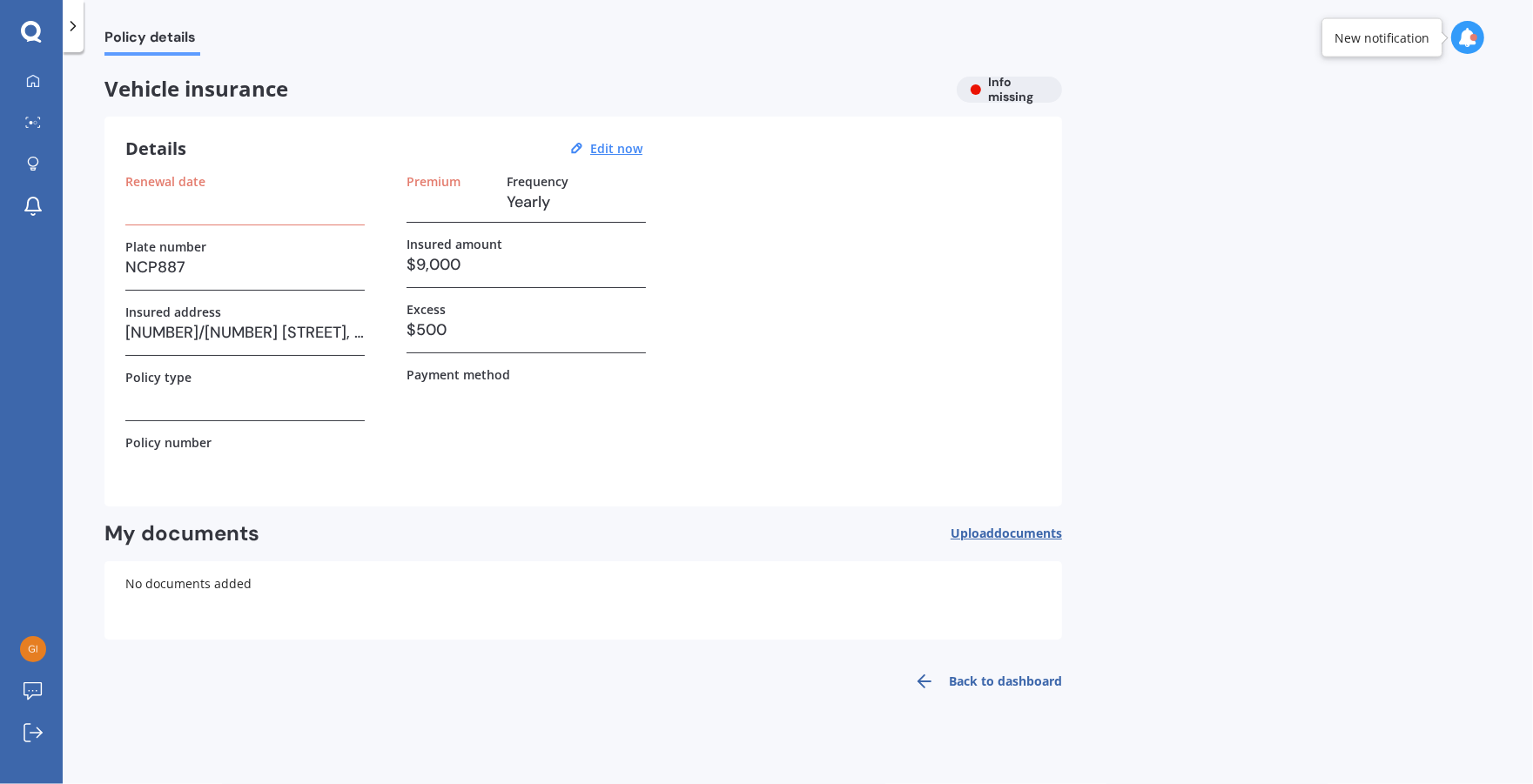 click on "Back to dashboard" at bounding box center (983, 681) 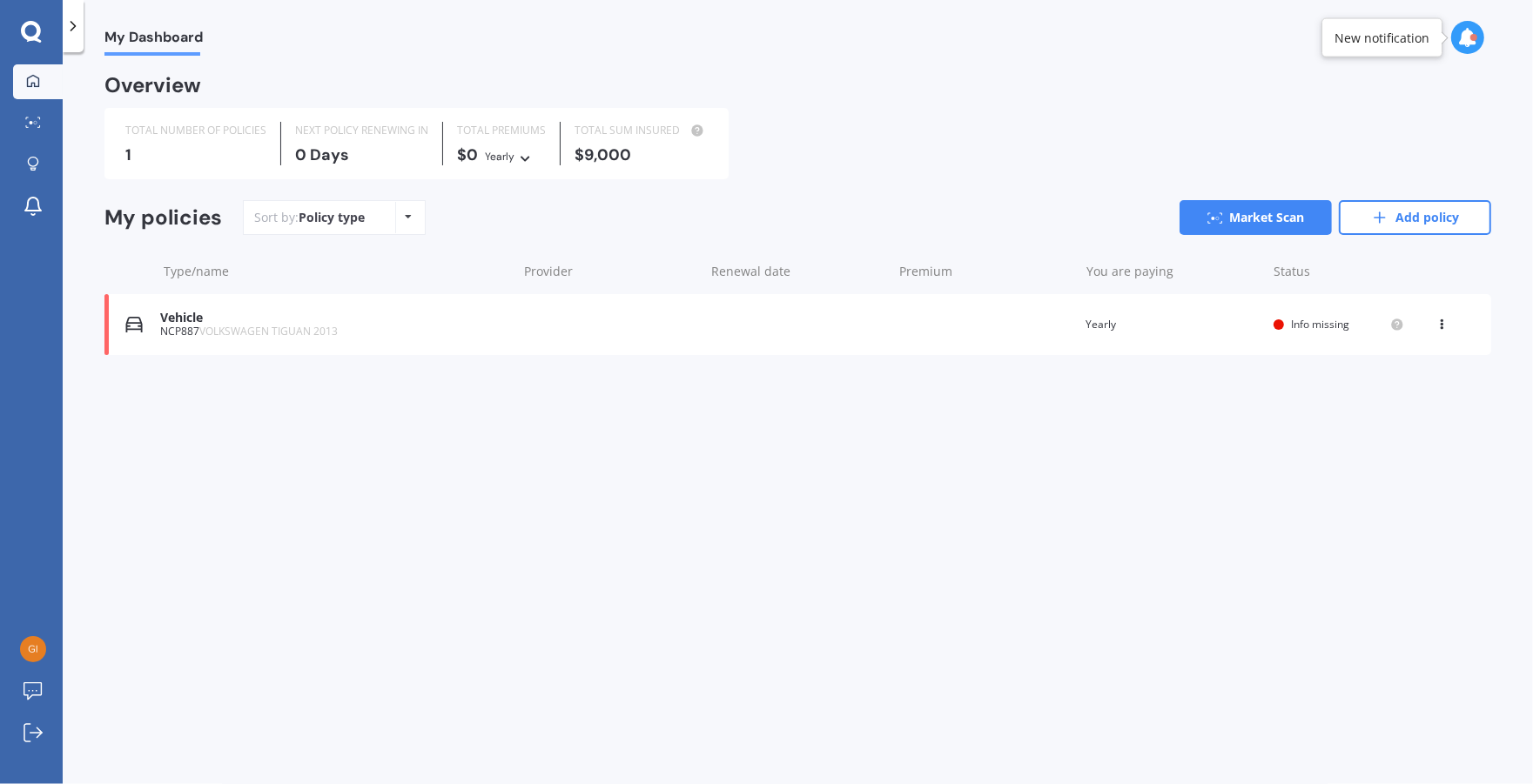 click at bounding box center [1279, 325] 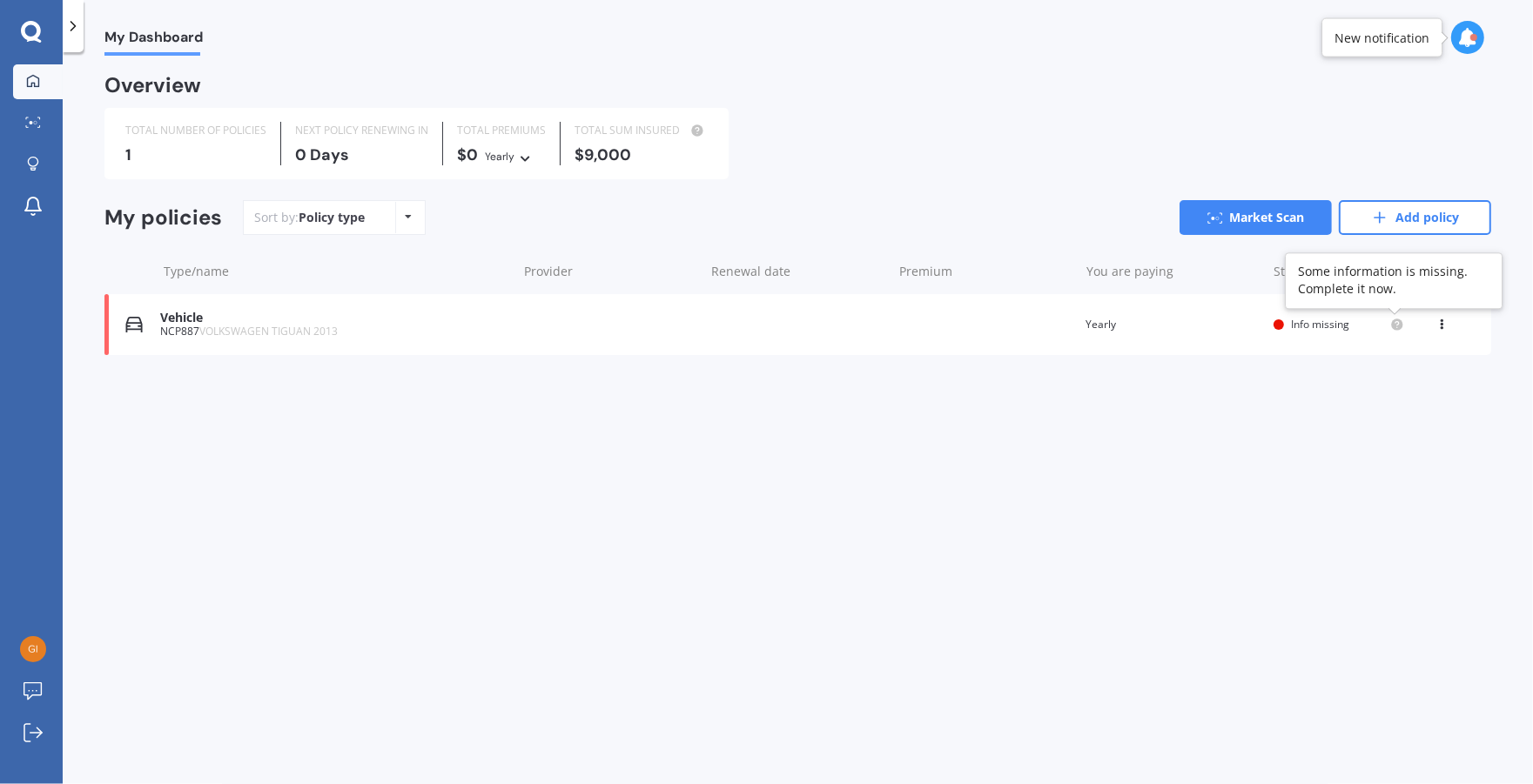 click at bounding box center (1396, 324) 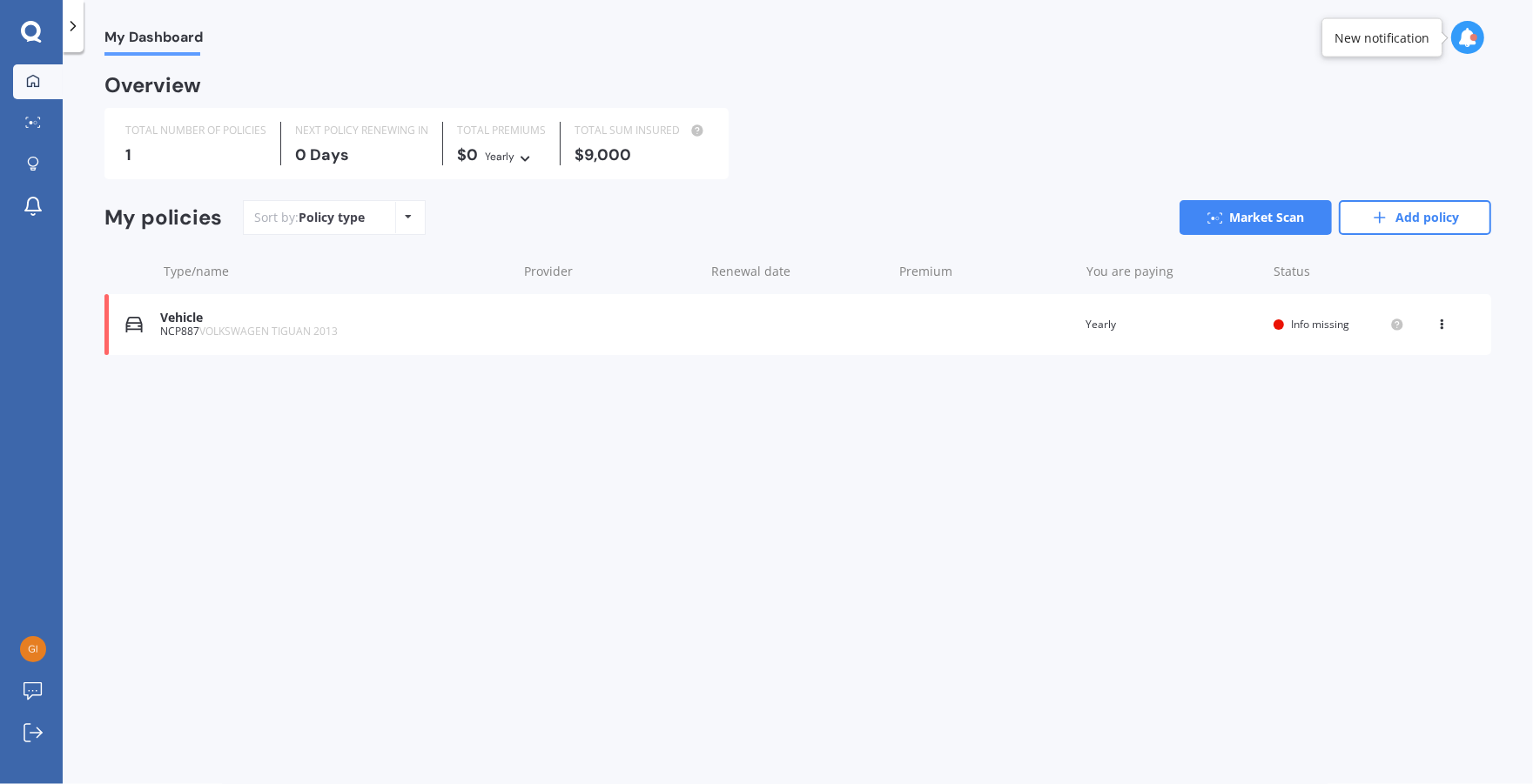 click on "Info missing" at bounding box center (1320, 324) 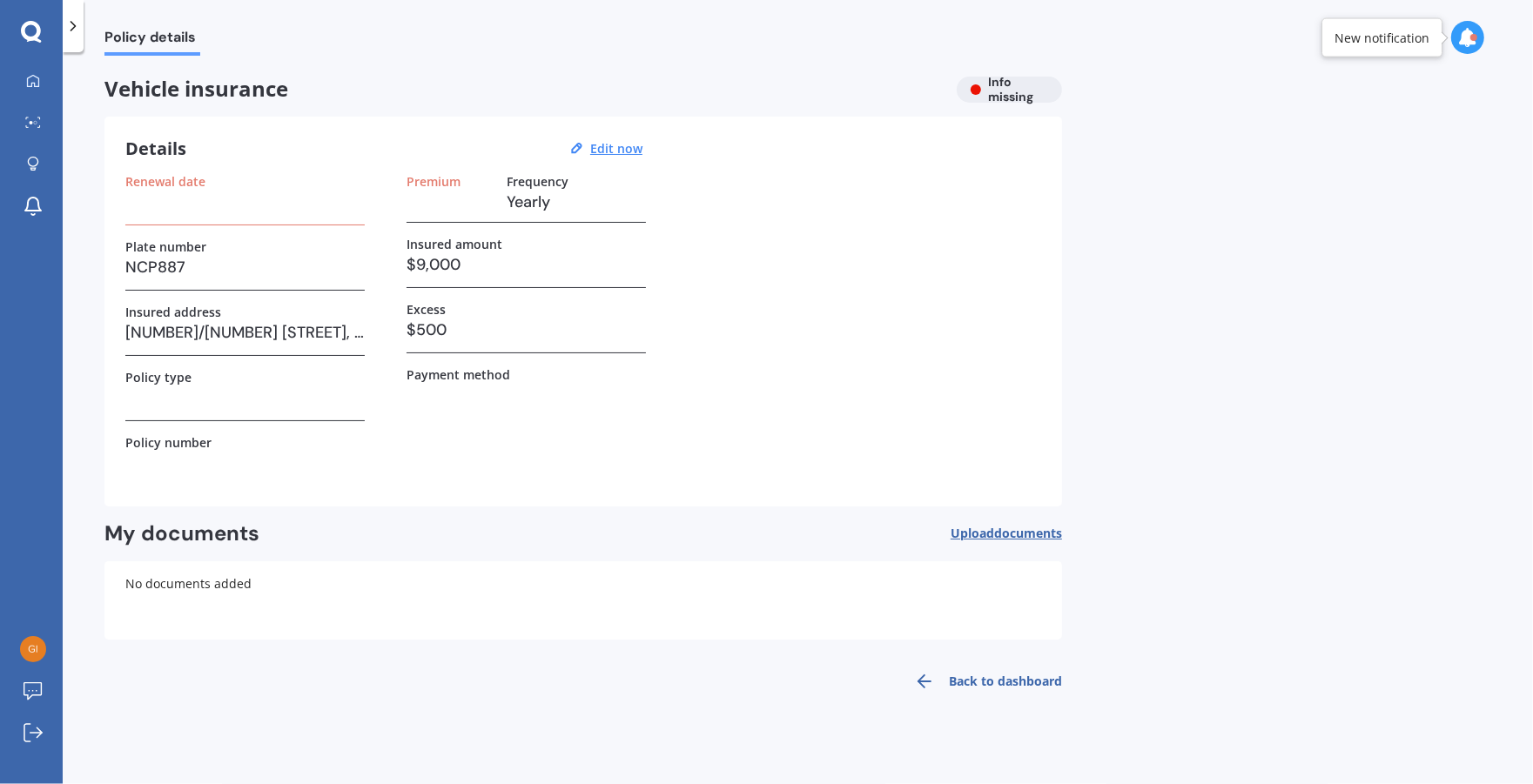 click at bounding box center (245, 202) 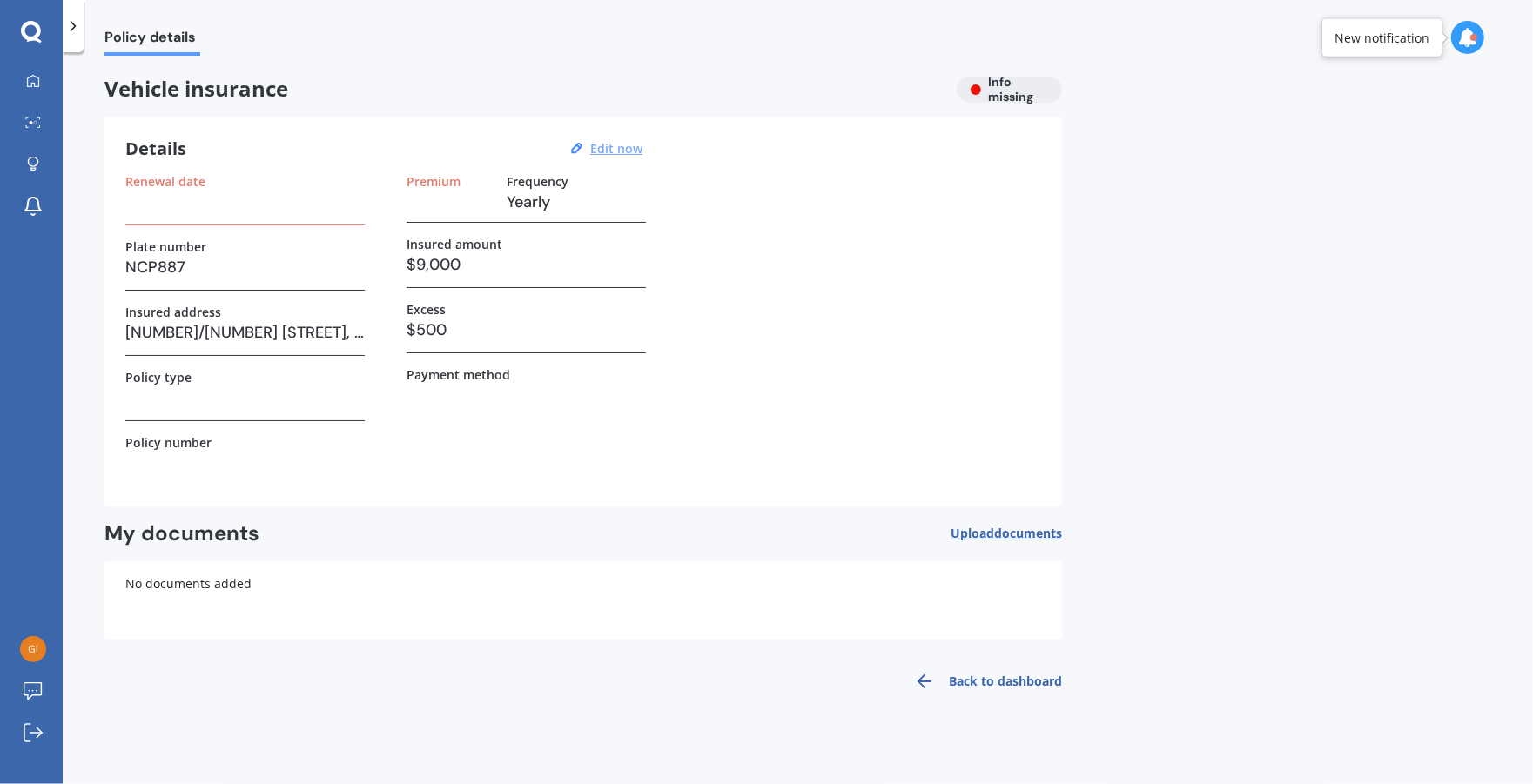 click on "Edit now" at bounding box center (616, 148) 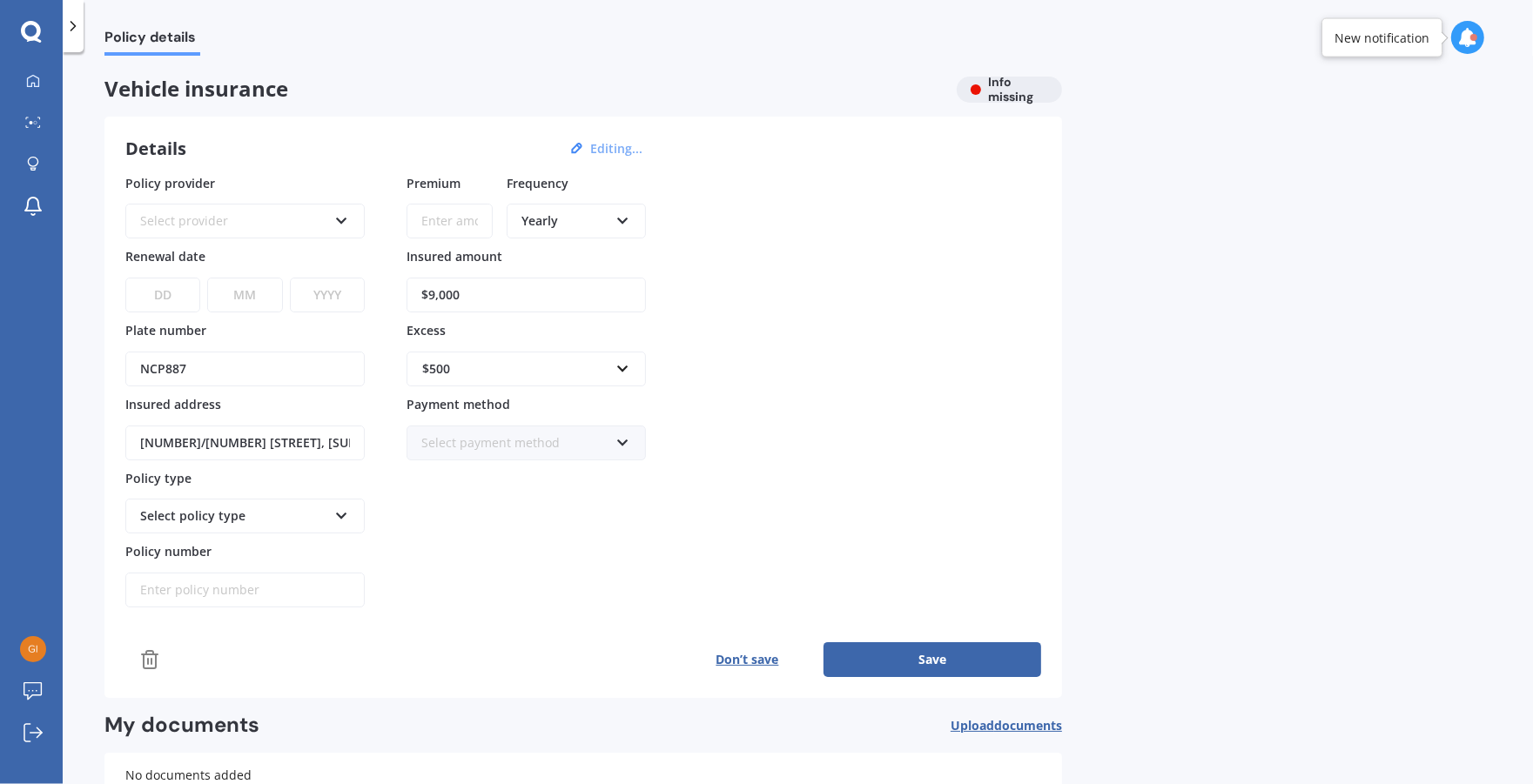 click on "Select provider" at bounding box center (233, 221) 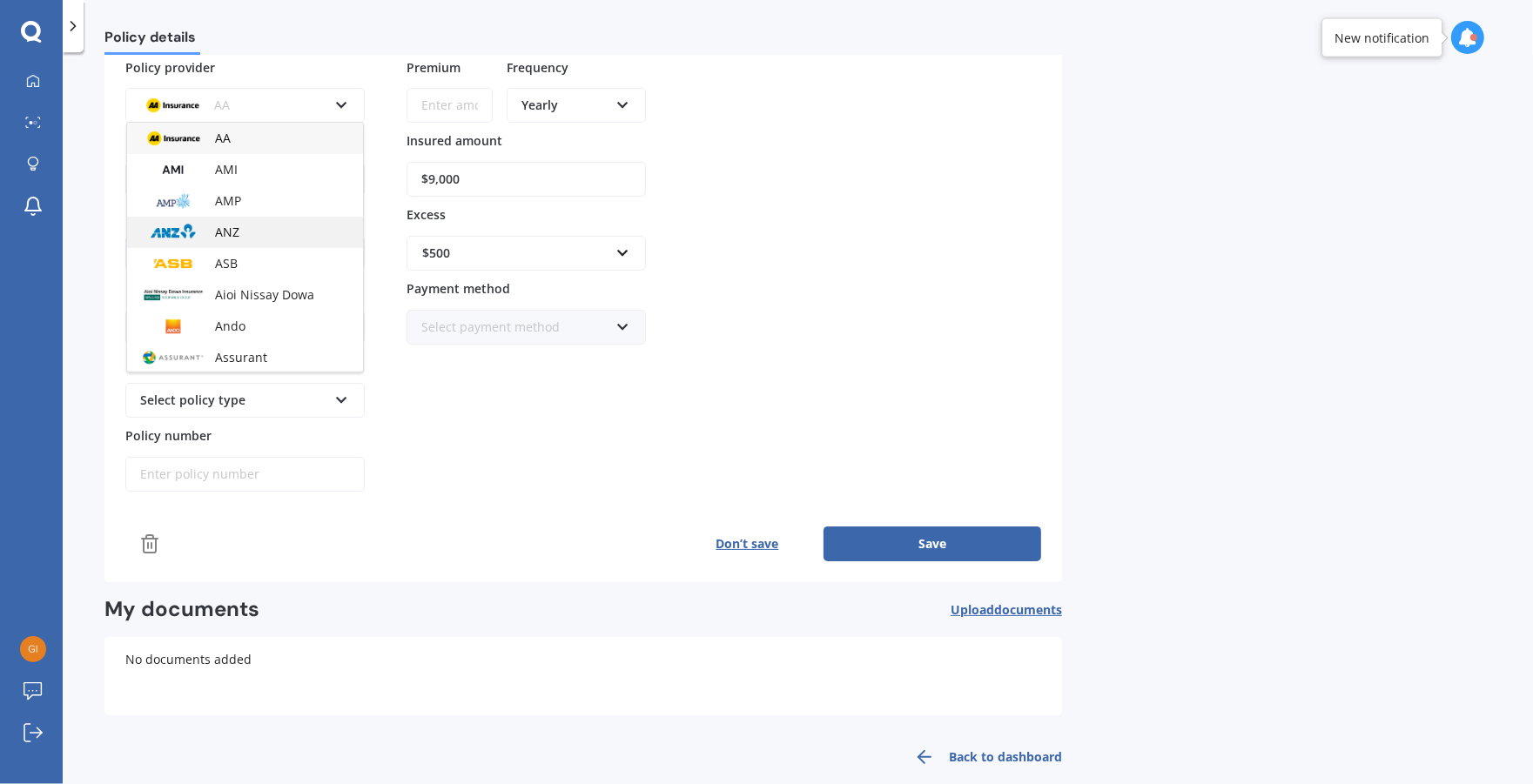 scroll, scrollTop: 135, scrollLeft: 0, axis: vertical 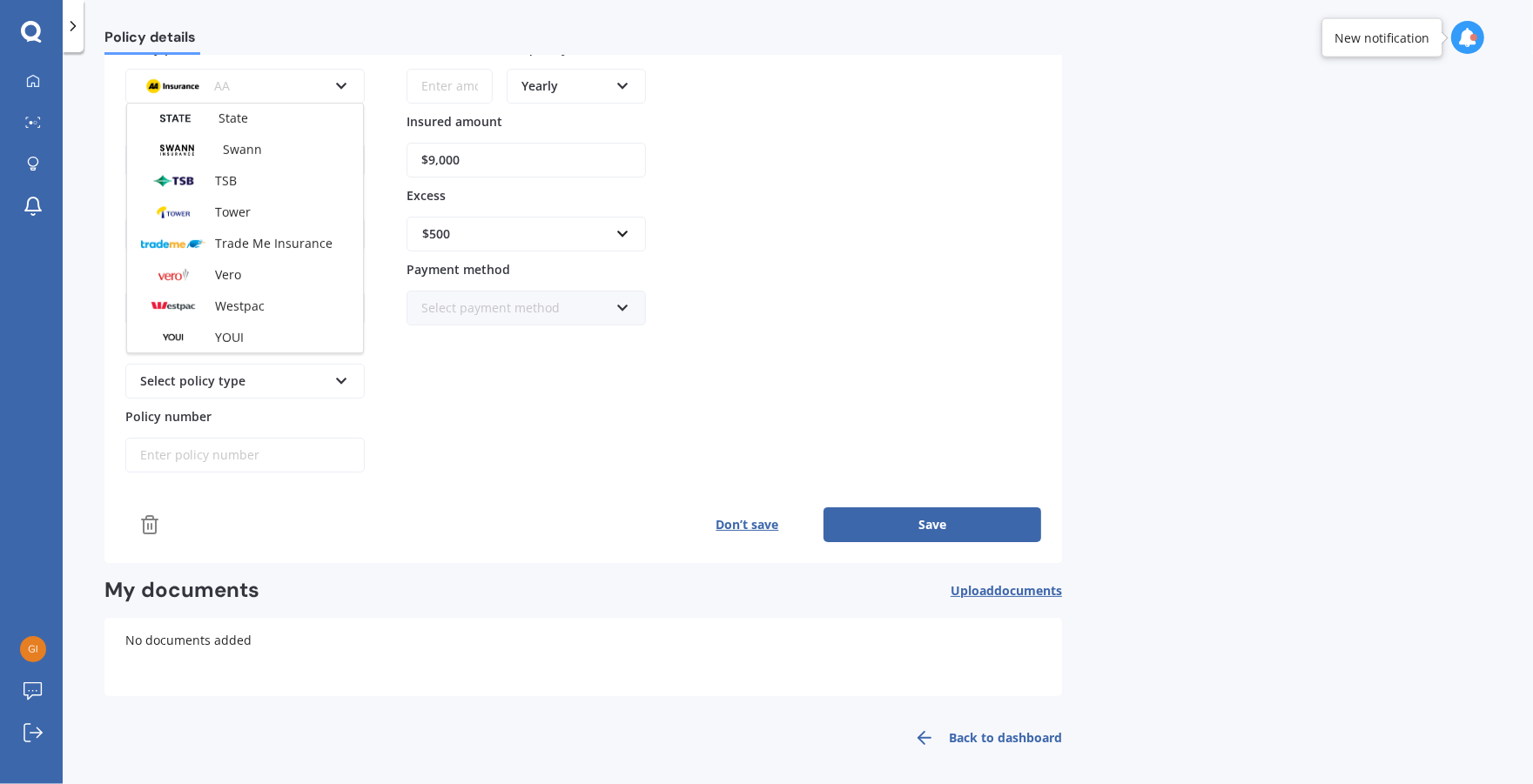 click on "Policy provider AA AA AMI AMP ANZ ASB Aioi Nissay Dowa Ando Assurant Autosure BNZ Co-Operative Bank Cove FMG Initio Kiwibank Lantern Lumley MAS NAC NZI Other Provident SBS Star Insure State Swann TSB Tower Trade Me Insurance Vero Westpac YOUI Renewal date DD 01 02 03 04 05 06 07 08 09 10 11 12 13 14 15 16 17 18 19 20 21 22 23 24 25 26 27 28 29 30 31 MM 01 02 03 04 05 06 07 08 09 10 11 12 YYYY 2027 2026 2025 2024 2023 2022 2021 2020 2019 2018 2017 2016 2015 2014 2013 2012 2011 2010 2009 2008 2007 2006 2005 2004 2003 2002 2001 2000 1999 1998 1997 1996 1995 1994 1993 1992 1991 1990 1989 1988 1987 1986 1985 1984 1983 1982 1981 1980 1979 1978 1977 1976 1975 1974 1973 1972 1971 1970 1969 1968 1967 1966 1965 1964 1963 1962 1961 1960 1959 1958 1957 1956 1955 1954 1953 1952 1951 1950 1949 1948 1947 1946 1945 1944 1943 1942 1941 1940 1939 1938 1937 1936 1935 1934 1933 1932 1931 1930 1929 1928 Plate number NCP887 Insured address [NUMBER]/[NUMBER] [STREET], [SUBURB], [CITY] [POSTCODE] Policy type Select policy type Policy number" at bounding box center (583, 256) 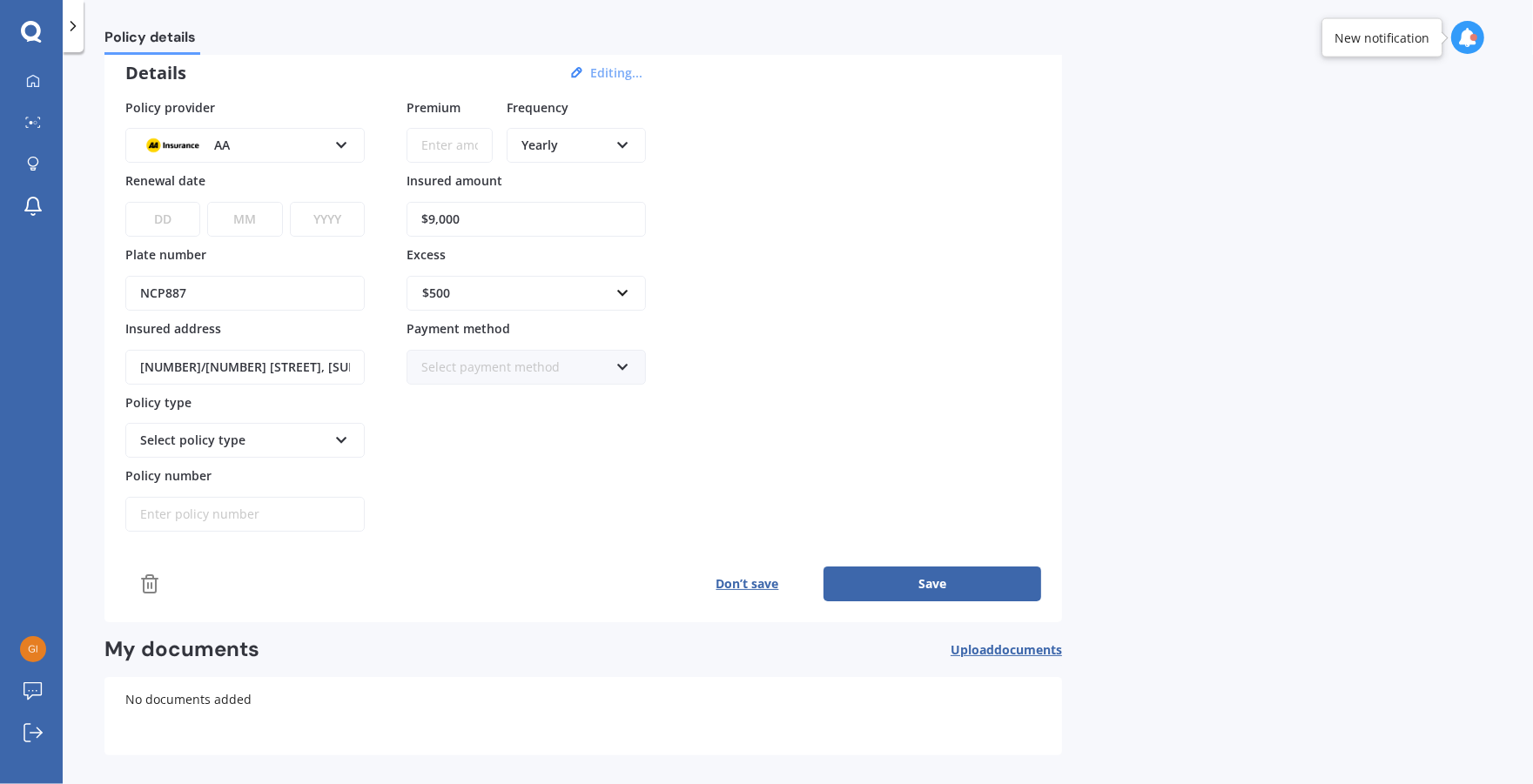 scroll, scrollTop: 0, scrollLeft: 0, axis: both 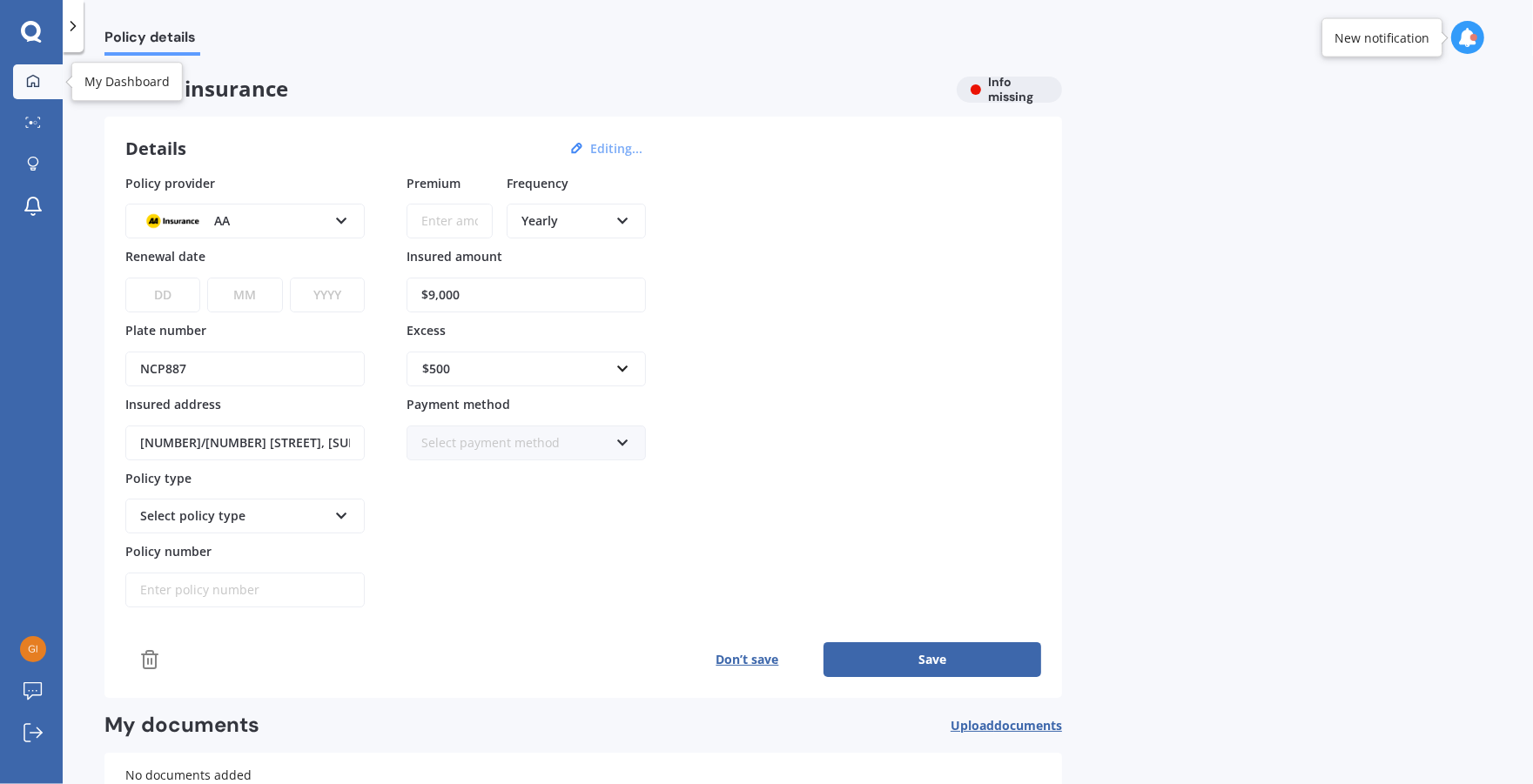 click at bounding box center (33, 80) 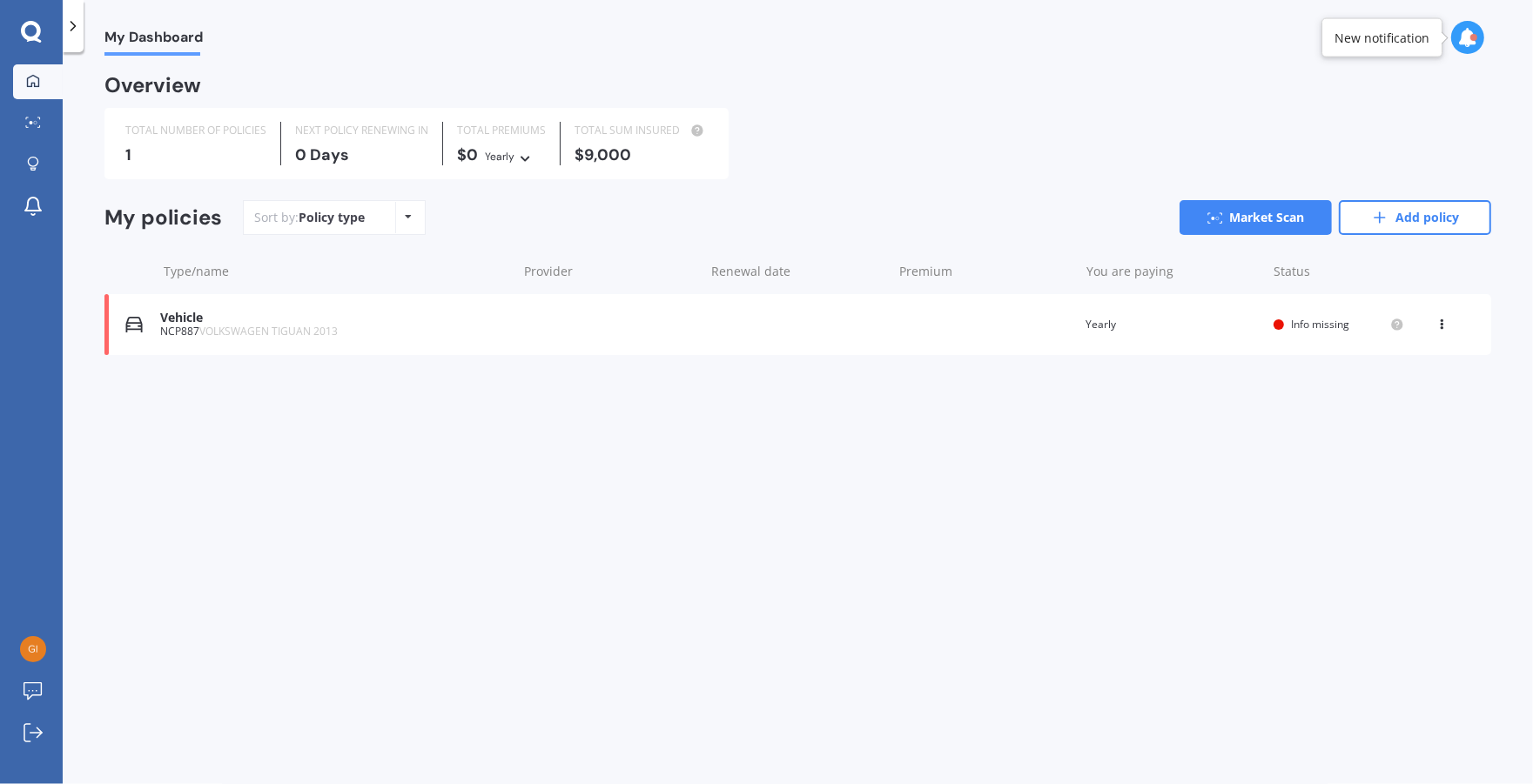 click at bounding box center (30, 30) 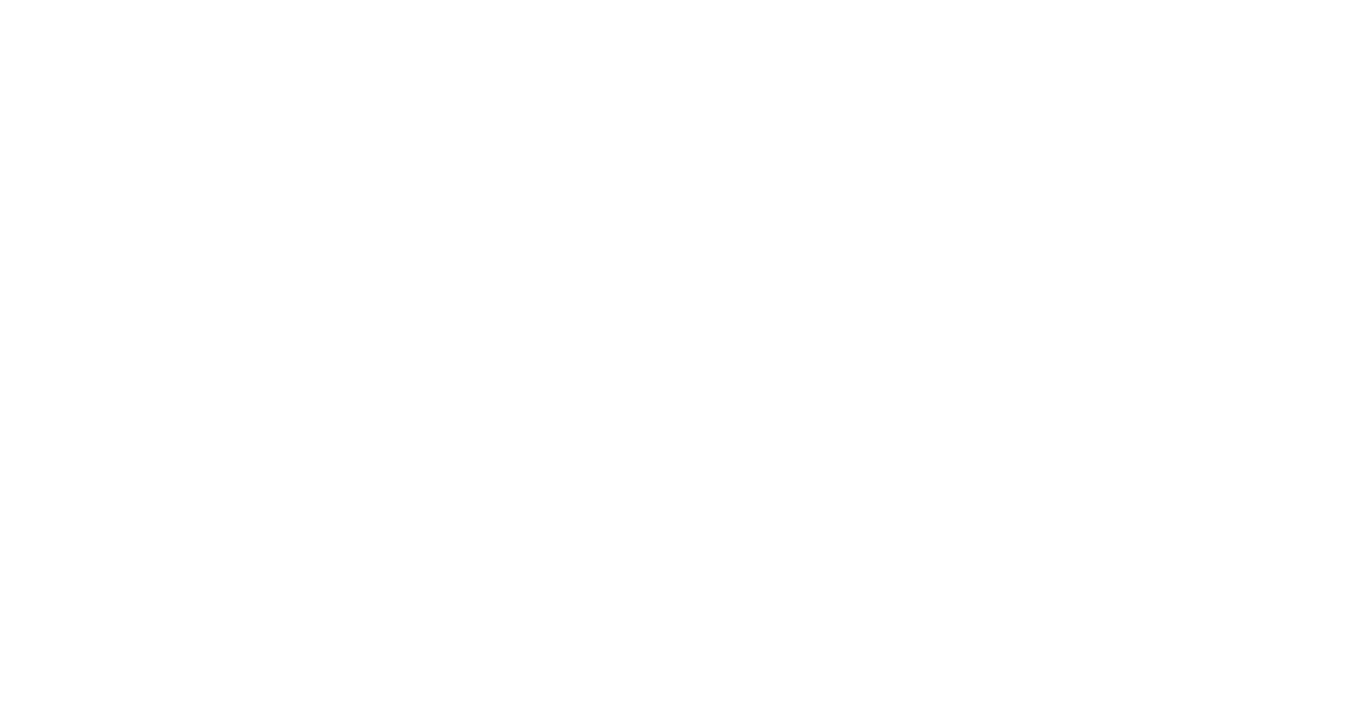 scroll, scrollTop: 0, scrollLeft: 0, axis: both 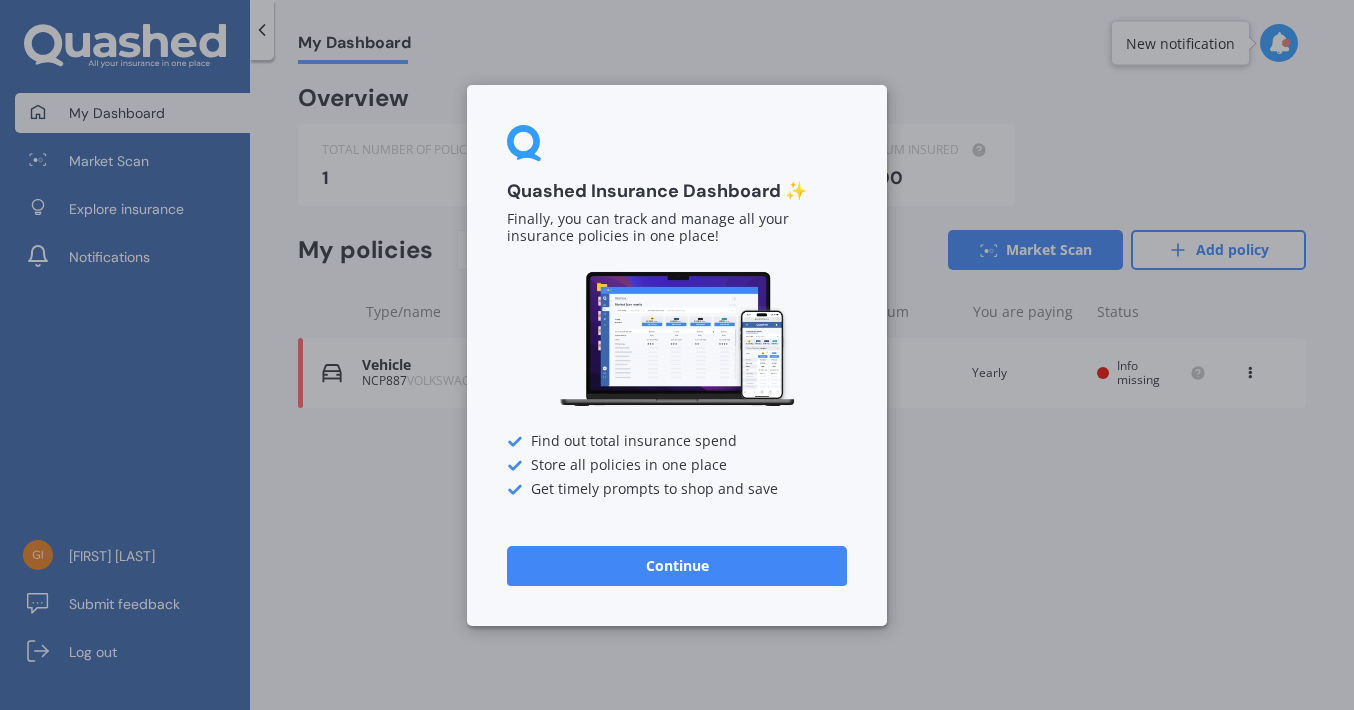 click on "Continue" at bounding box center [677, 565] 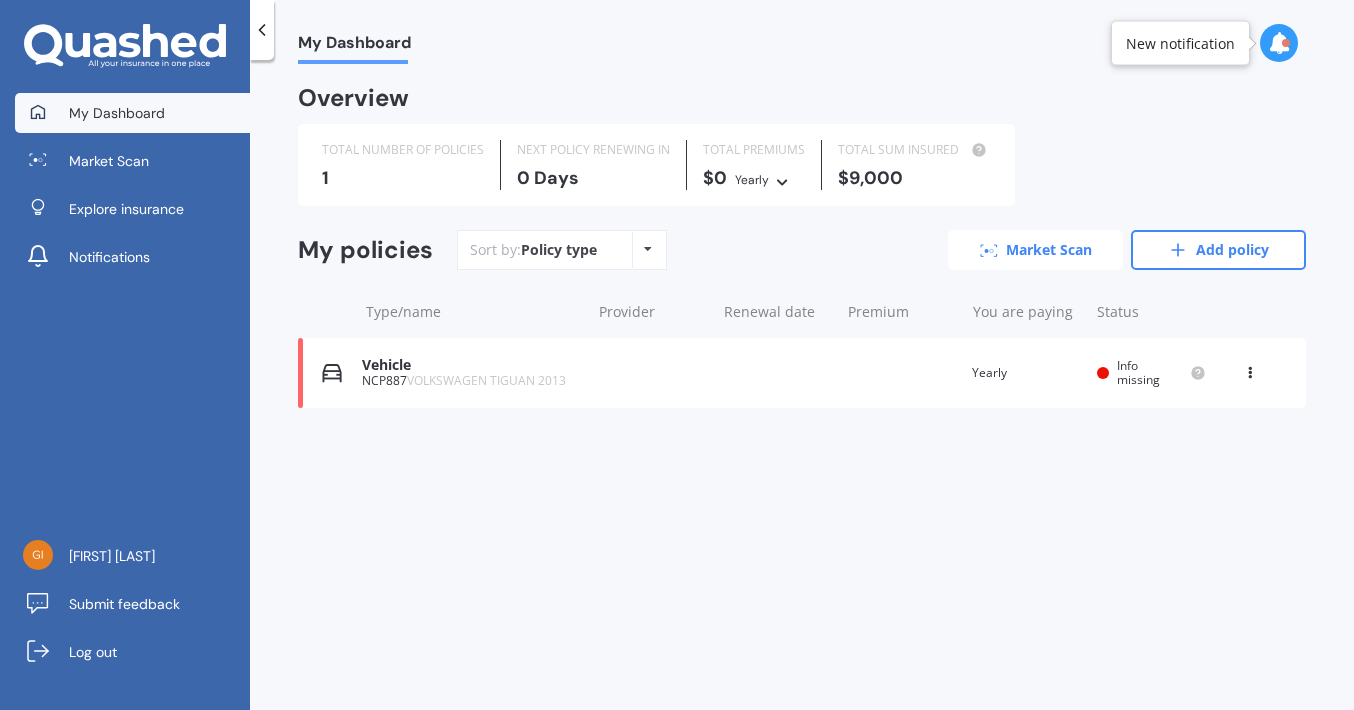 click on "Market Scan" at bounding box center [1035, 250] 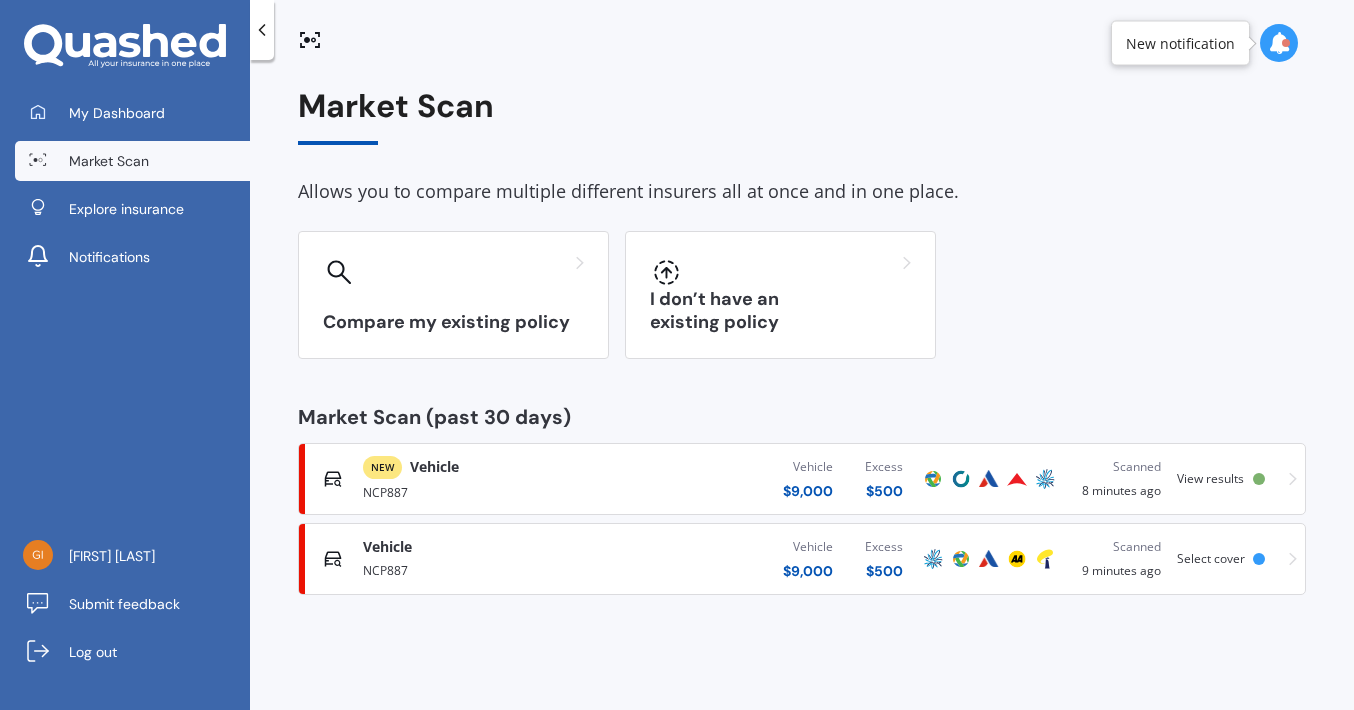 click on "Vehicle $ 9,000 Excess $ 500" at bounding box center [770, 559] 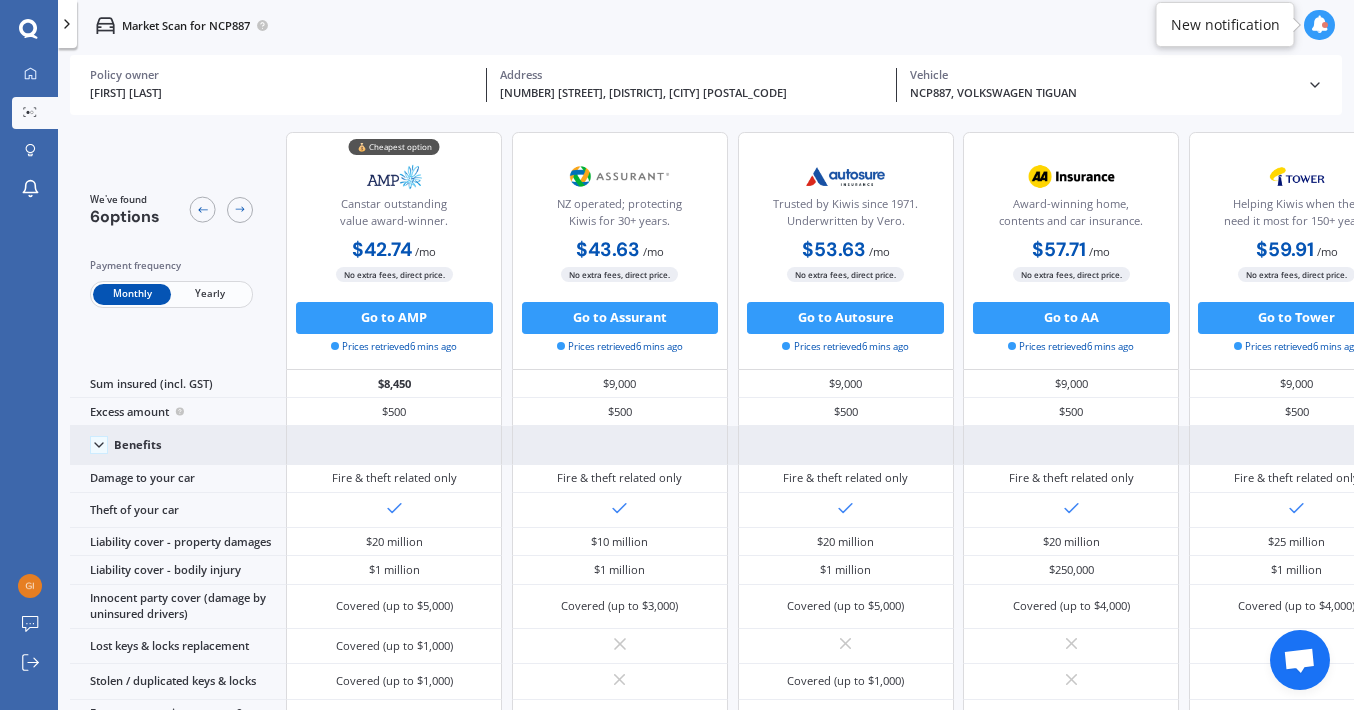 click at bounding box center (99, 445) 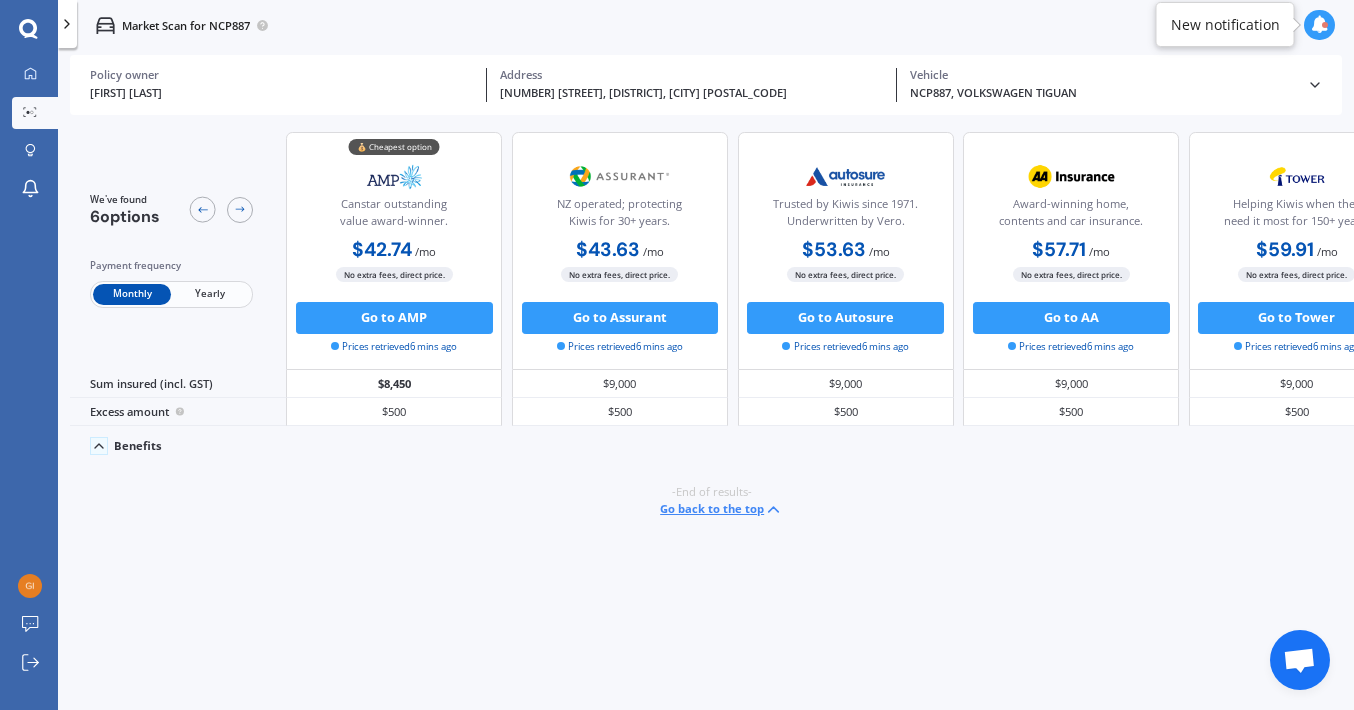 click at bounding box center (99, 446) 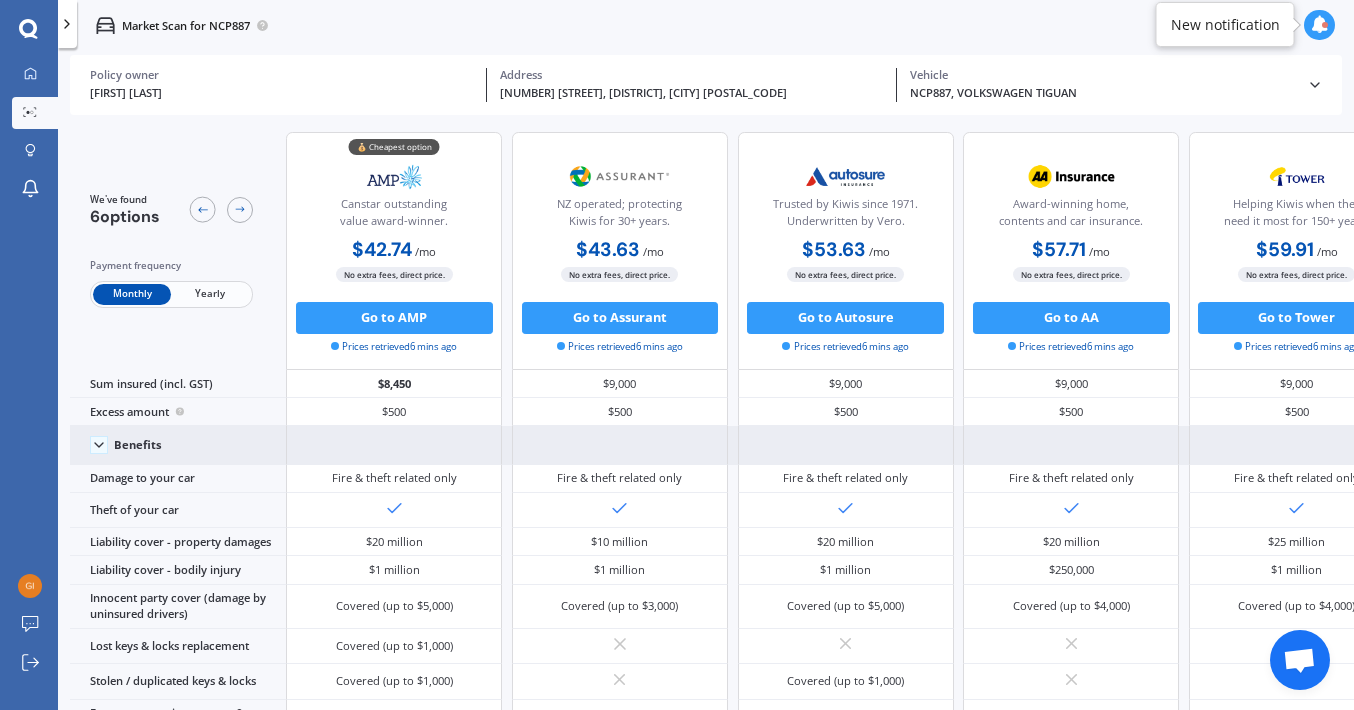 click on "[FIRST] [LAST] Policy owner [NUMBER] [STREET], [DISTRICT], [CITY] [POSTAL_CODE] Address NCP887, VOLKSWAGEN TIGUAN Vehicle" at bounding box center (706, 85) 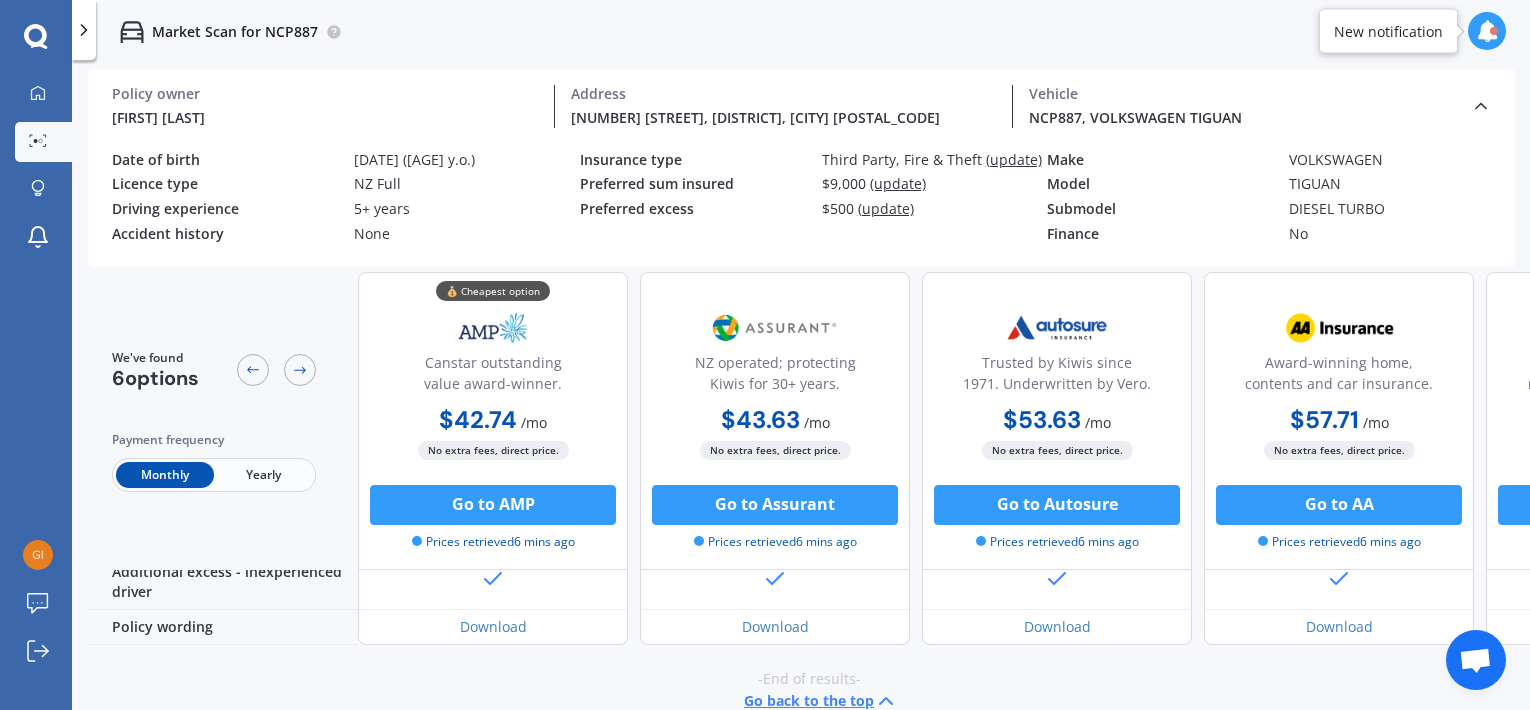 scroll, scrollTop: 847, scrollLeft: 0, axis: vertical 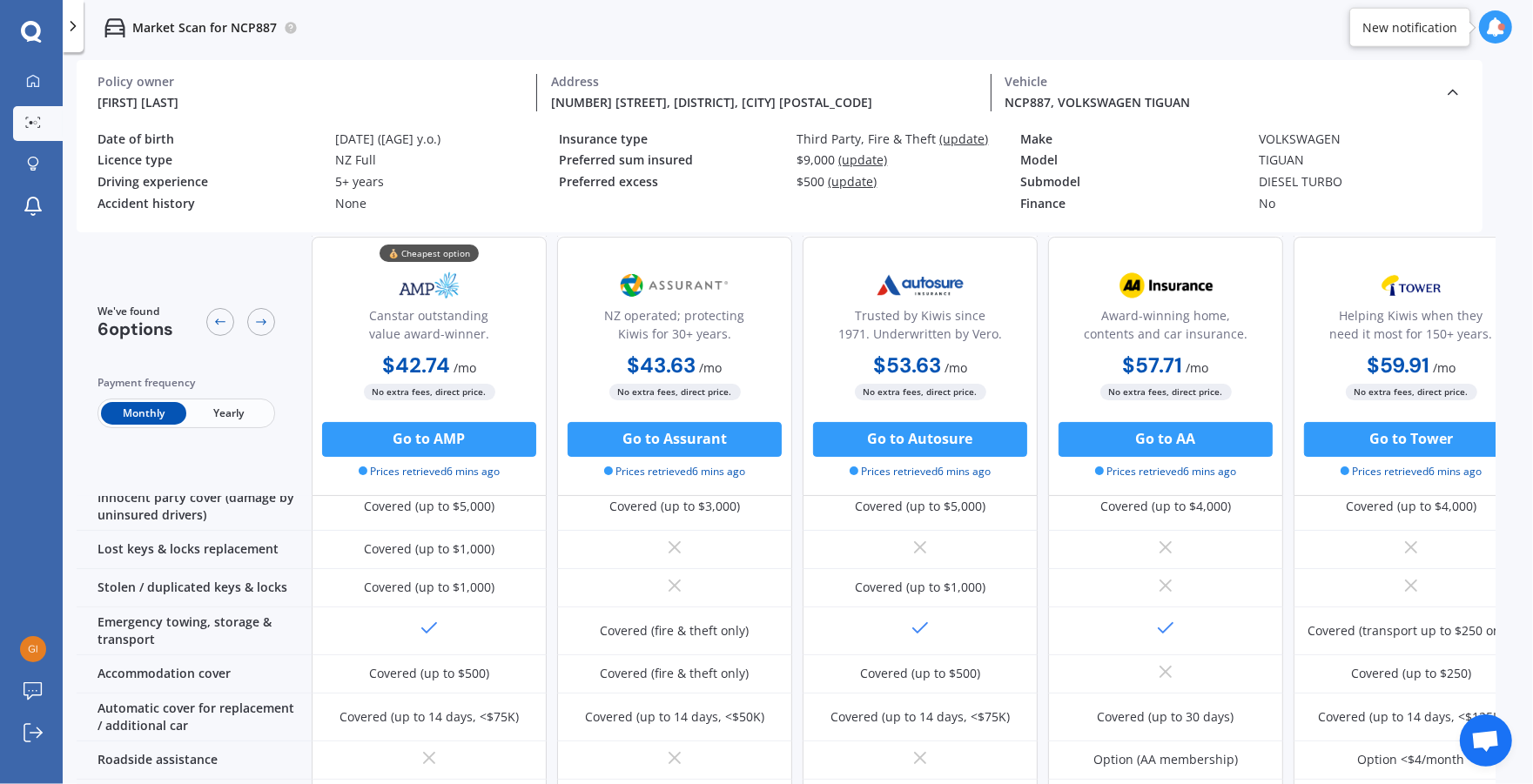 click on "(update)" at bounding box center (965, 138) 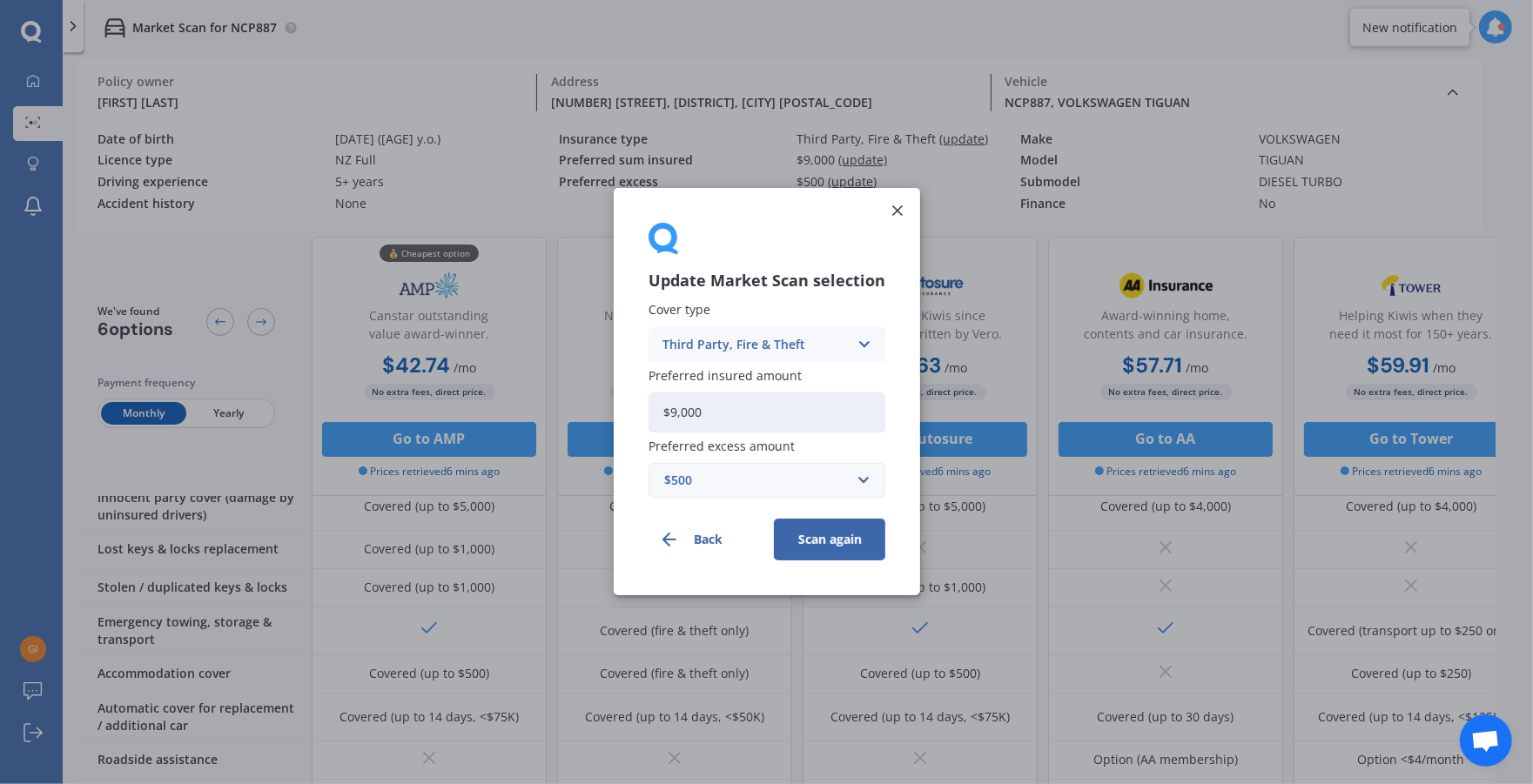 click at bounding box center [864, 345] 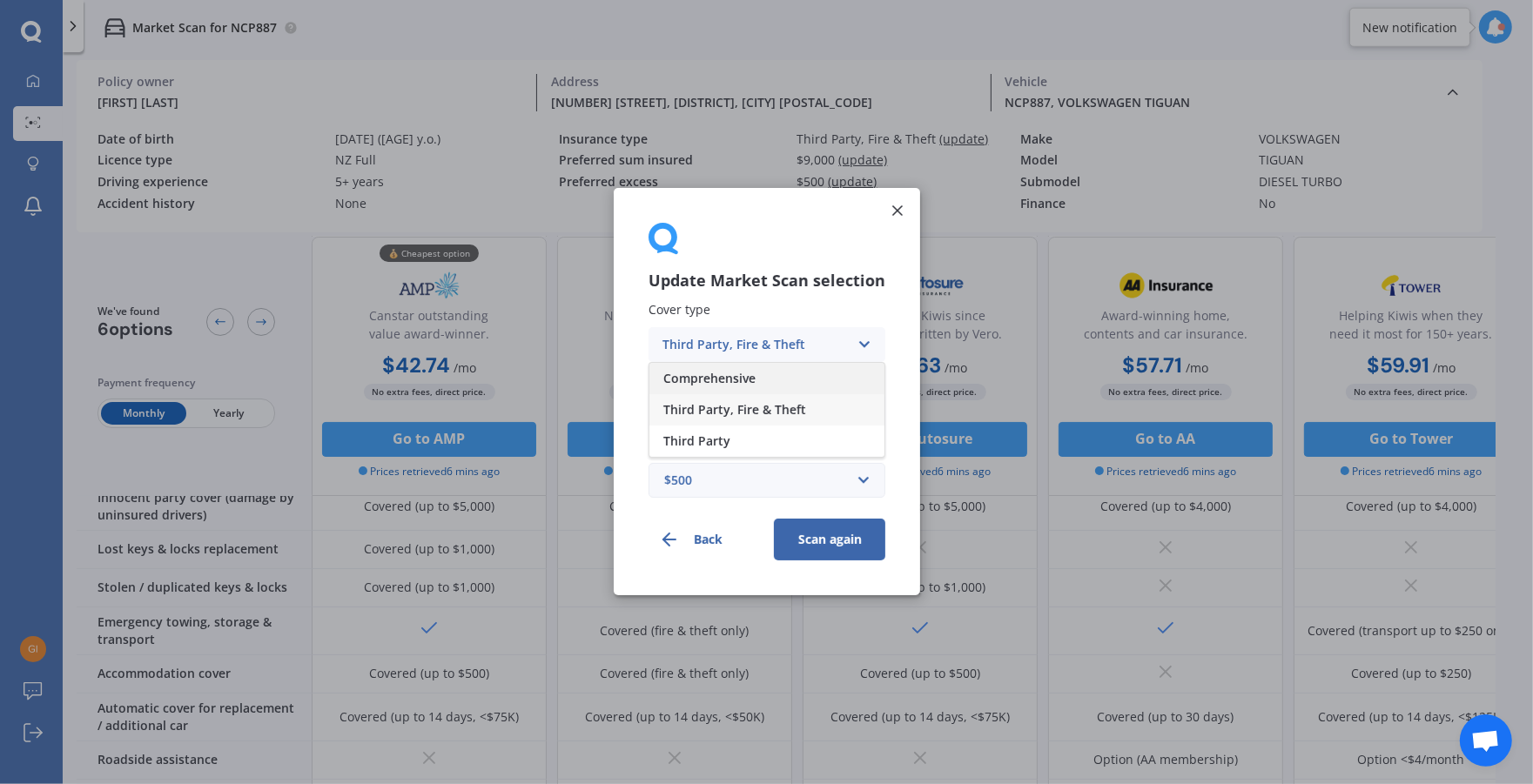 click on "Comprehensive" at bounding box center (767, 379) 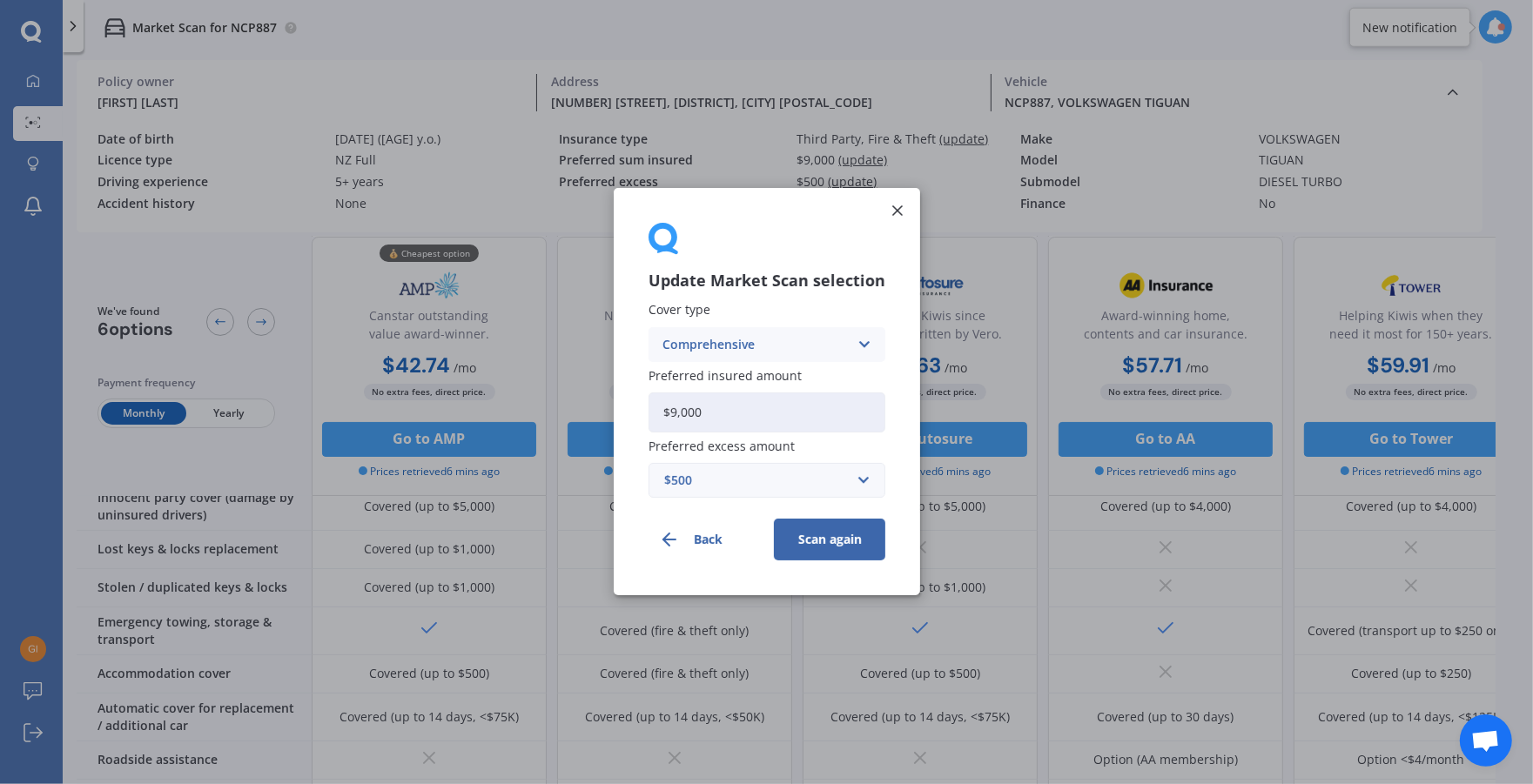 click on "Scan again" at bounding box center [830, 540] 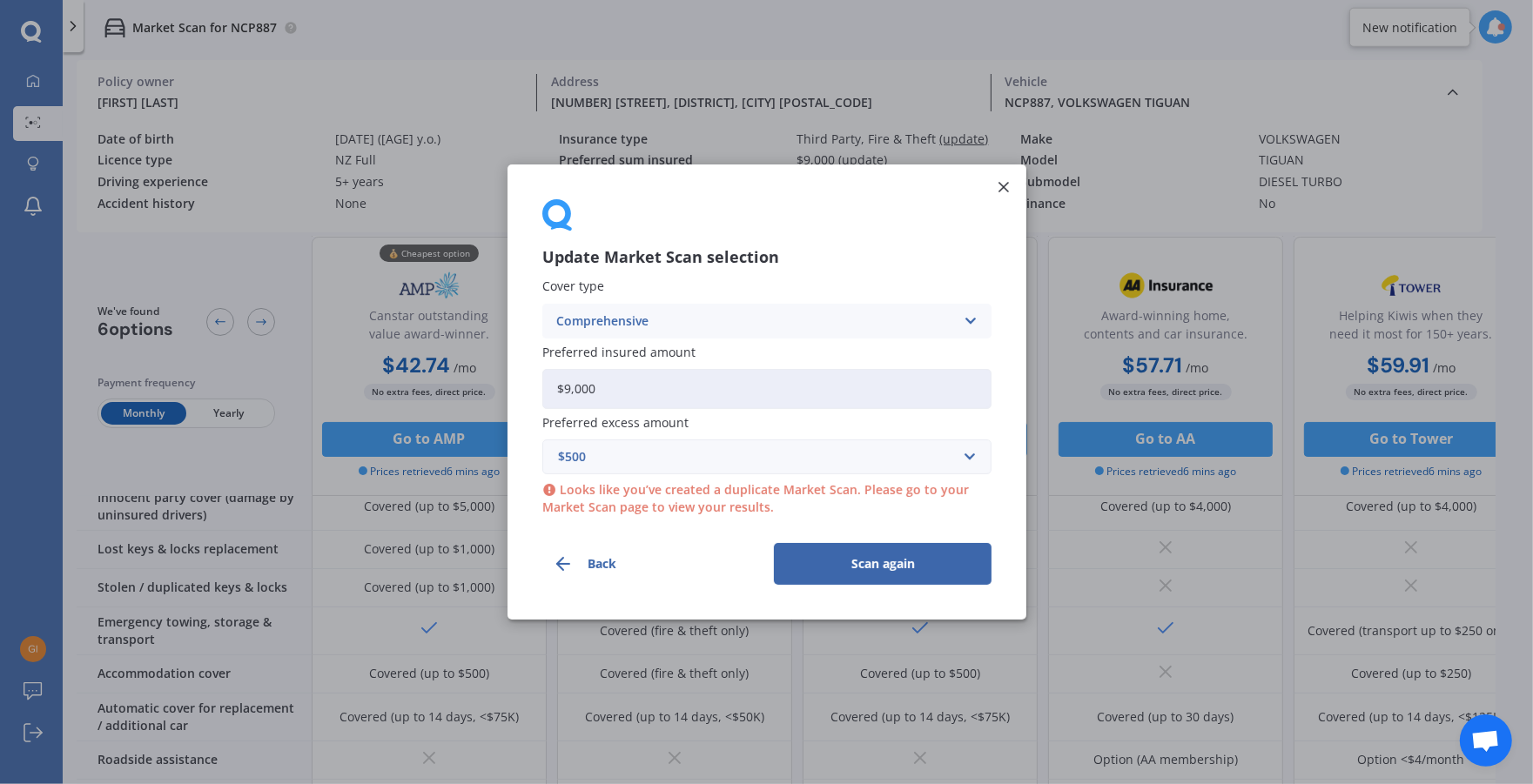 click at bounding box center [1004, 187] 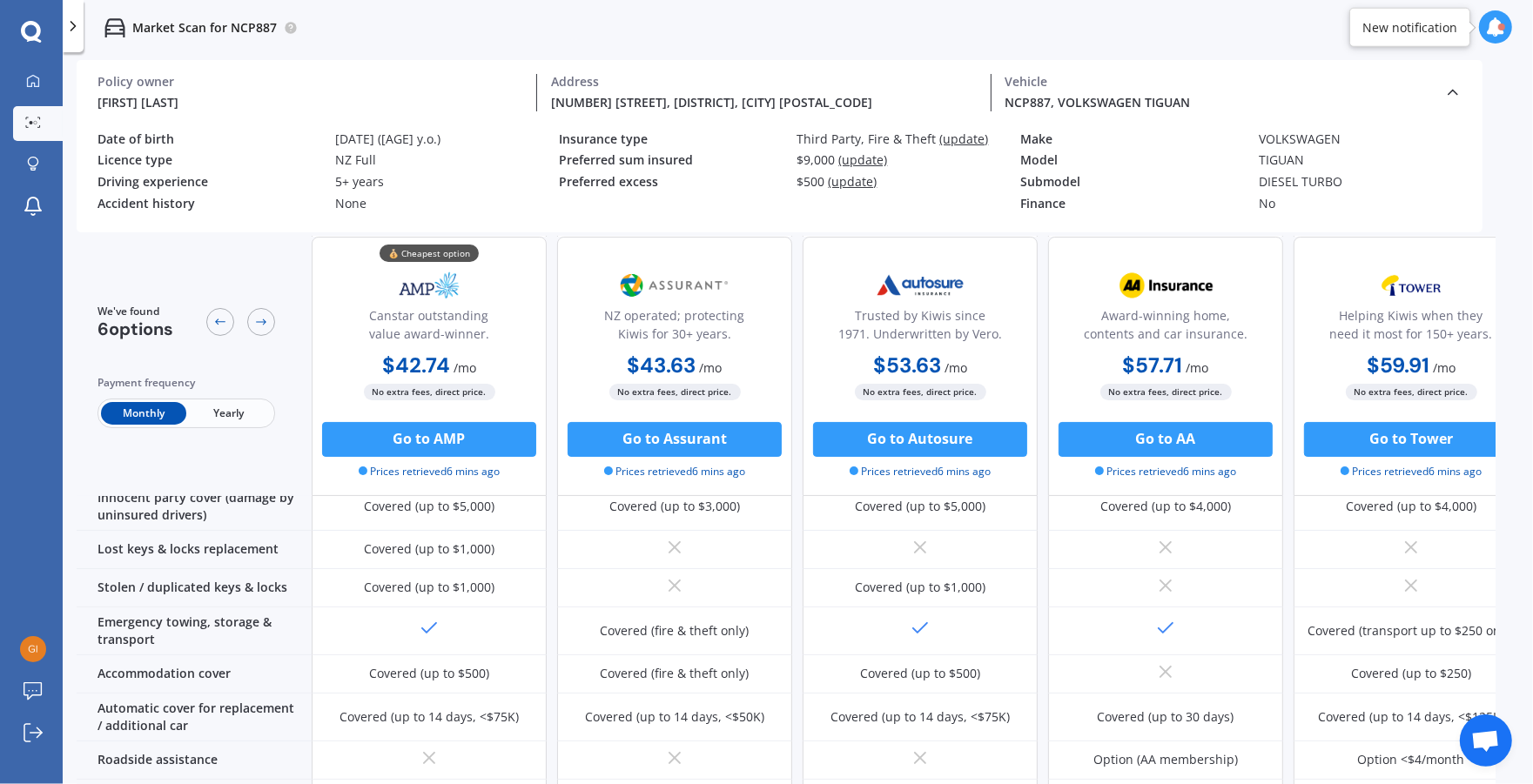 click on "(update)" at bounding box center (965, 138) 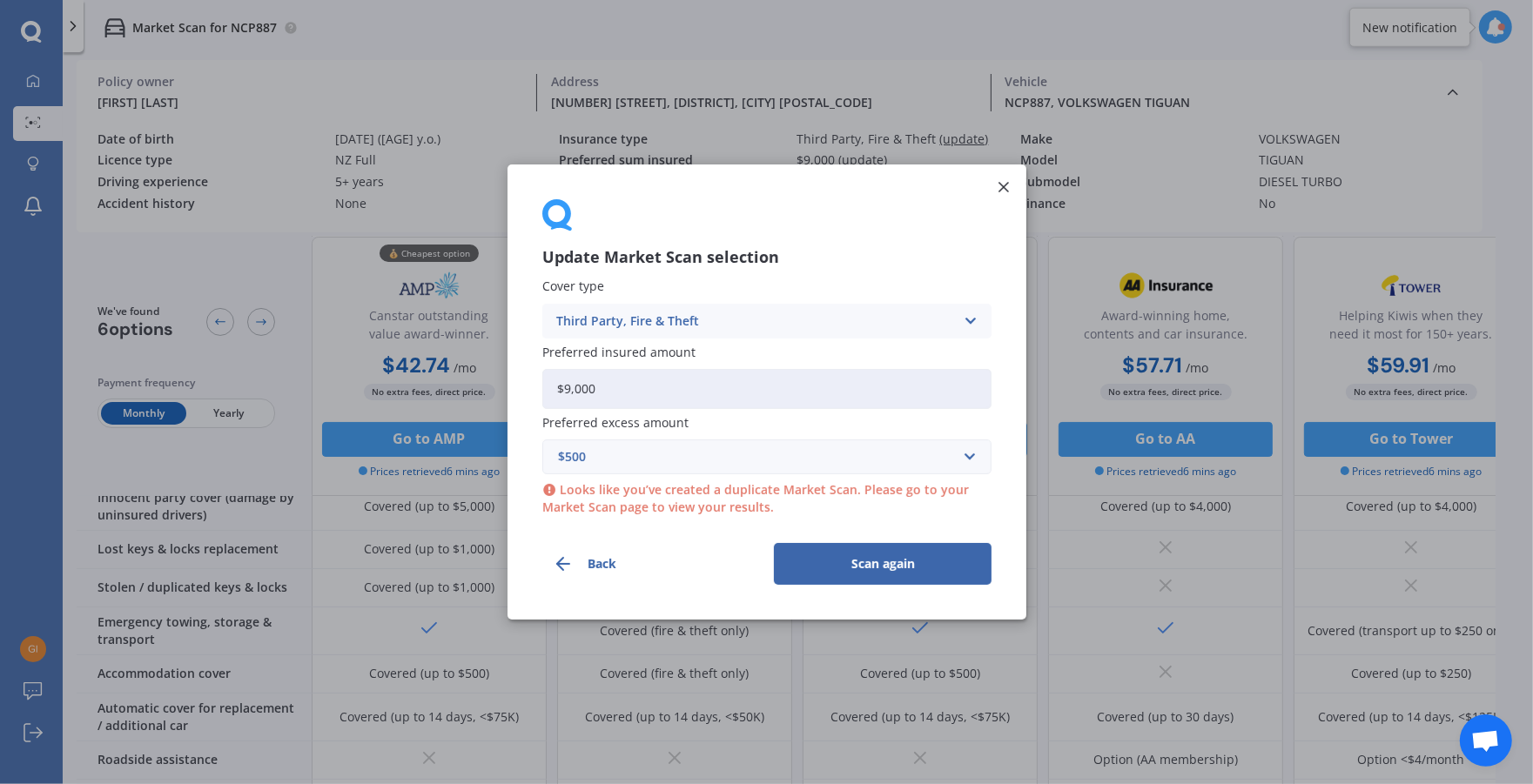 click on "Third Party, Fire & Theft Comprehensive Third Party, Fire & Theft Third Party" at bounding box center [767, 321] 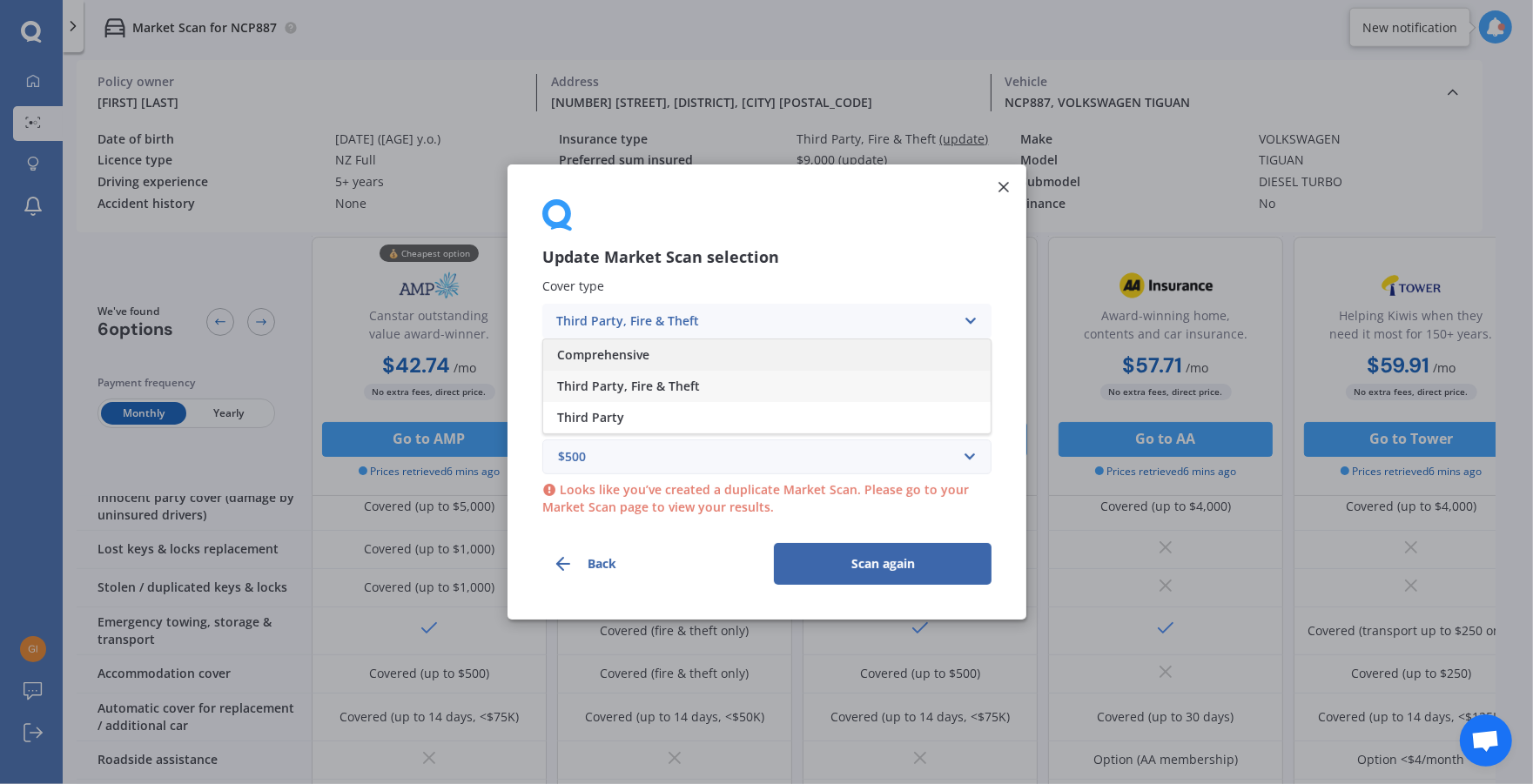 click on "Comprehensive" at bounding box center [767, 355] 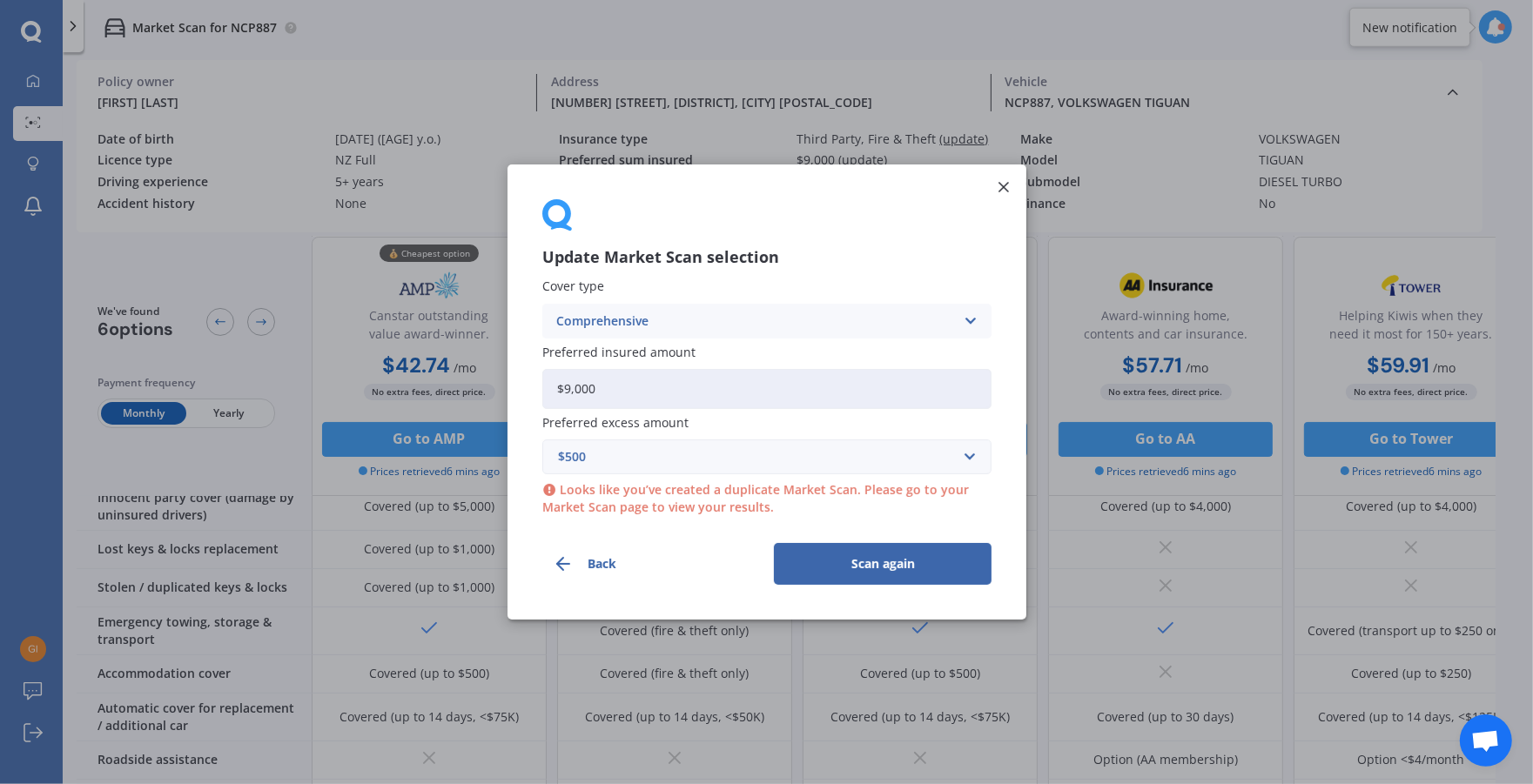click on "Scan again" at bounding box center [883, 564] 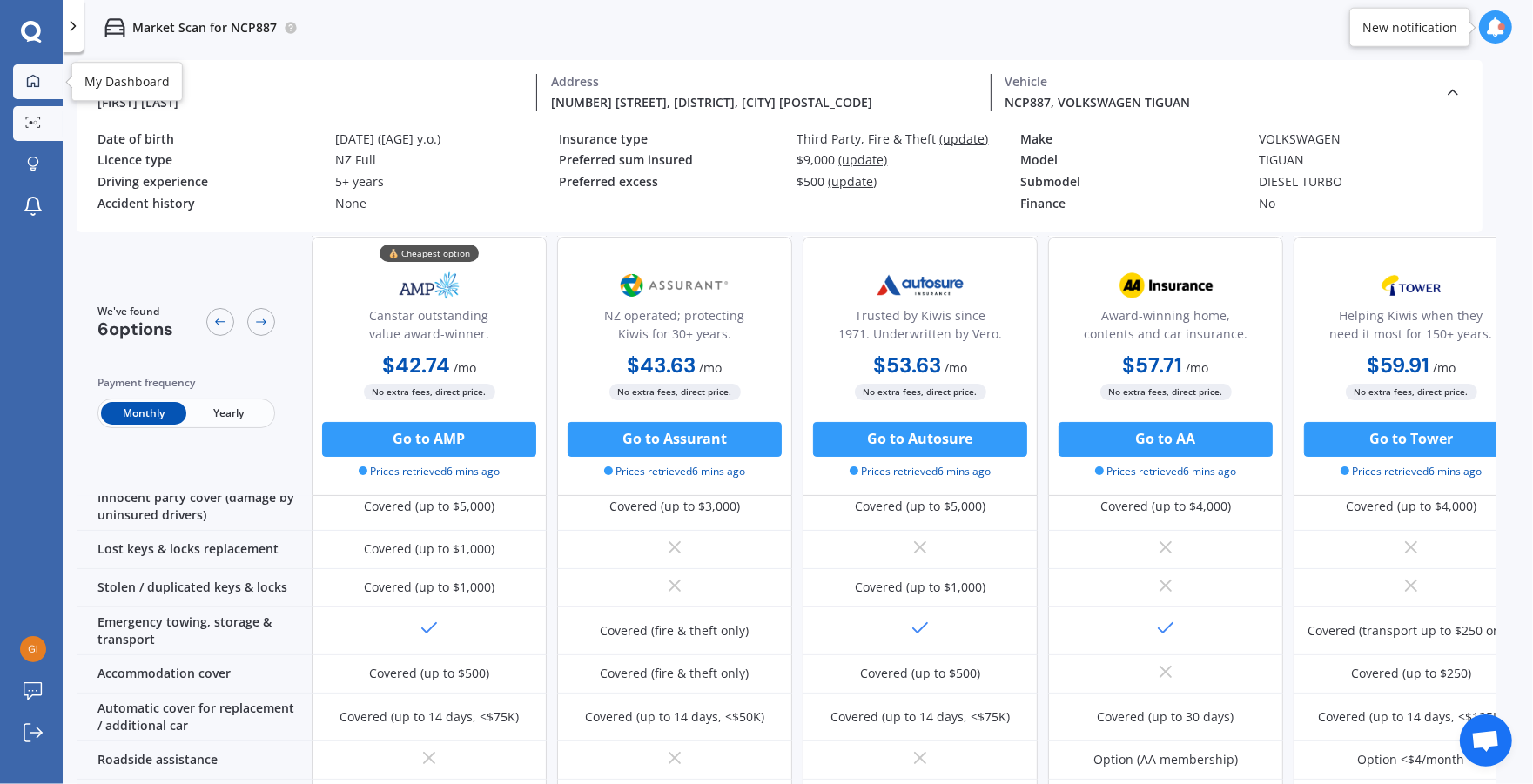 click at bounding box center (33, 80) 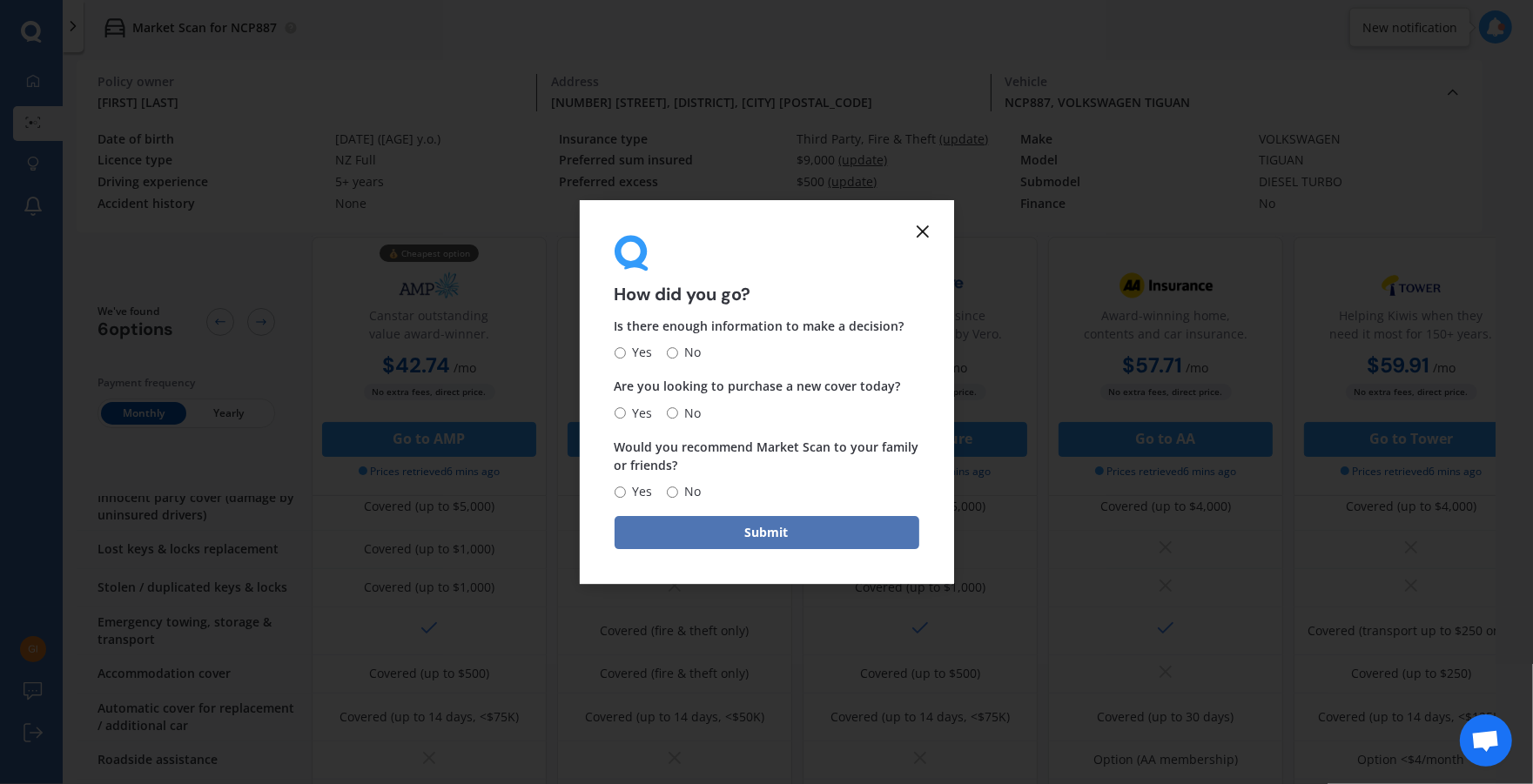 click on "Submit" at bounding box center (767, 533) 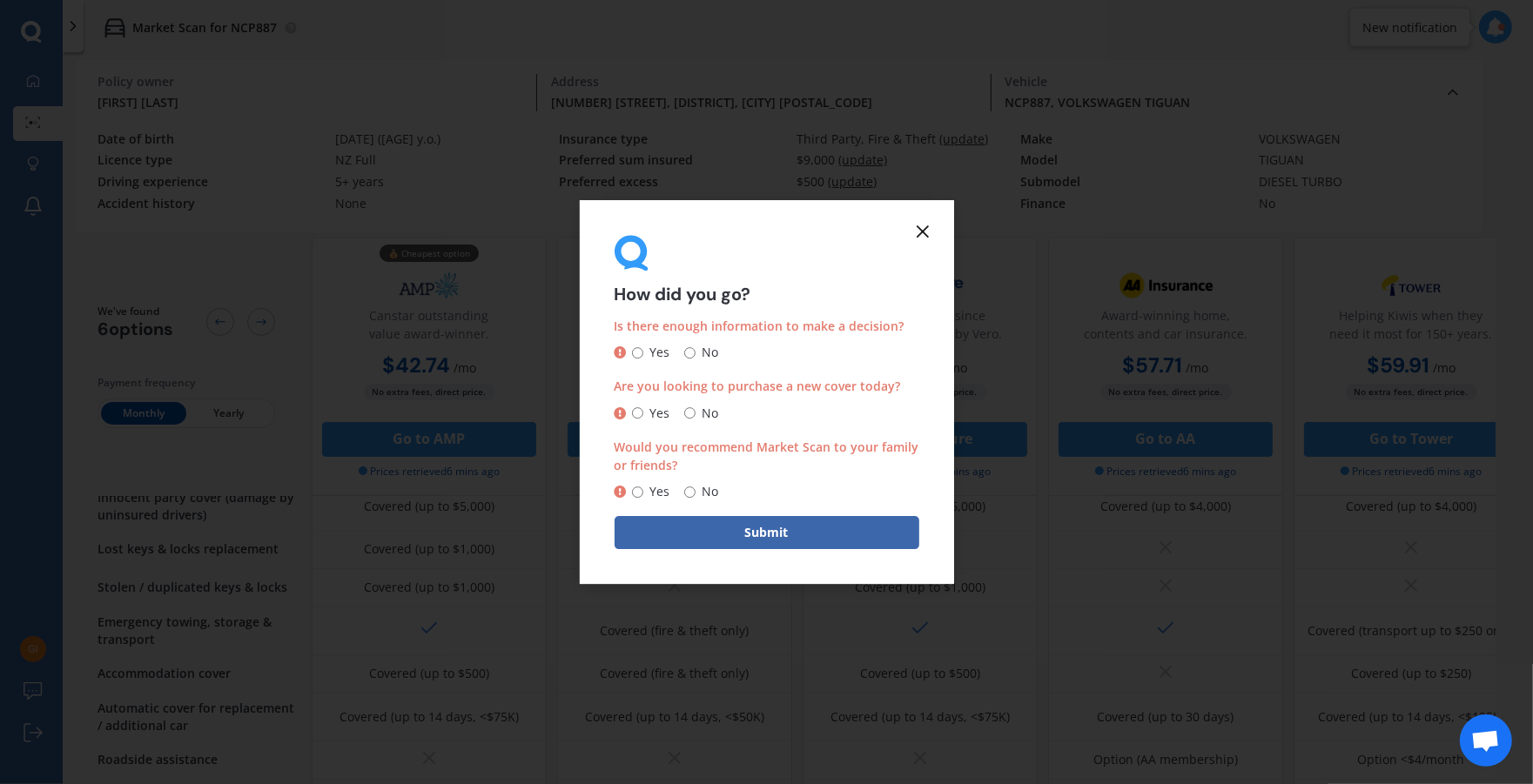 click at bounding box center [923, 231] 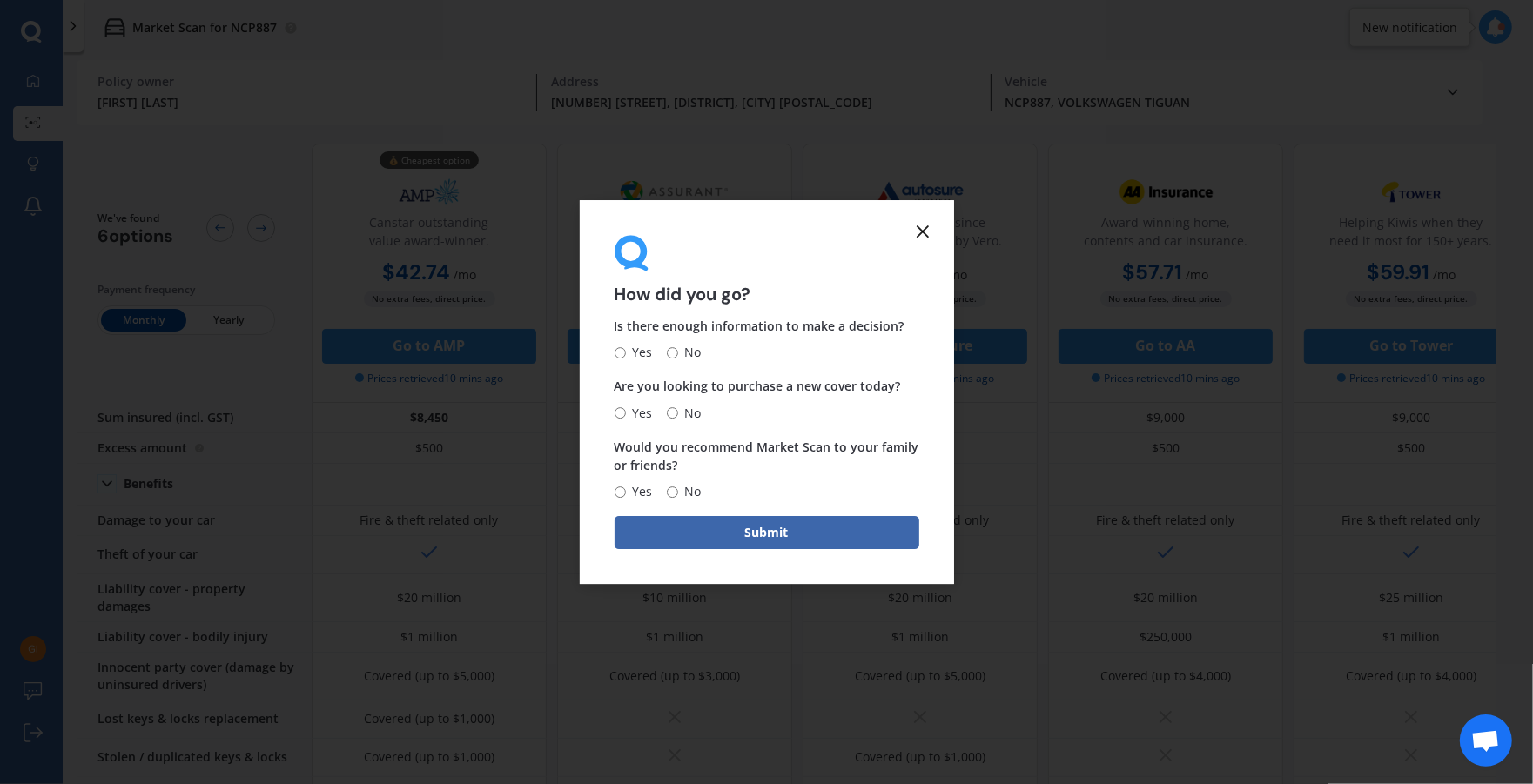 click at bounding box center (923, 231) 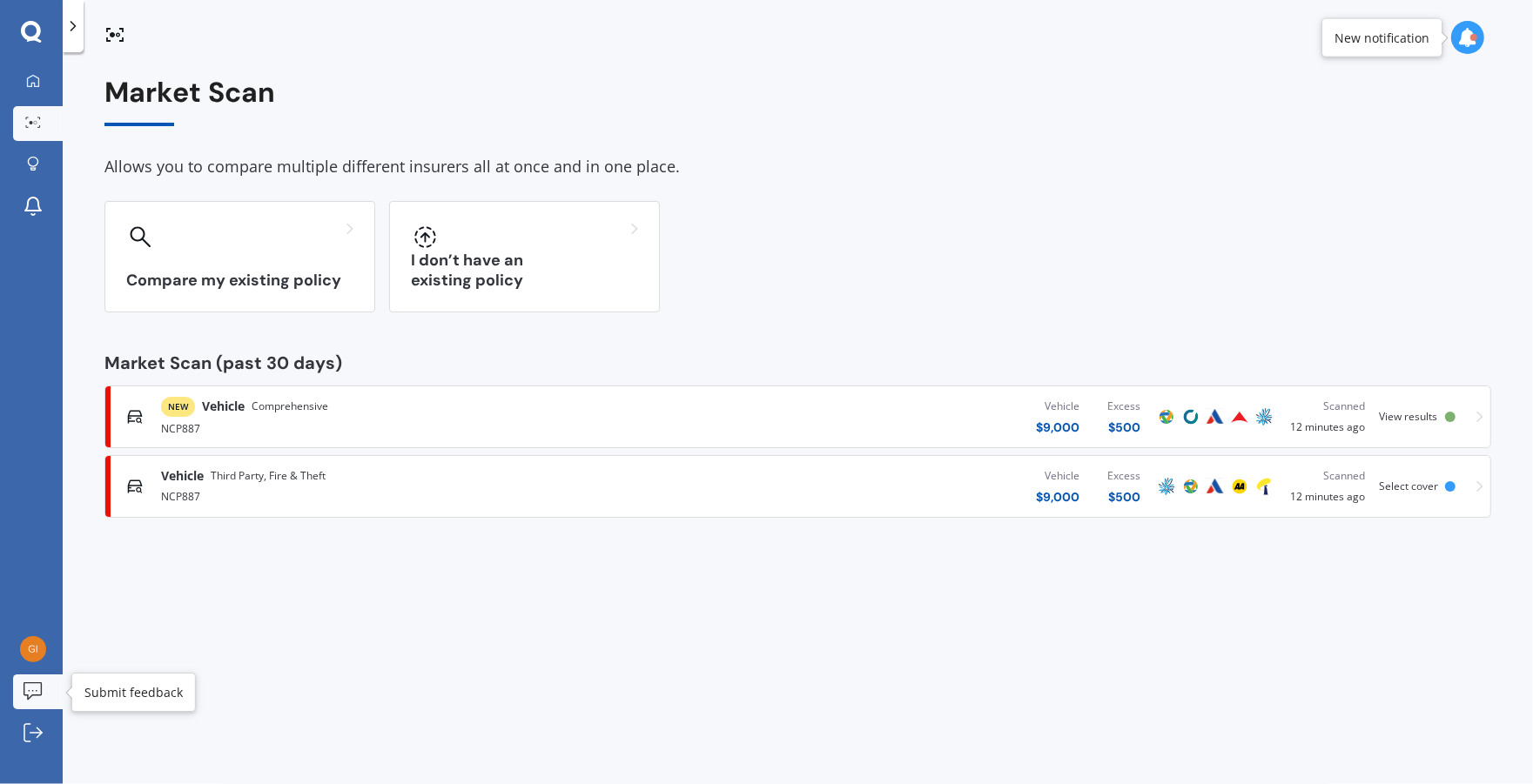 click at bounding box center (33, 691) 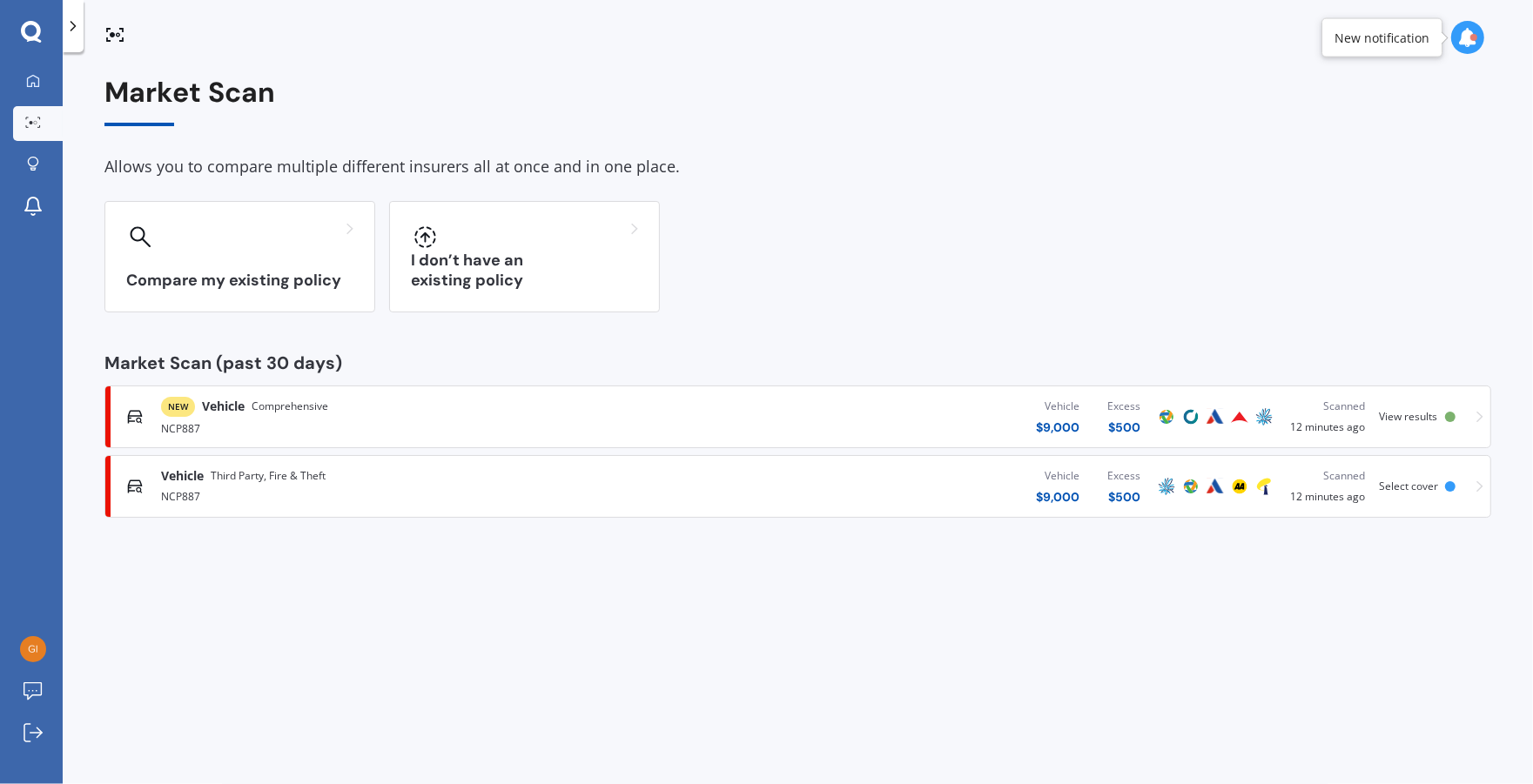 click on "NEW Vehicle Comprehensive" at bounding box center [400, 406] 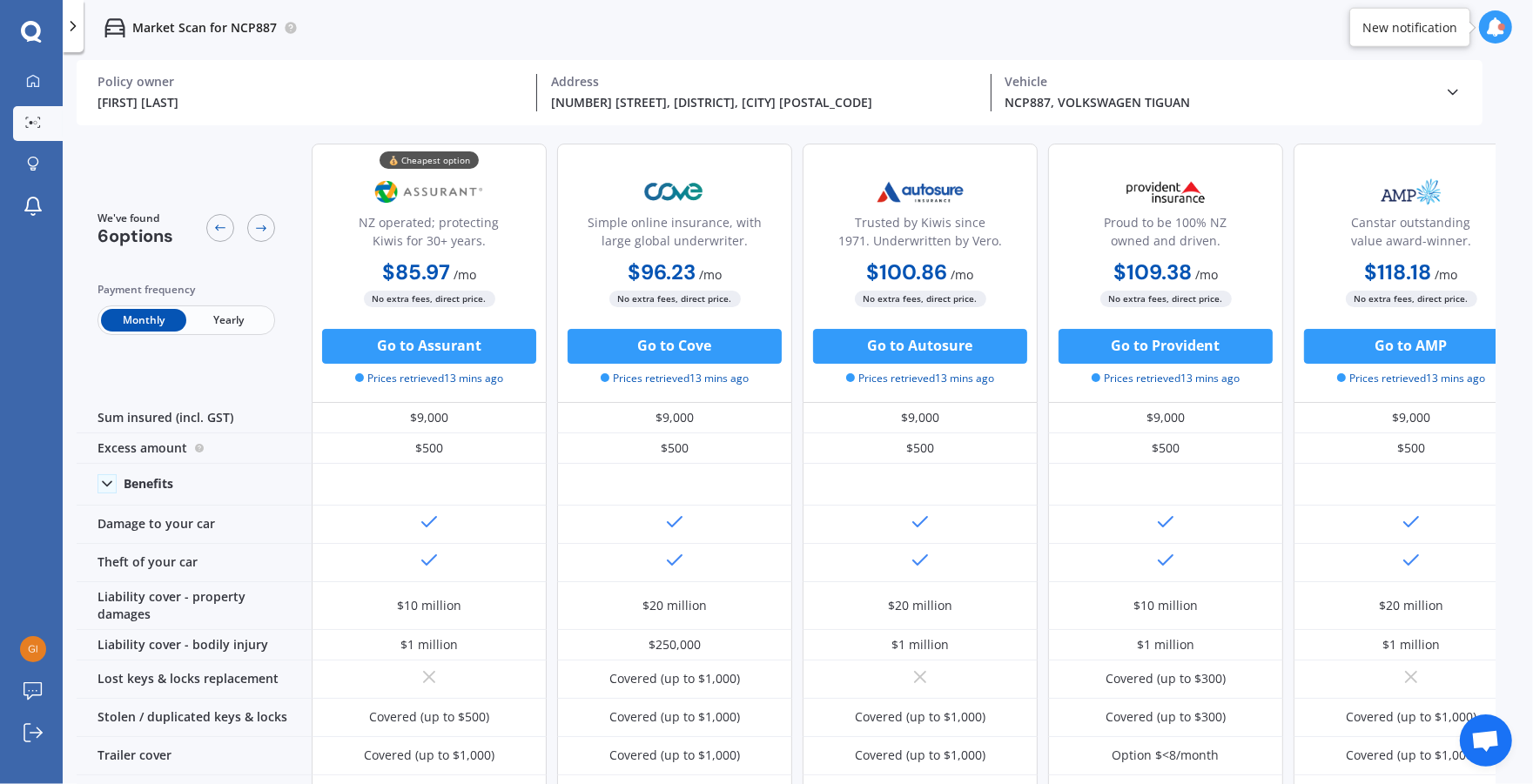 click at bounding box center [1453, 92] 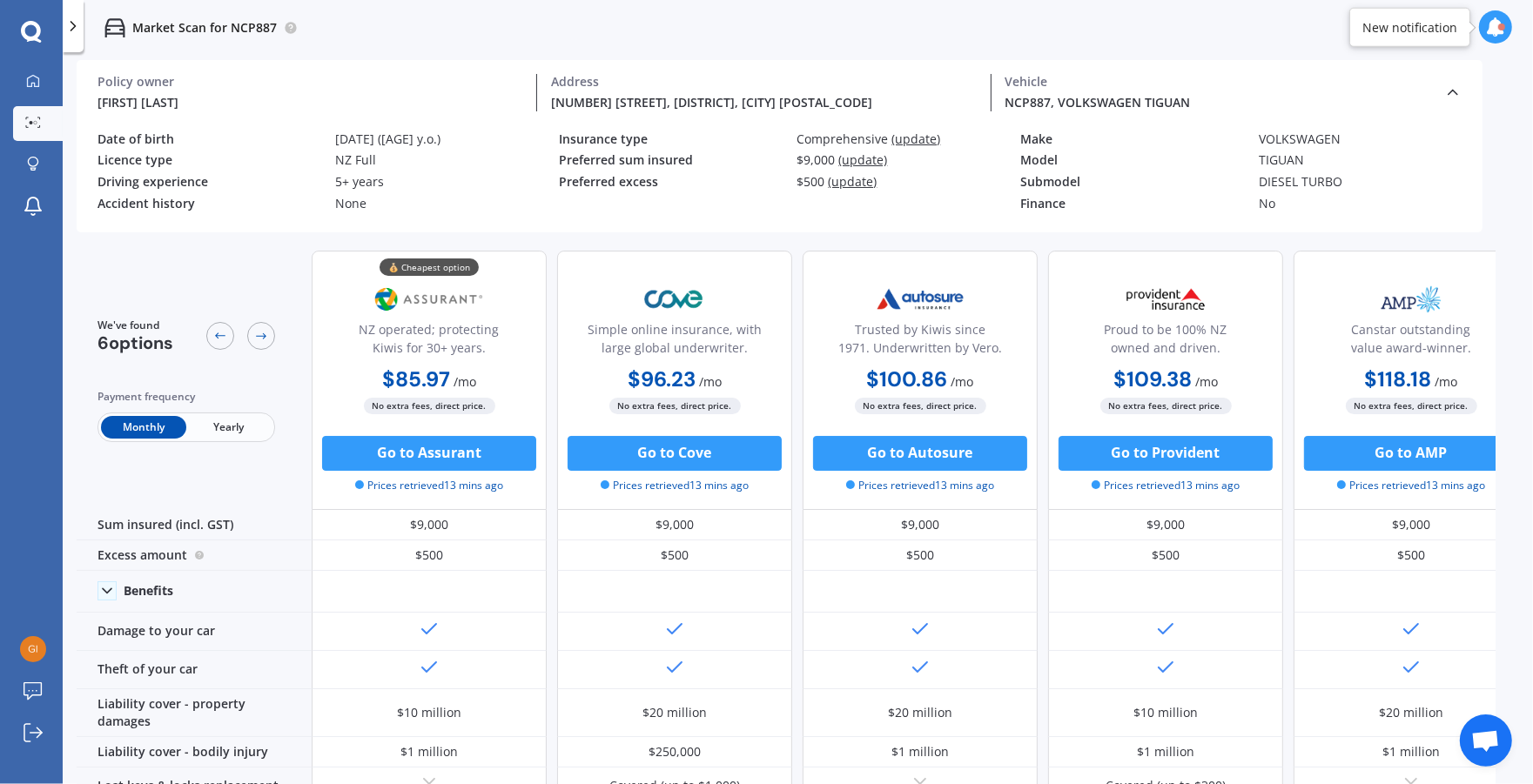 click at bounding box center (1453, 92) 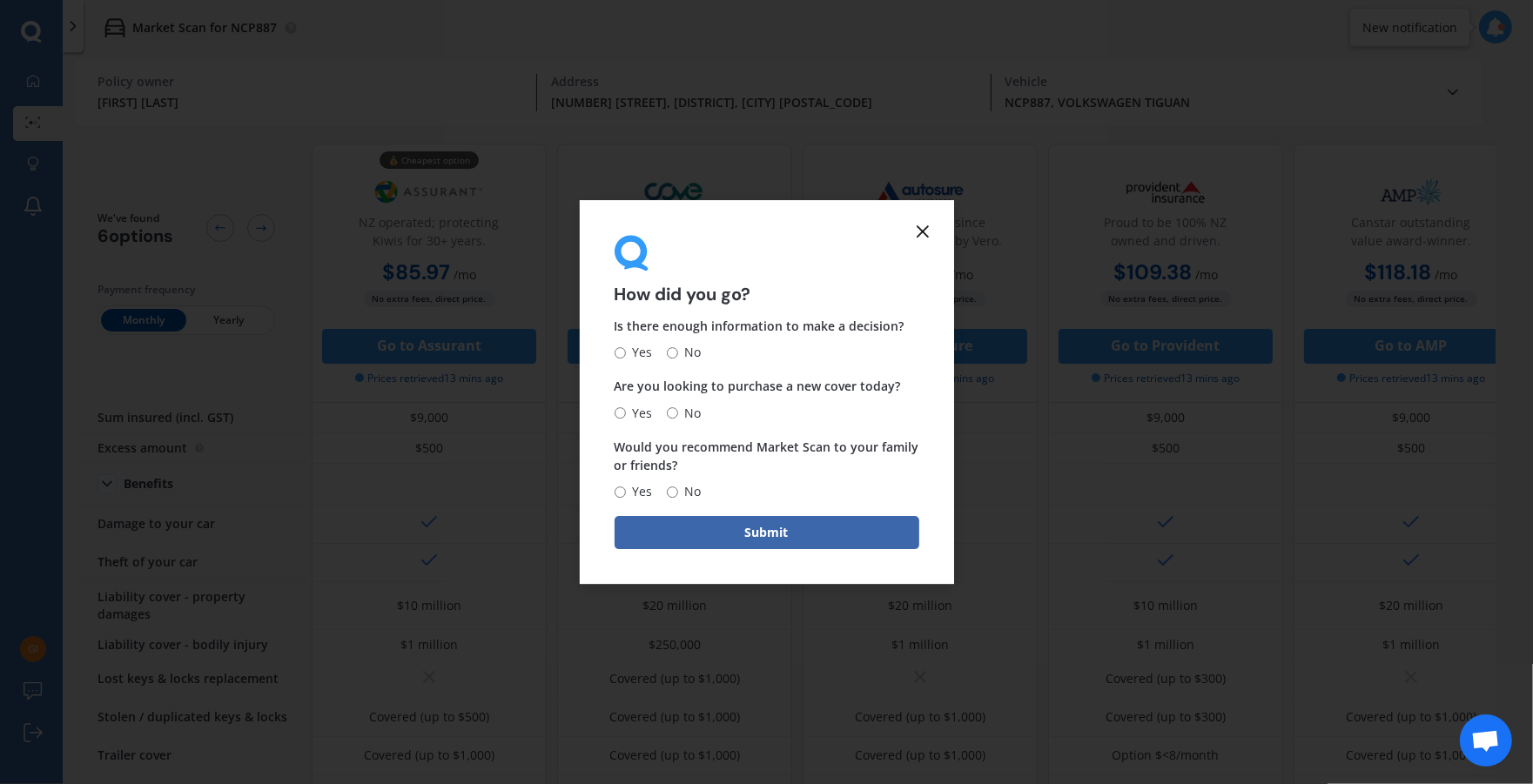click on "Yes" at bounding box center (620, 352) 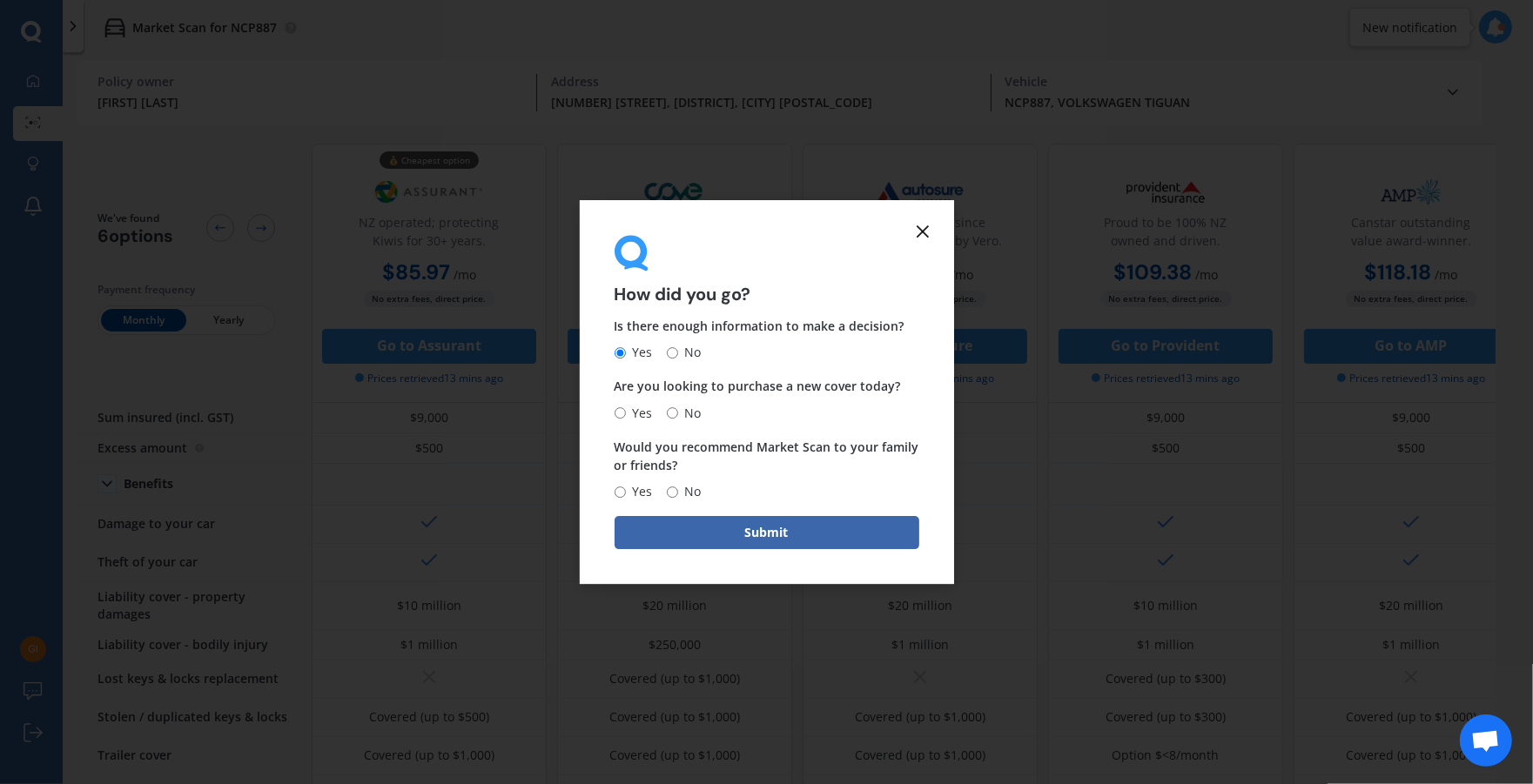 click on "Yes" at bounding box center (620, 412) 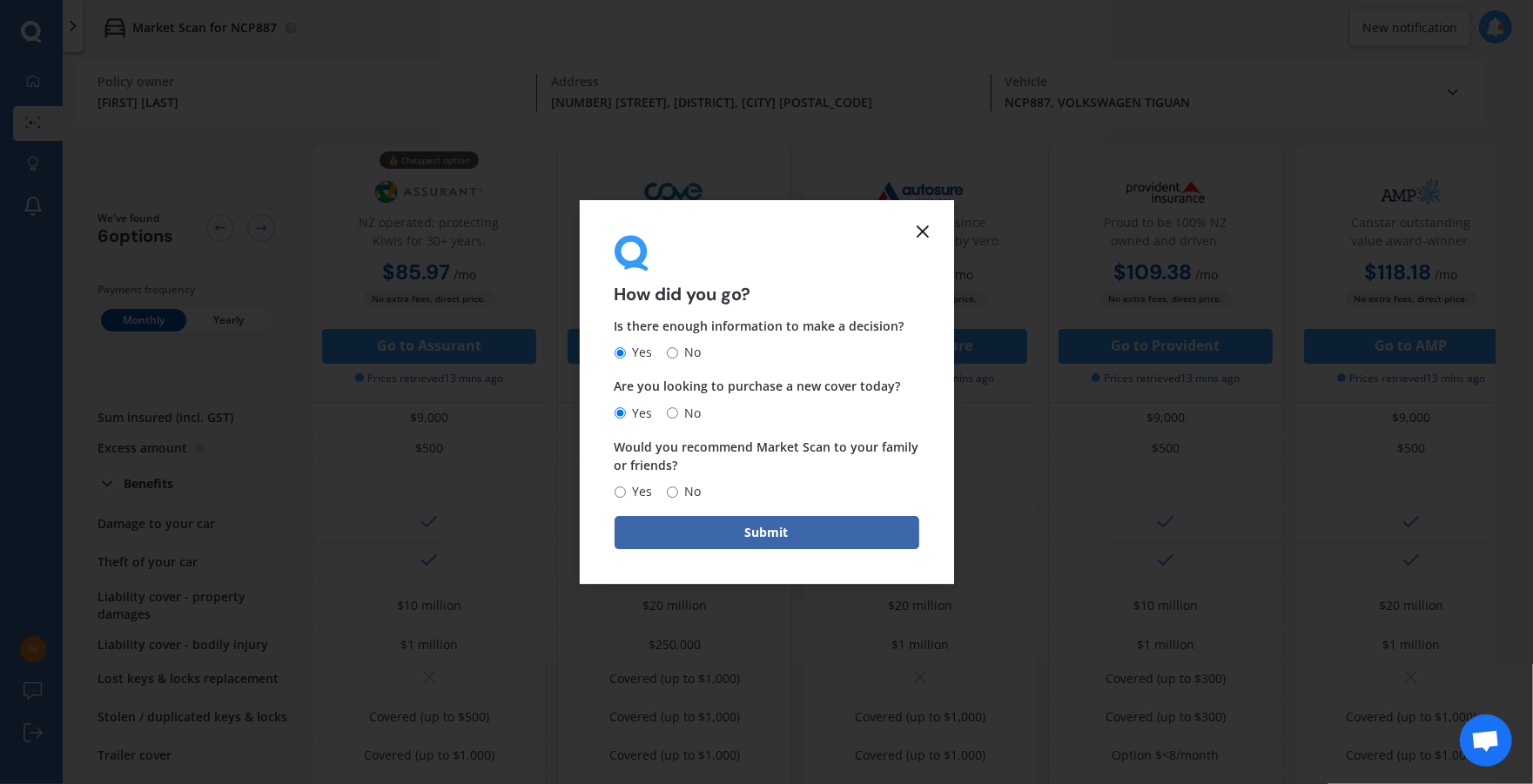 click on "Yes" at bounding box center (620, 492) 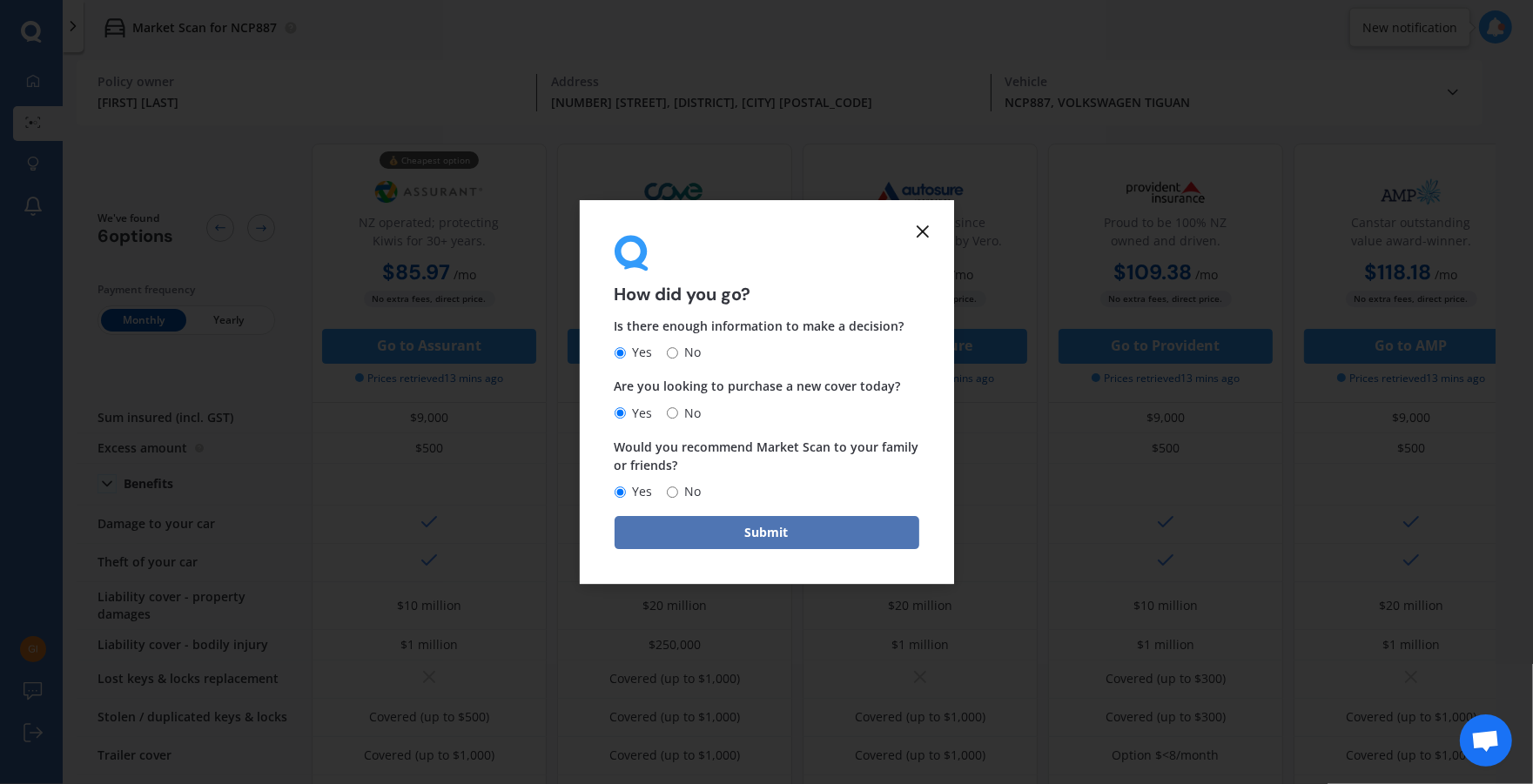 click on "Submit" at bounding box center (767, 533) 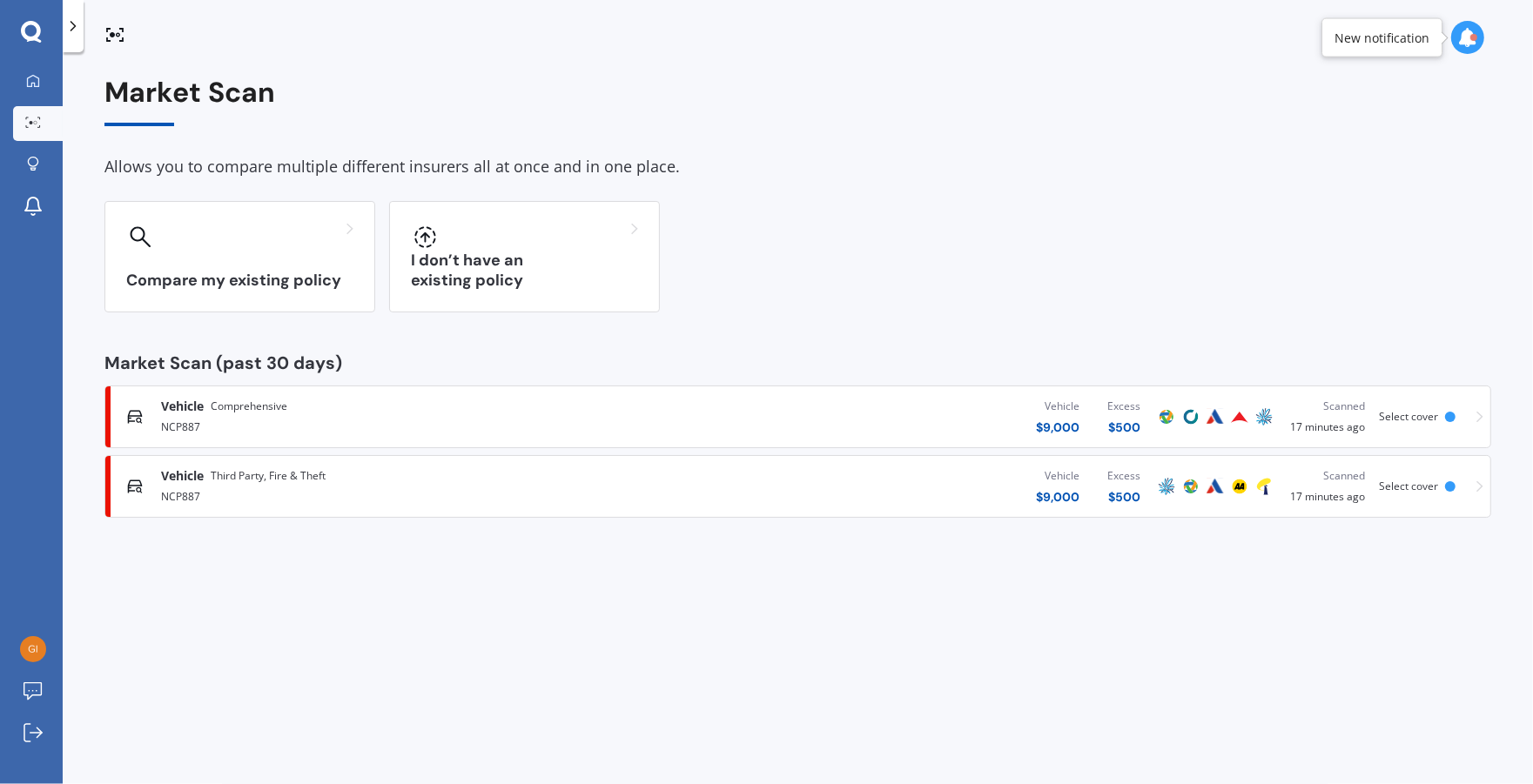 click on "Vehicle $ 9,000 Excess $ 500" at bounding box center [898, 486] 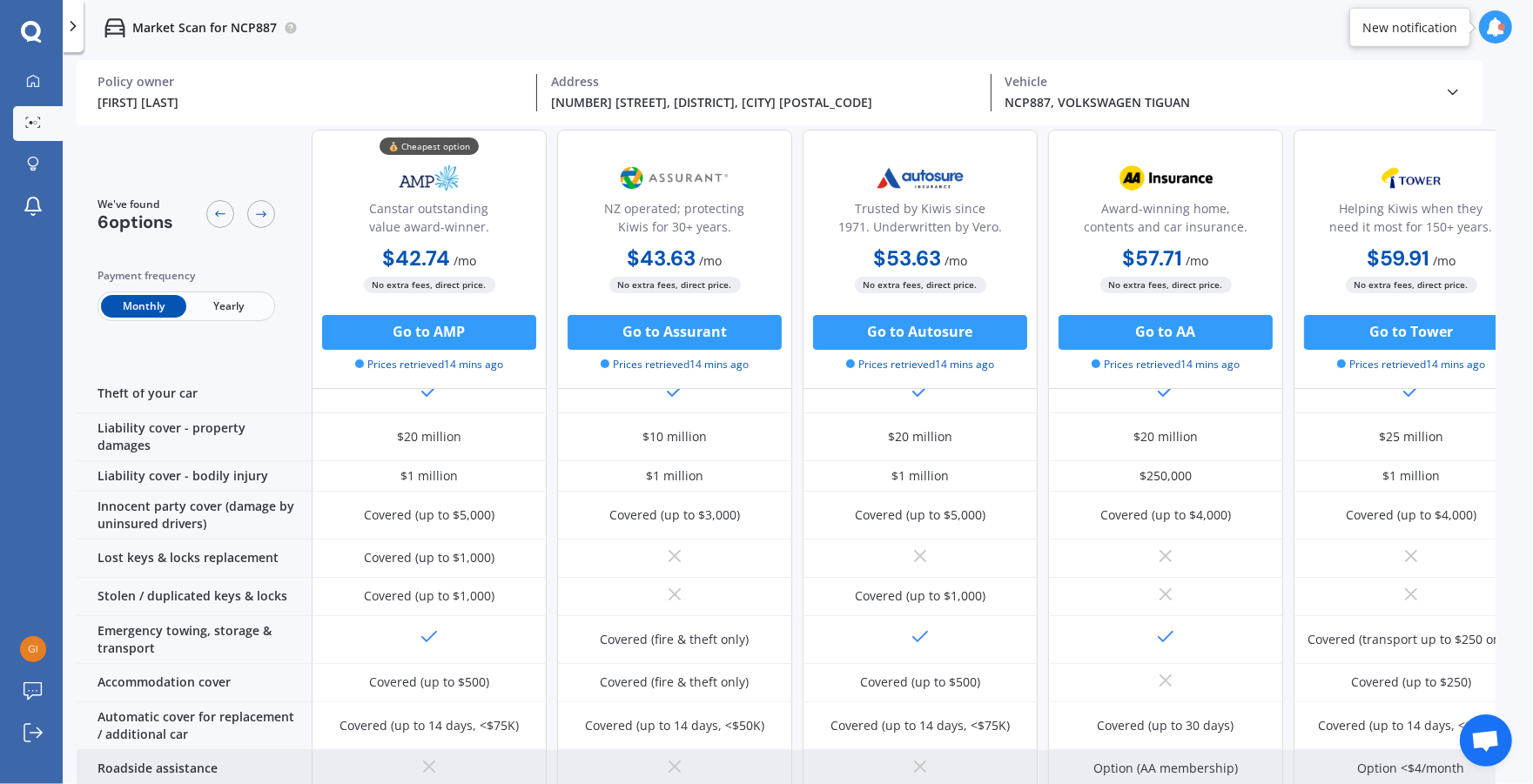 scroll, scrollTop: 160, scrollLeft: 0, axis: vertical 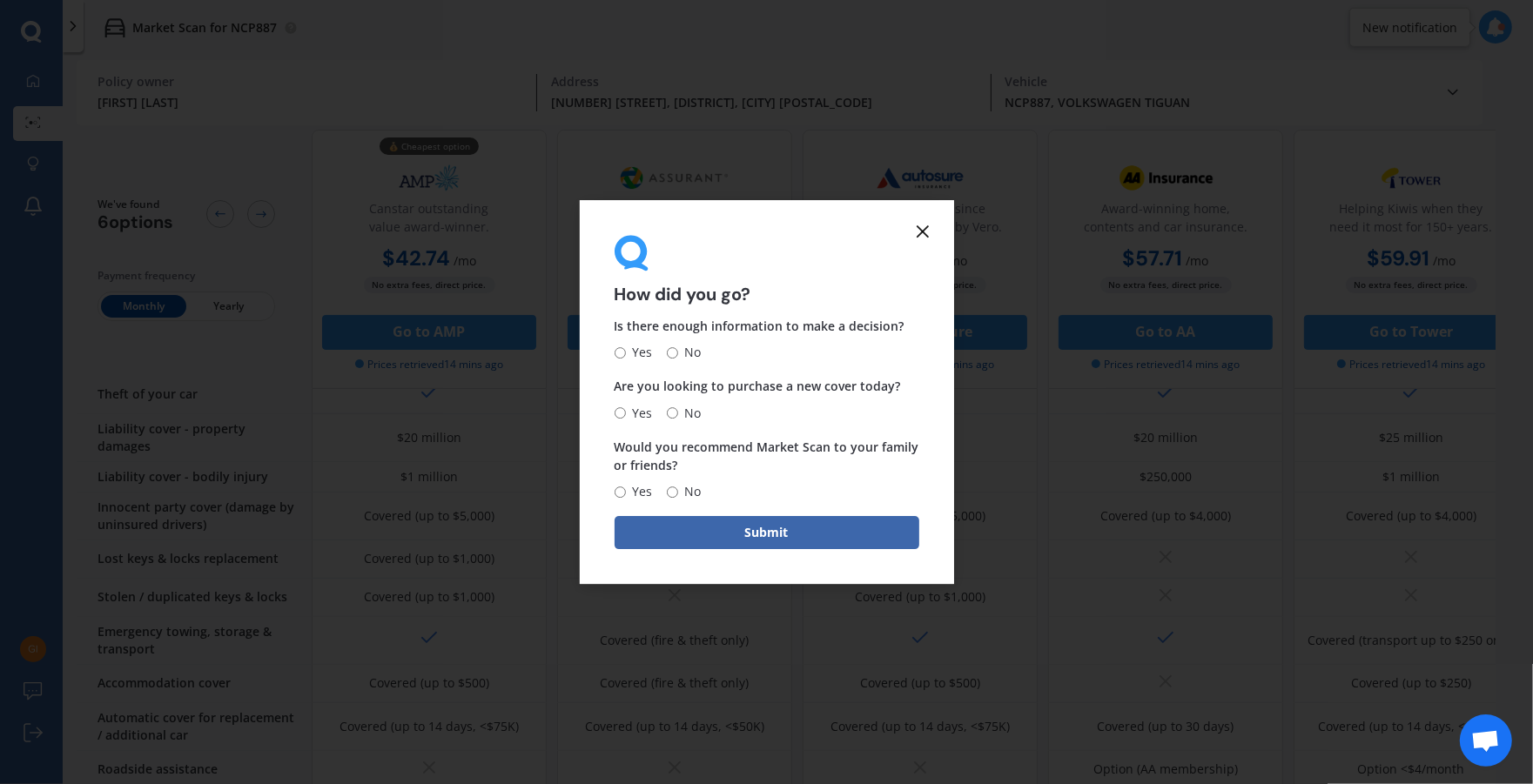 click at bounding box center [923, 231] 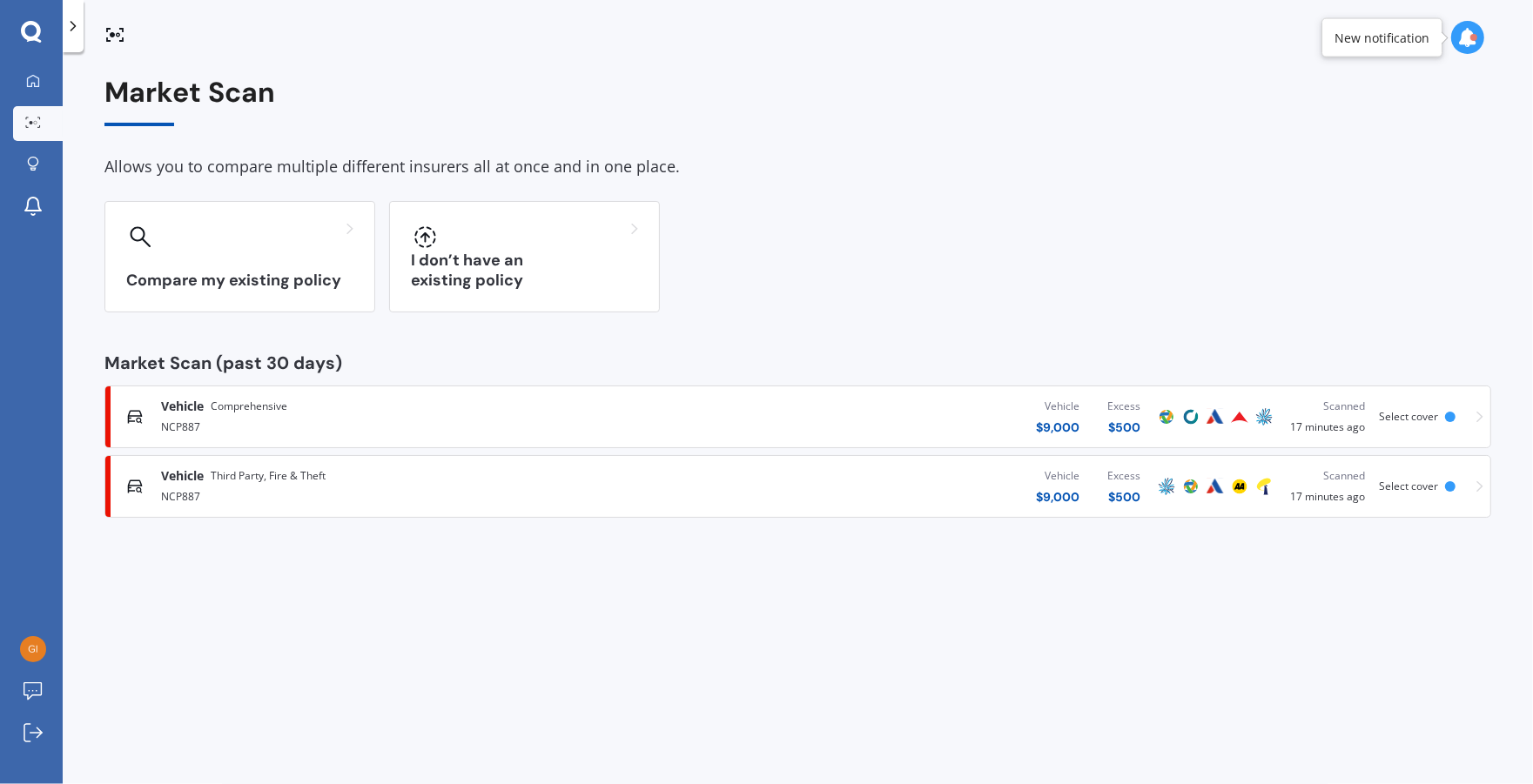 click on "Vehicle $ 9,000 Excess $ 500" at bounding box center [898, 417] 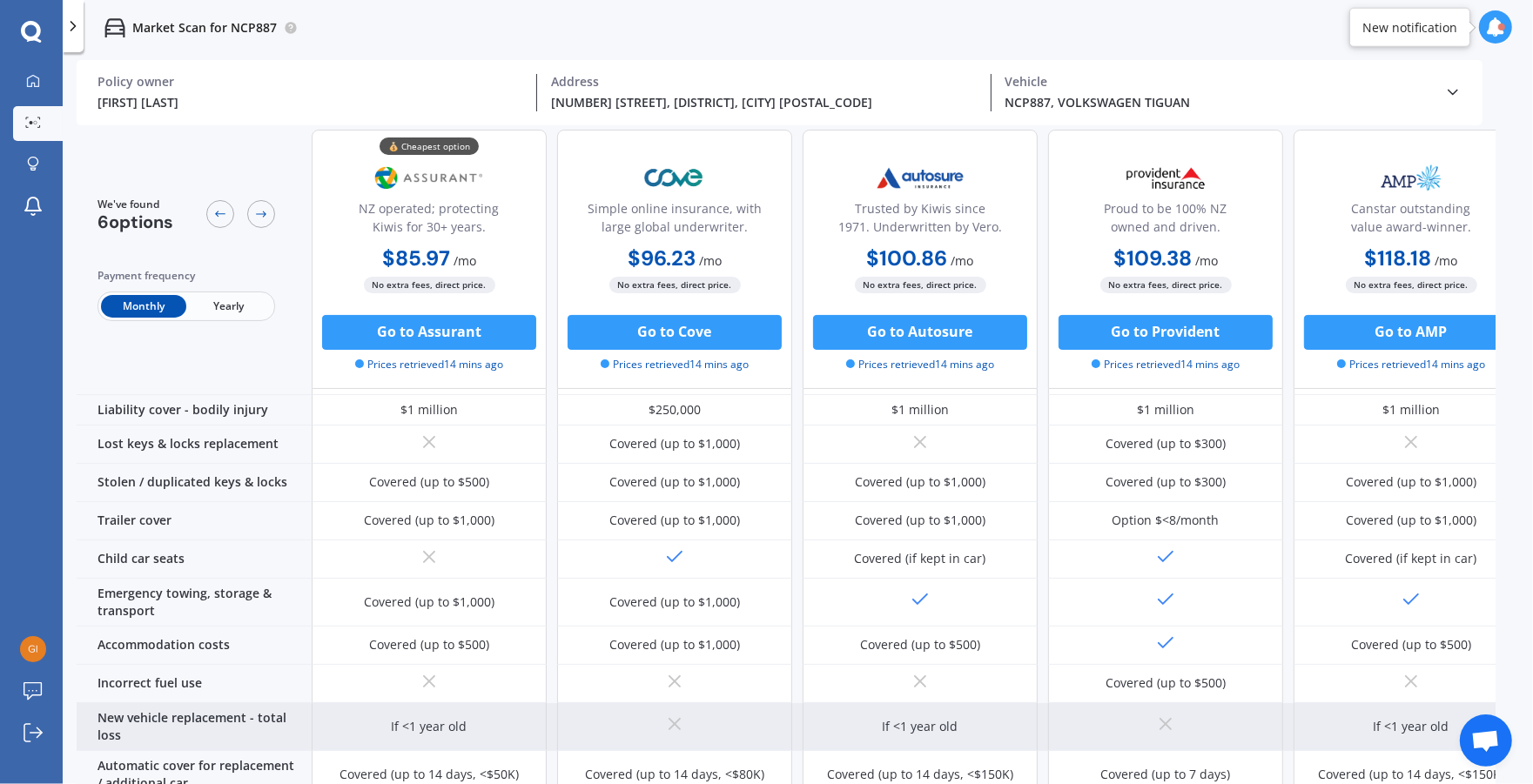 scroll, scrollTop: 186, scrollLeft: 0, axis: vertical 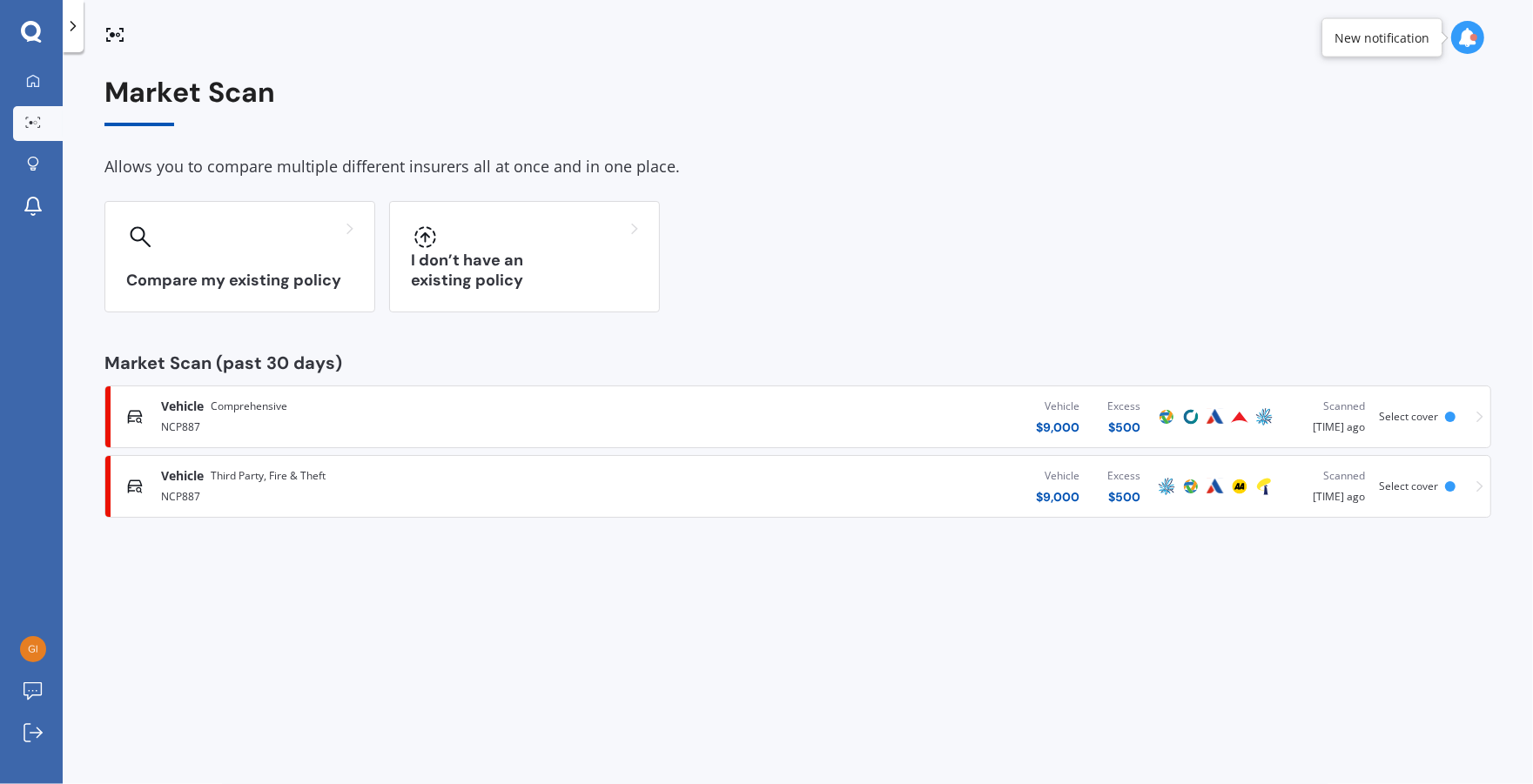 click on "NCP887" at bounding box center [400, 495] 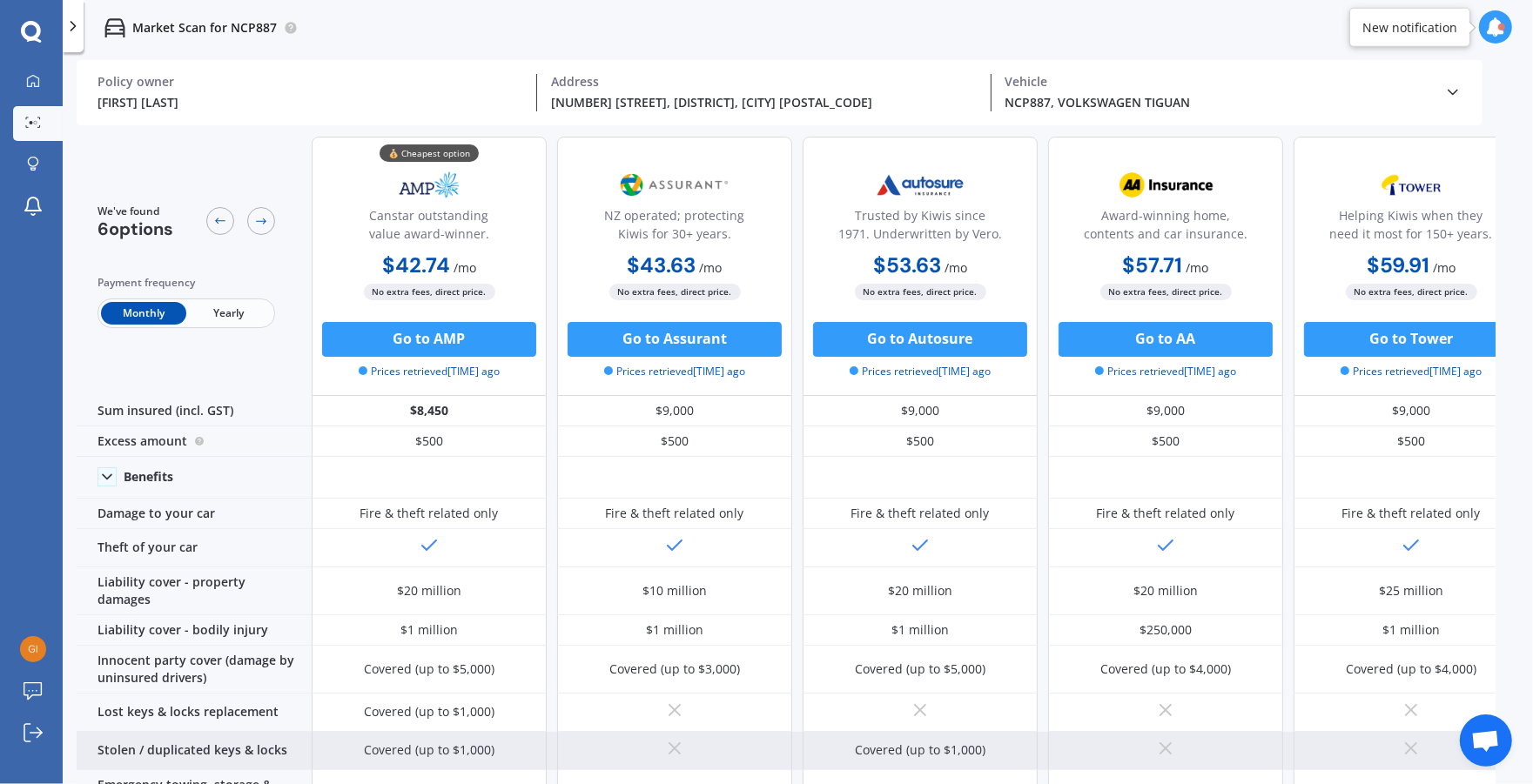 scroll, scrollTop: 0, scrollLeft: 0, axis: both 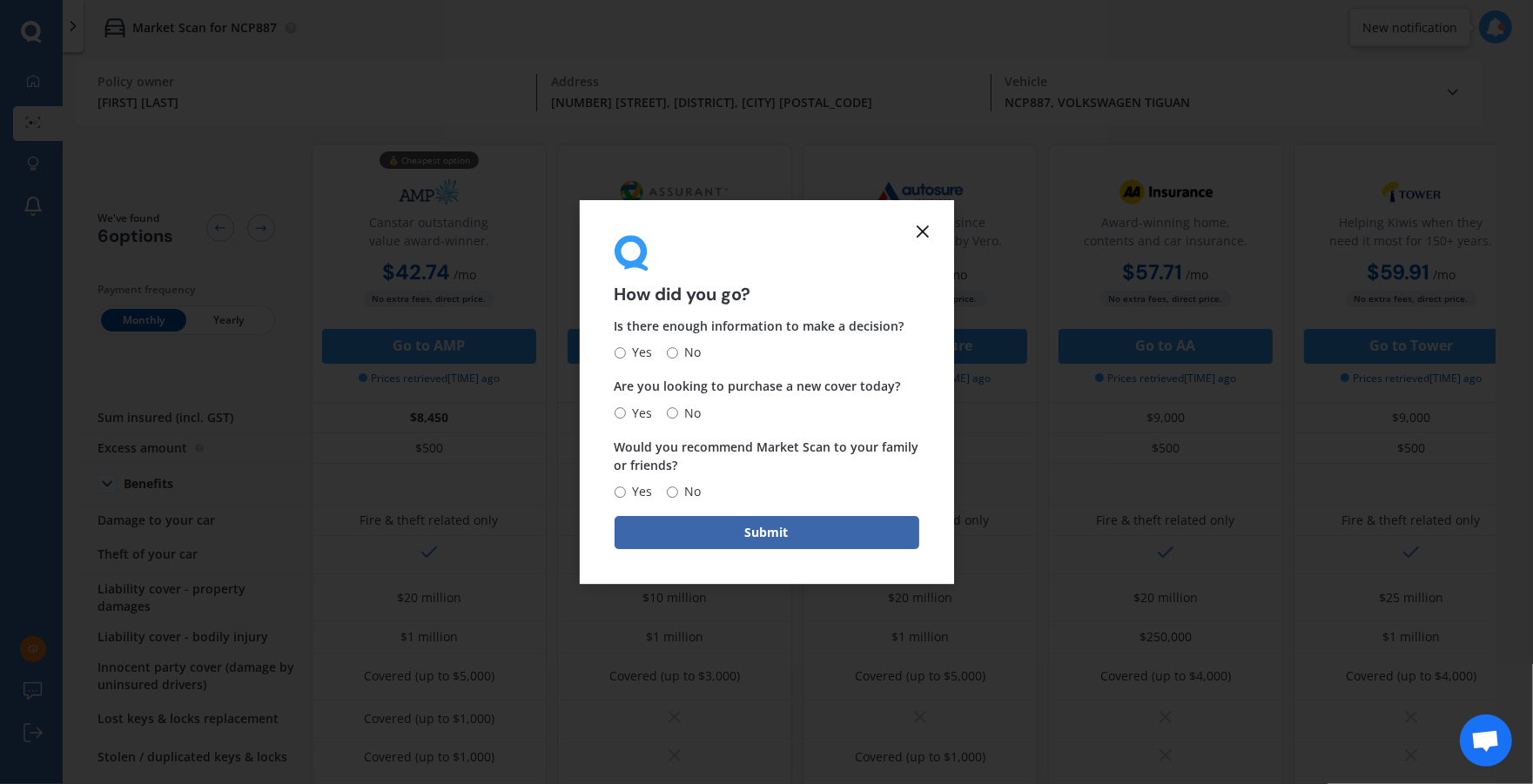 click at bounding box center [923, 231] 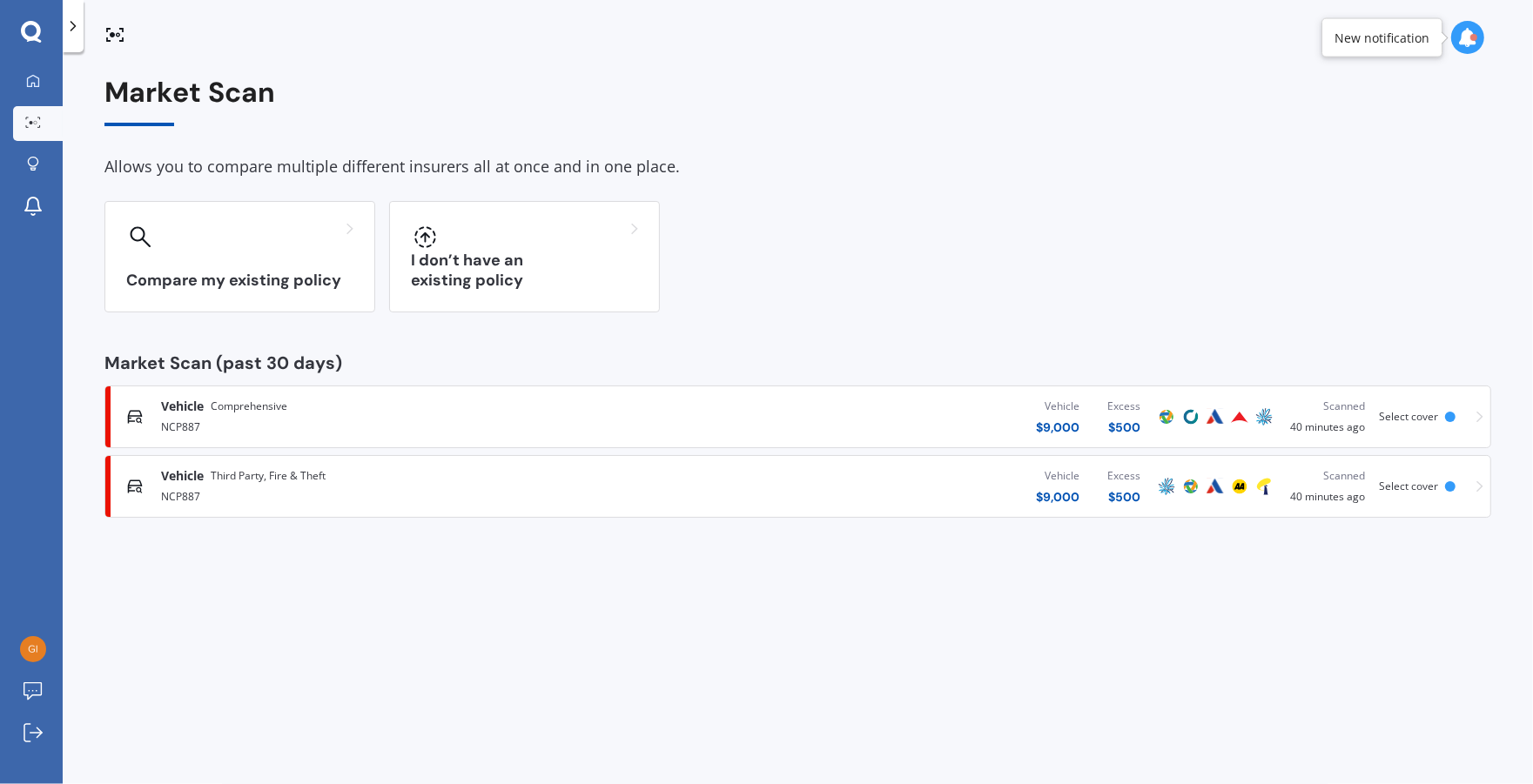 click on "Vehicle Comprehensive" at bounding box center [400, 406] 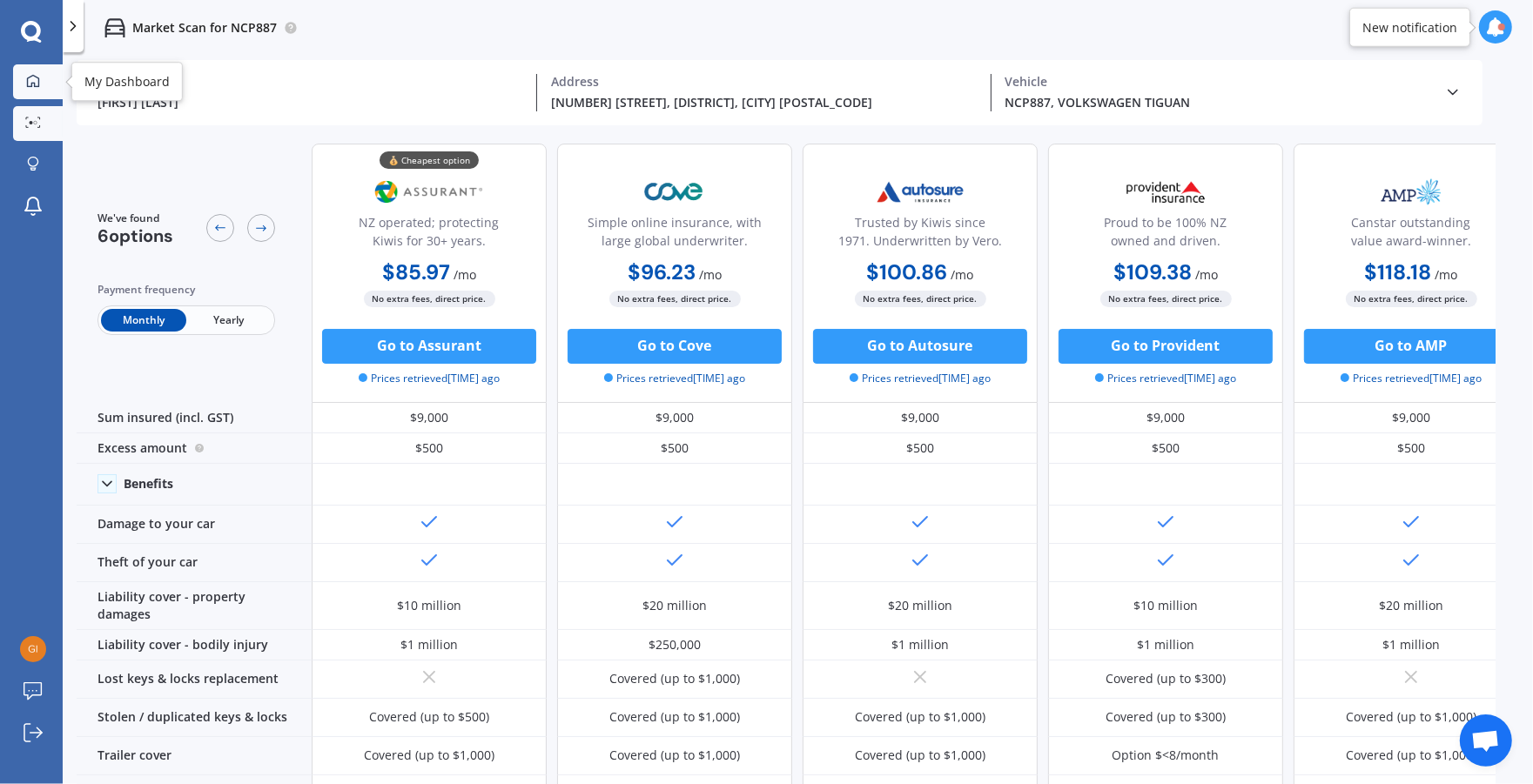click at bounding box center (33, 81) 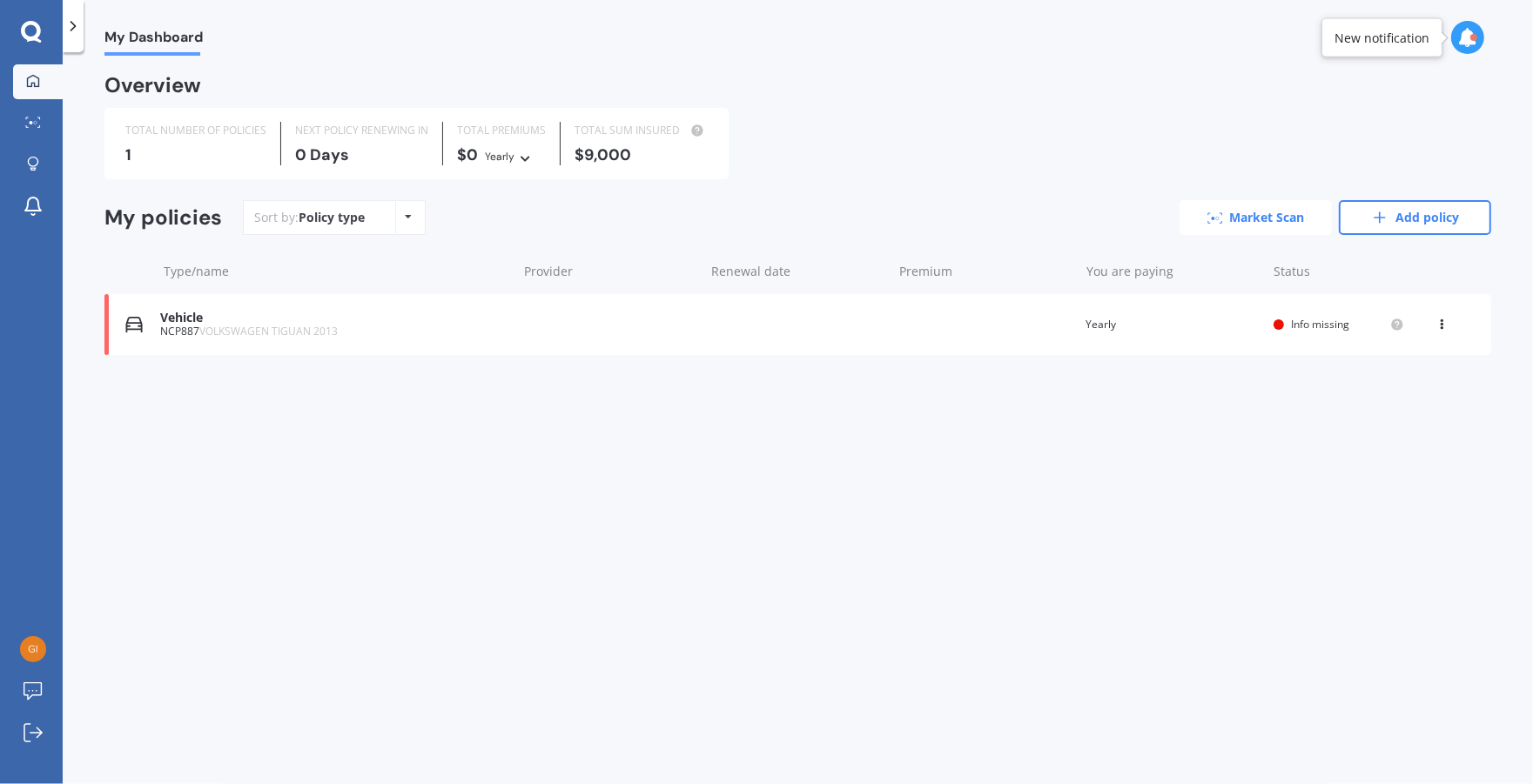 click on "Market Scan" at bounding box center (1255, 218) 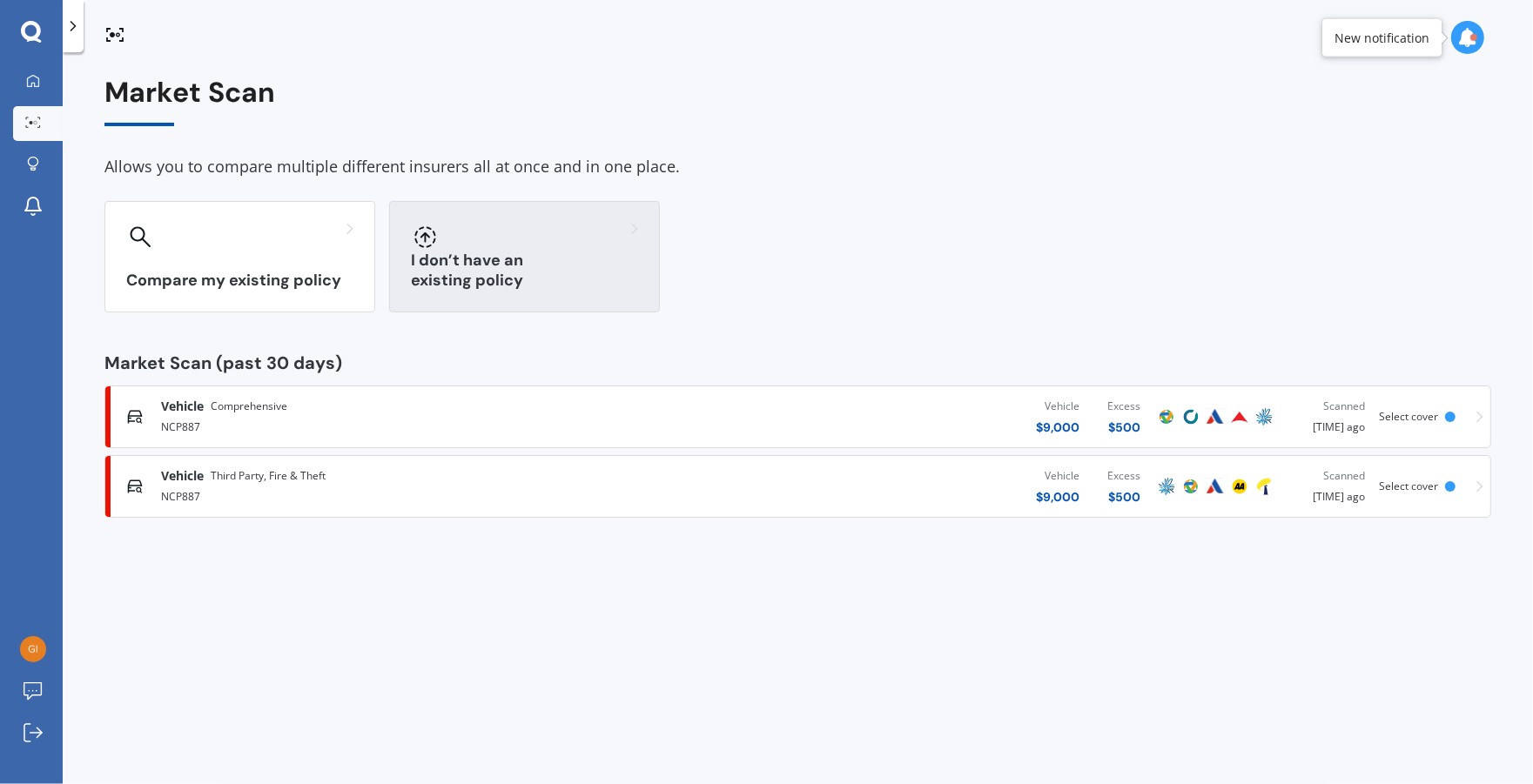 click on "I don’t have an existing policy" at bounding box center (524, 257) 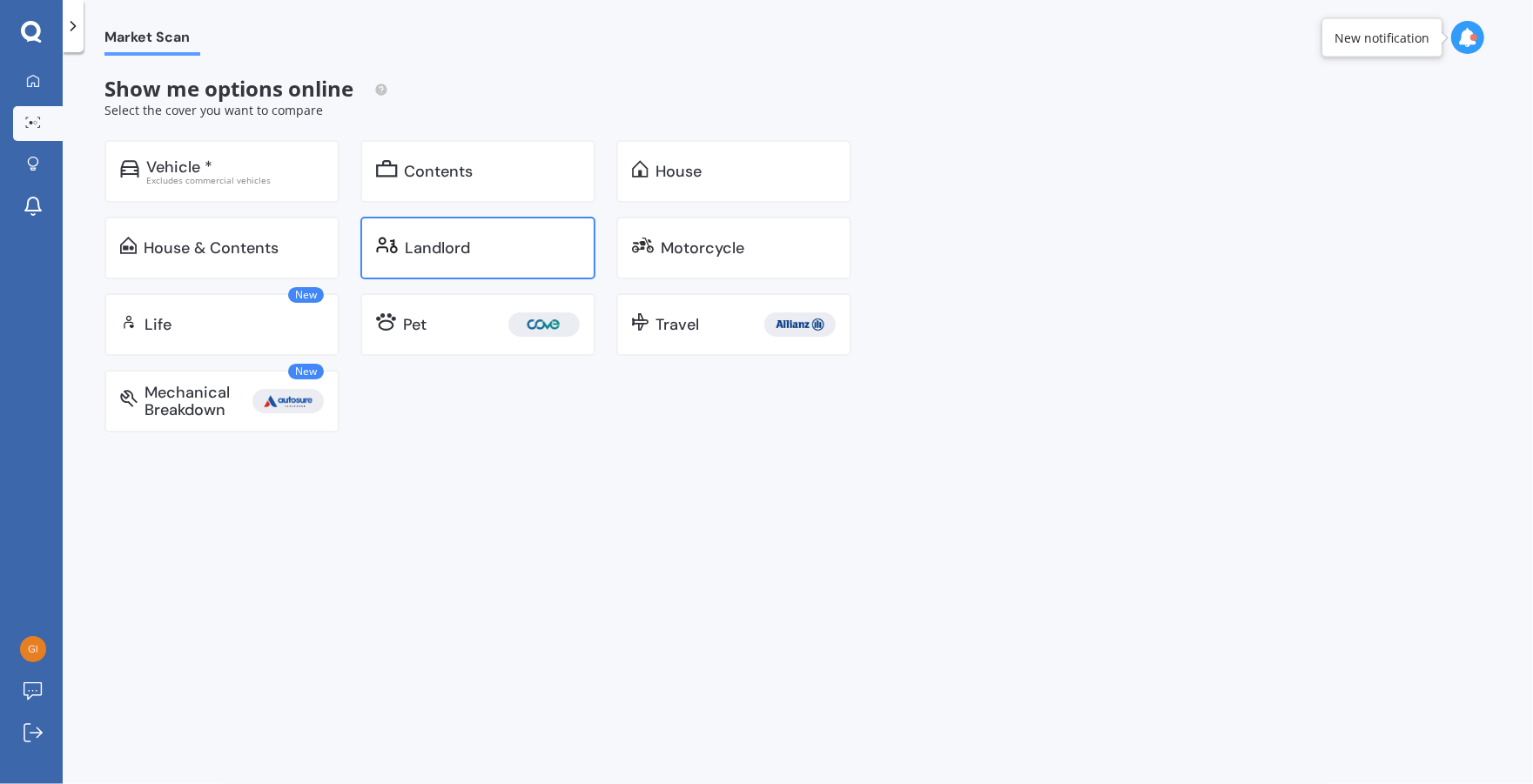 click on "Landlord" at bounding box center (179, 167) 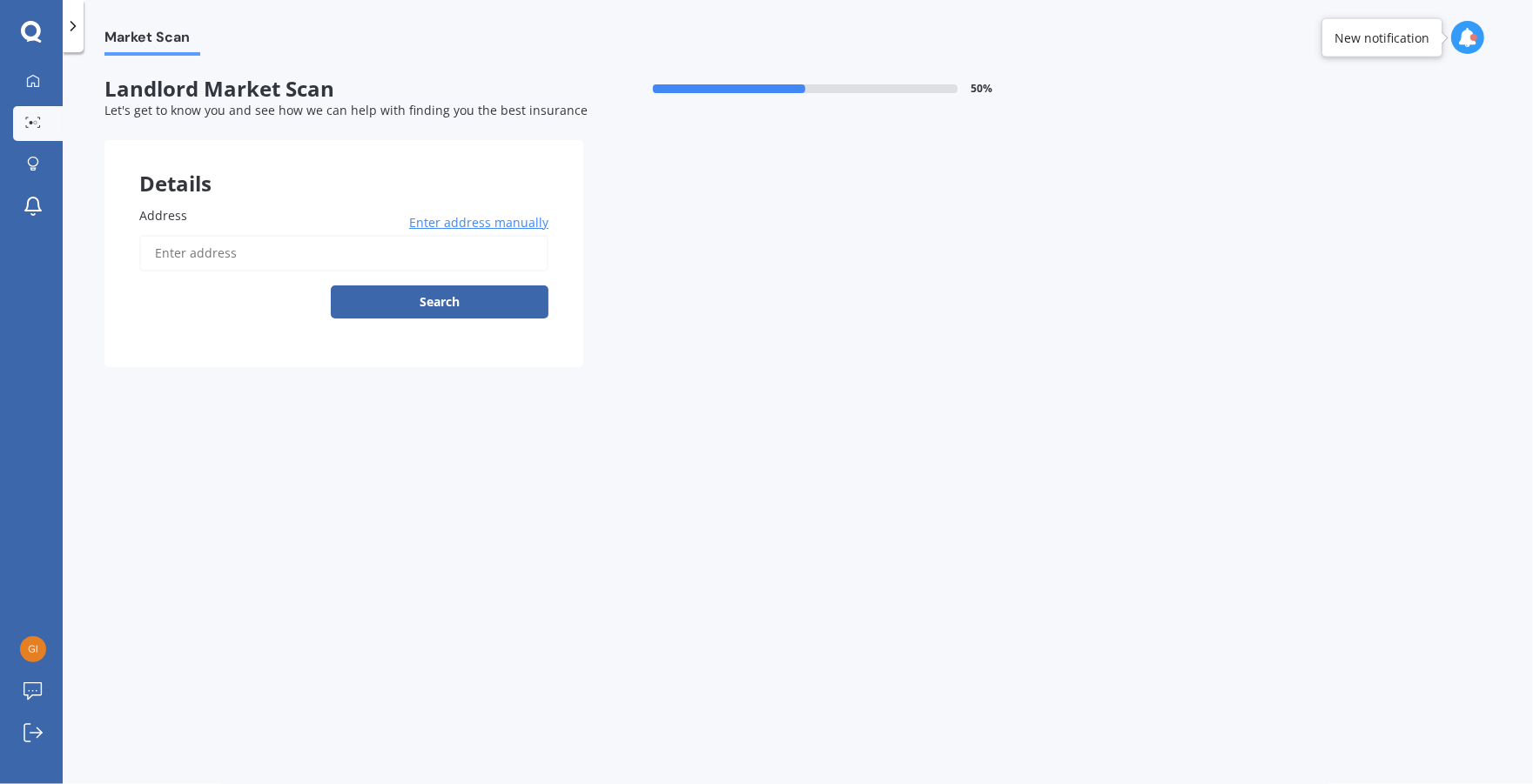 click on "Address" at bounding box center [344, 253] 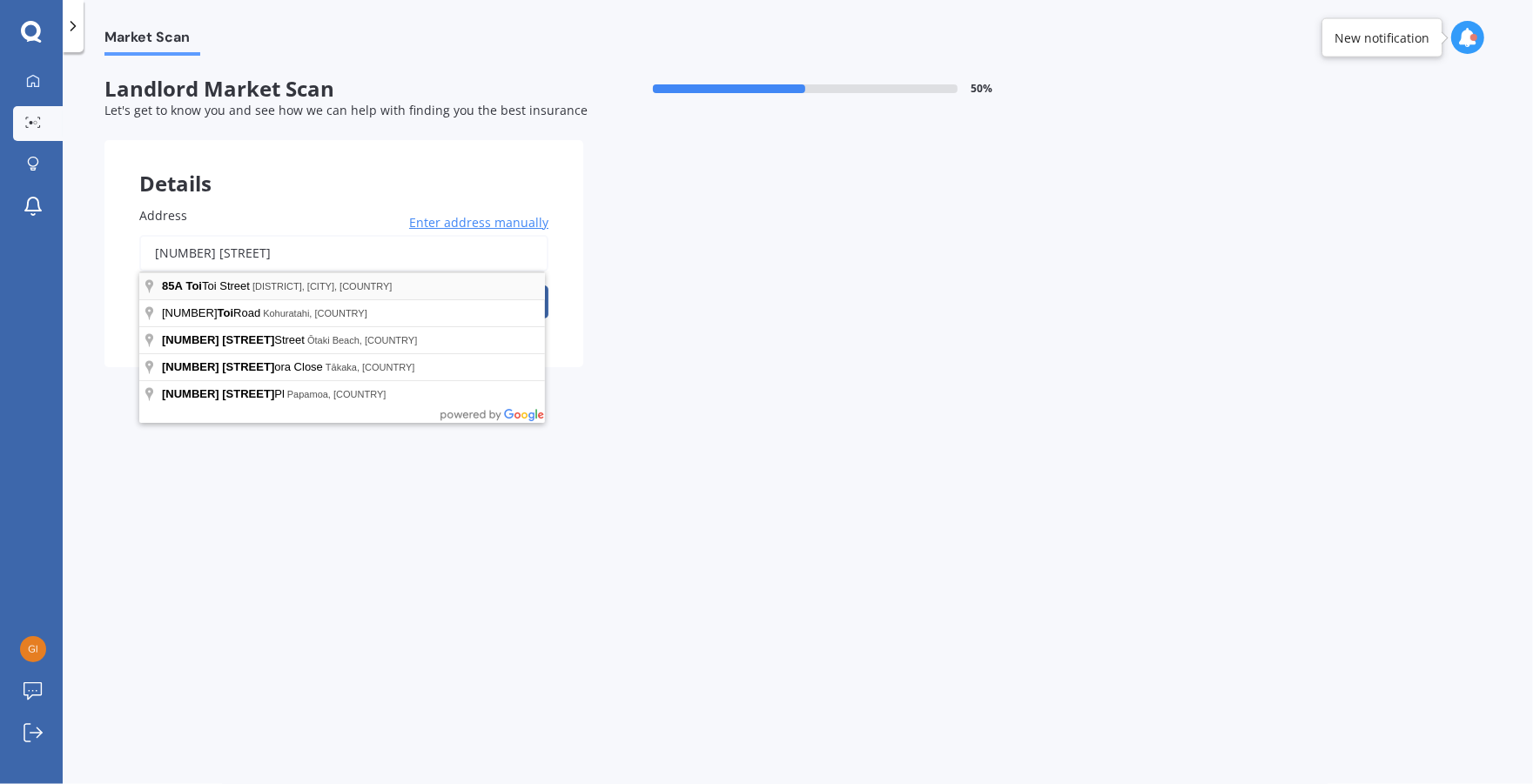 type on "[NUMBER] [STREET]" 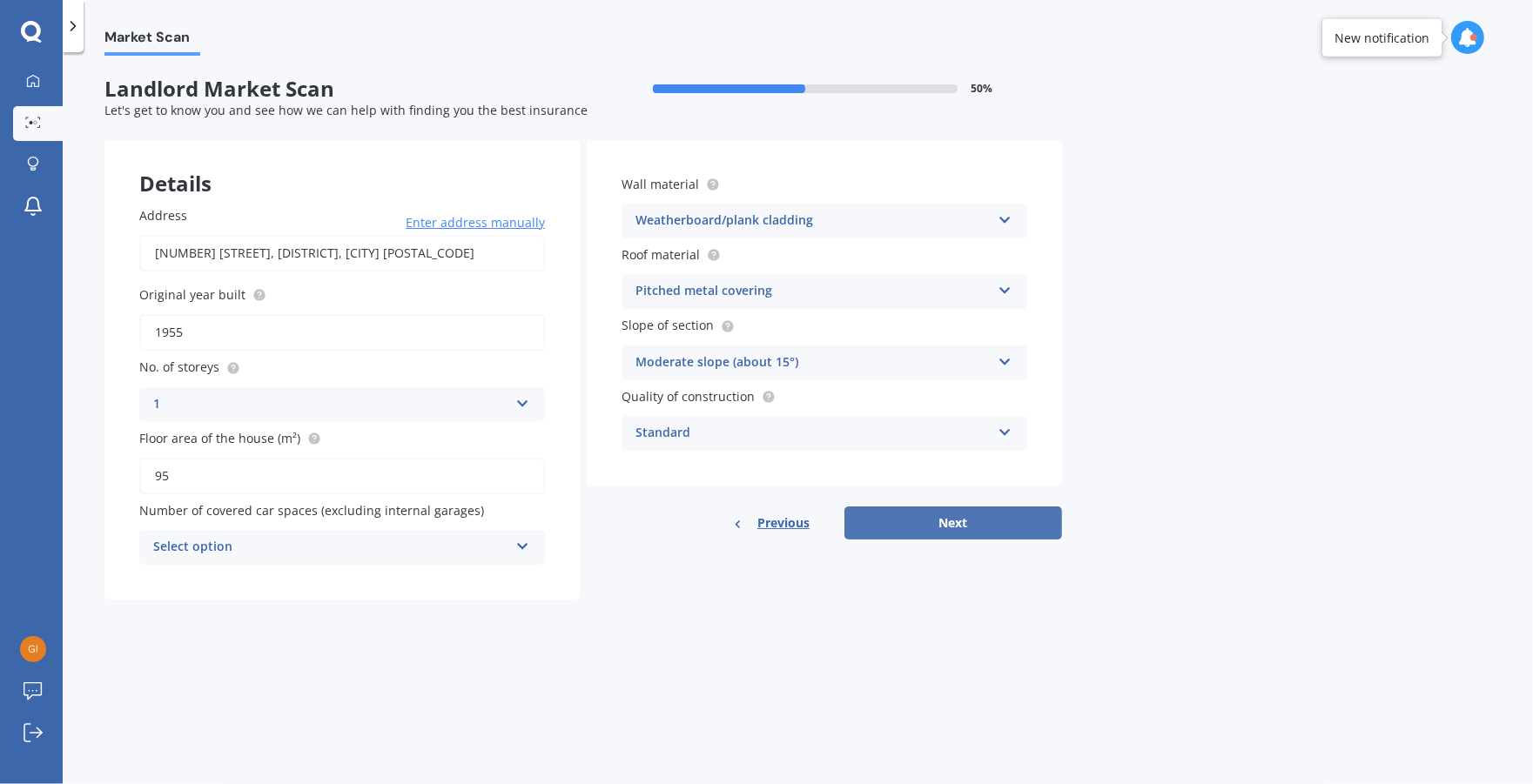 click on "Next" at bounding box center [953, 523] 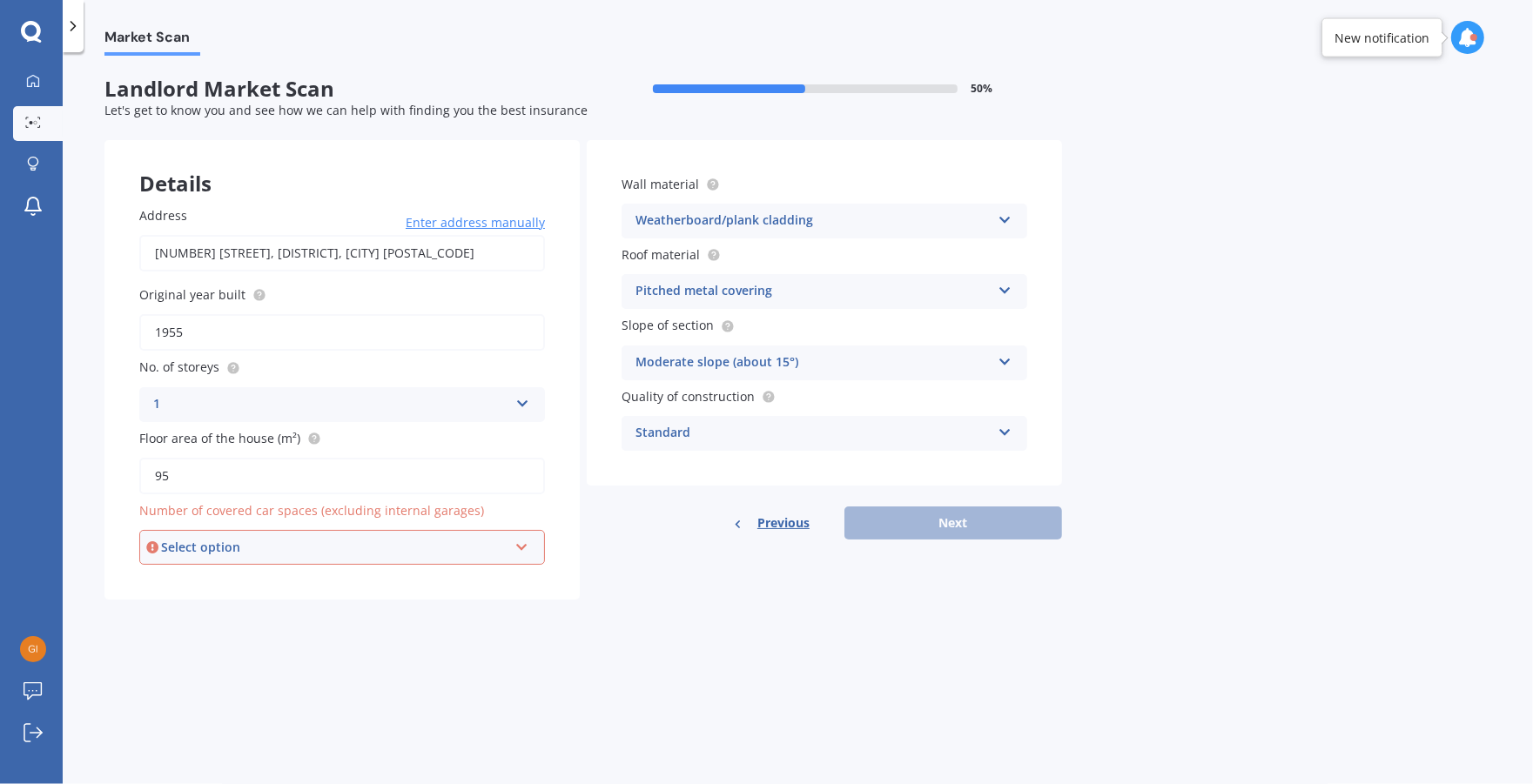 click at bounding box center [521, 544] 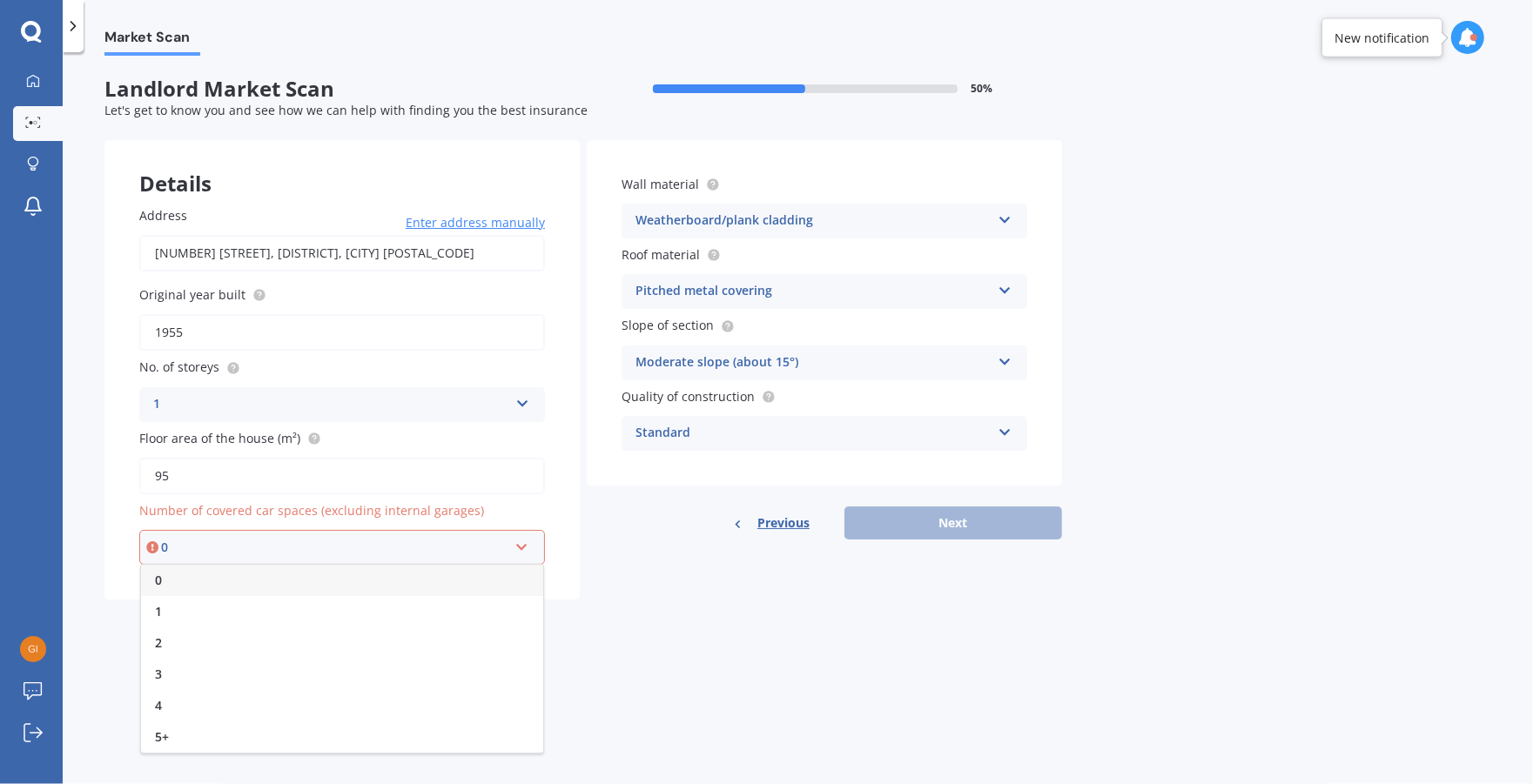 click on "0" at bounding box center [342, 580] 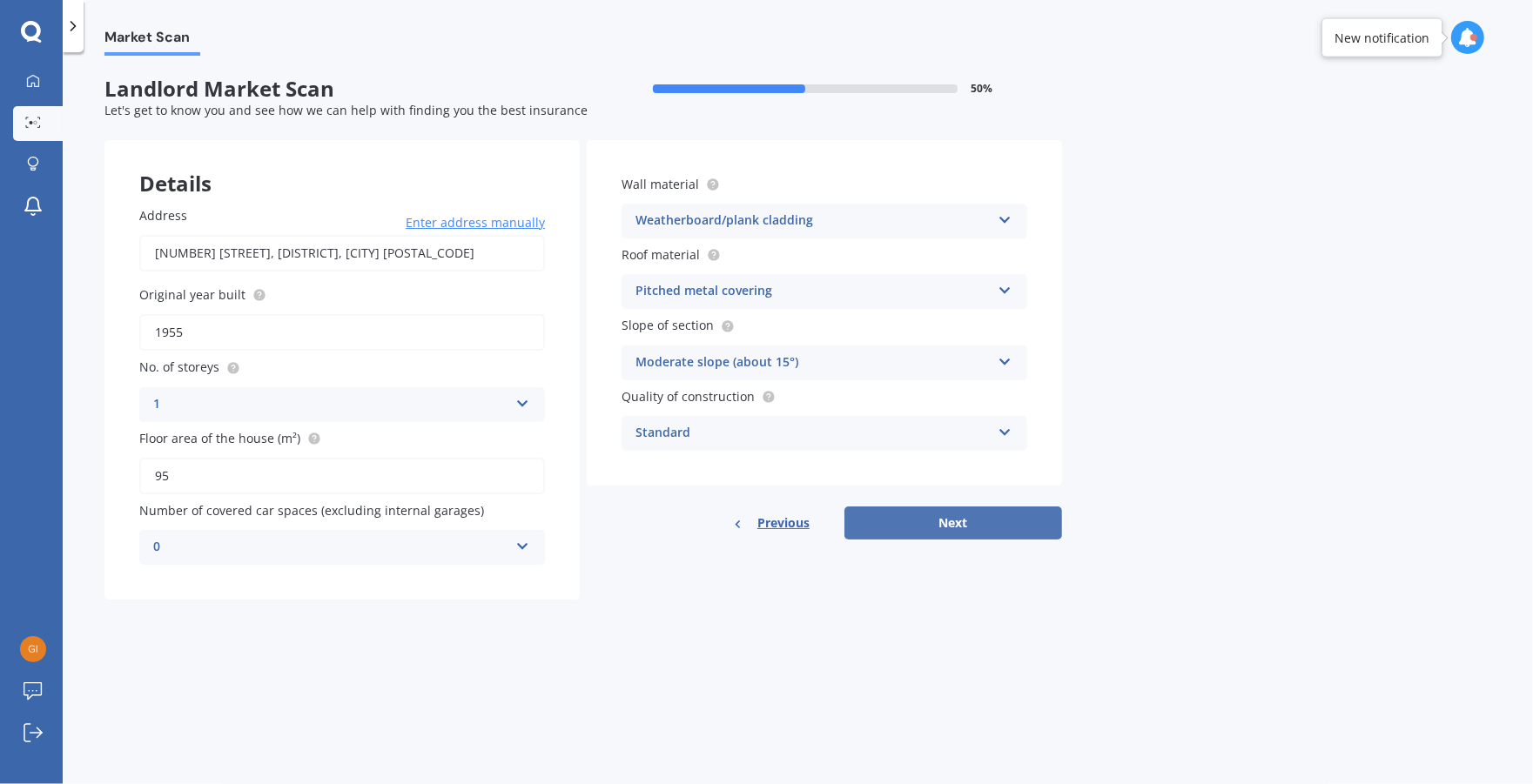 click on "Next" at bounding box center (953, 523) 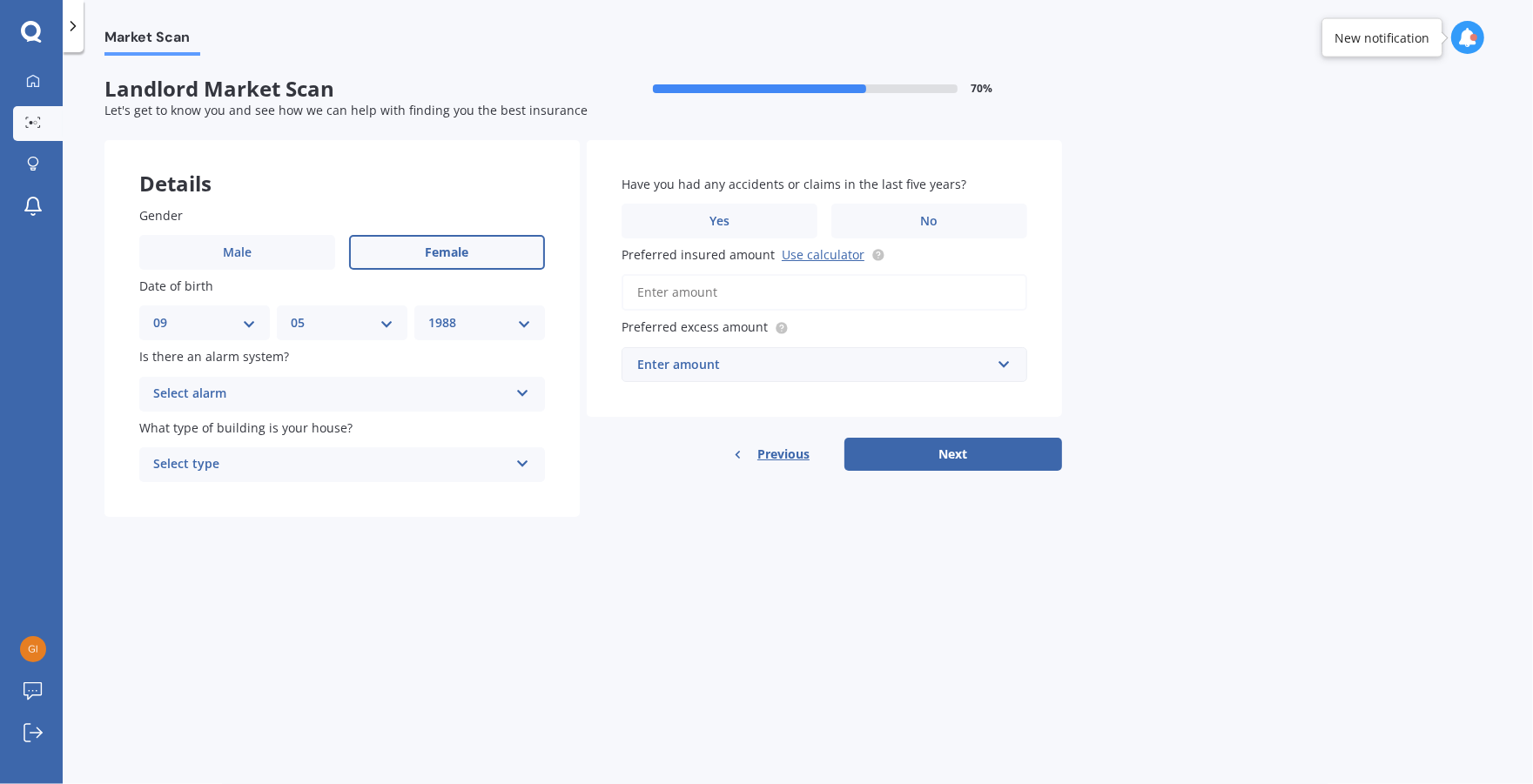 click on "Select alarm Yes, monitored Yes, not monitored No" at bounding box center (342, 394) 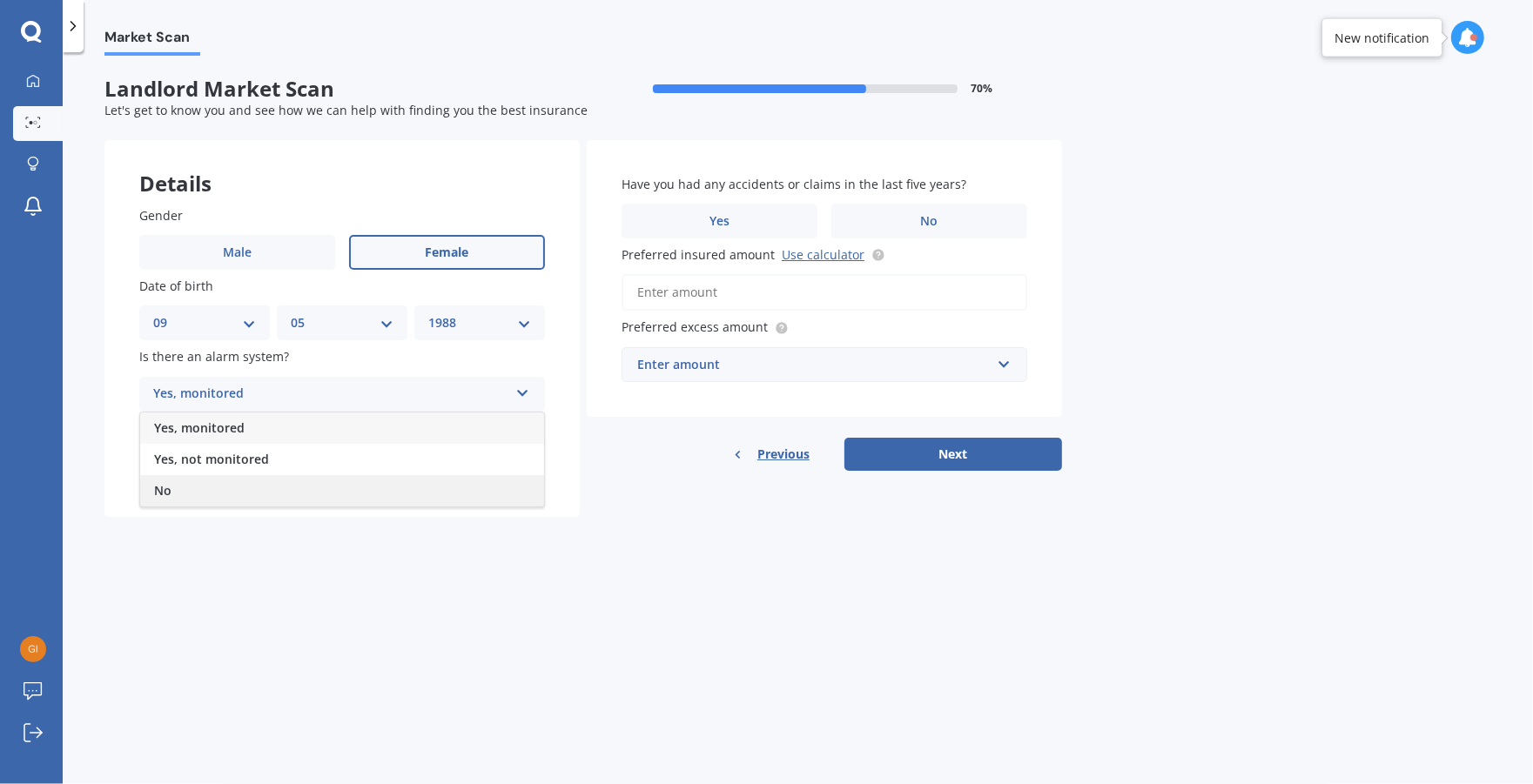 click on "No" at bounding box center [342, 491] 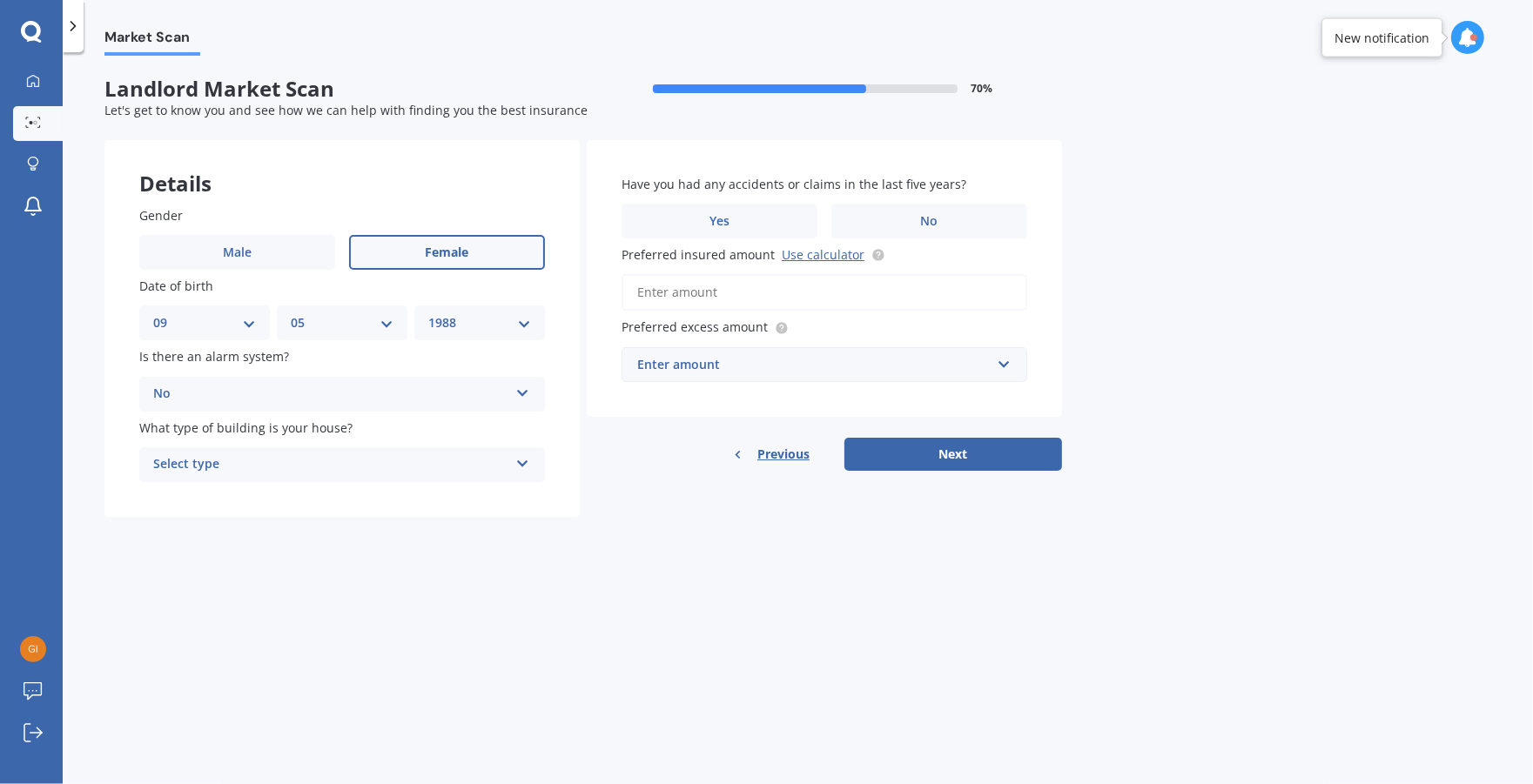 click on "Select type Freestanding Multi-unit (in a block of 6 or less) Multi-unit (in a block of 7-10)" at bounding box center (342, 394) 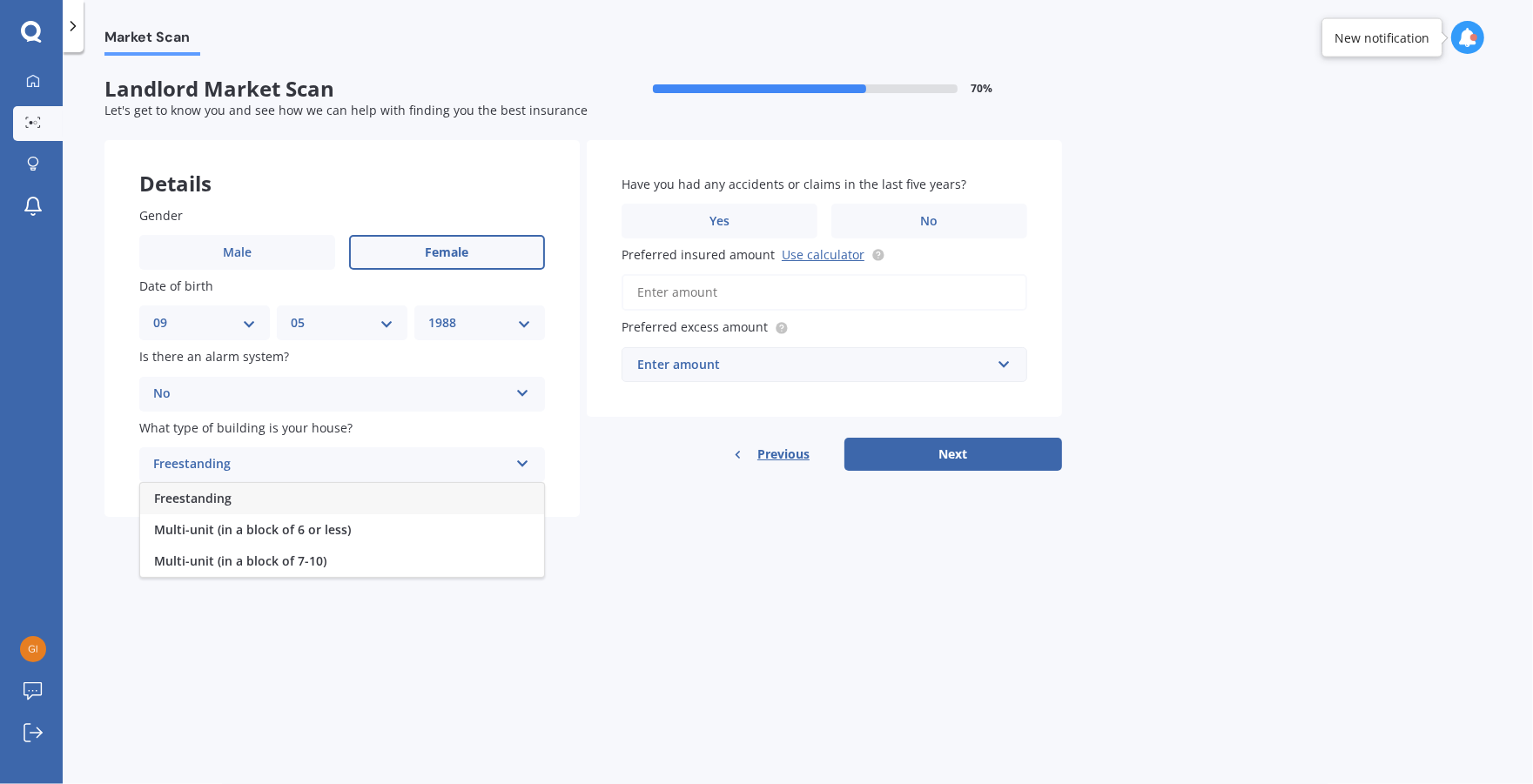 click on "Freestanding" at bounding box center [342, 499] 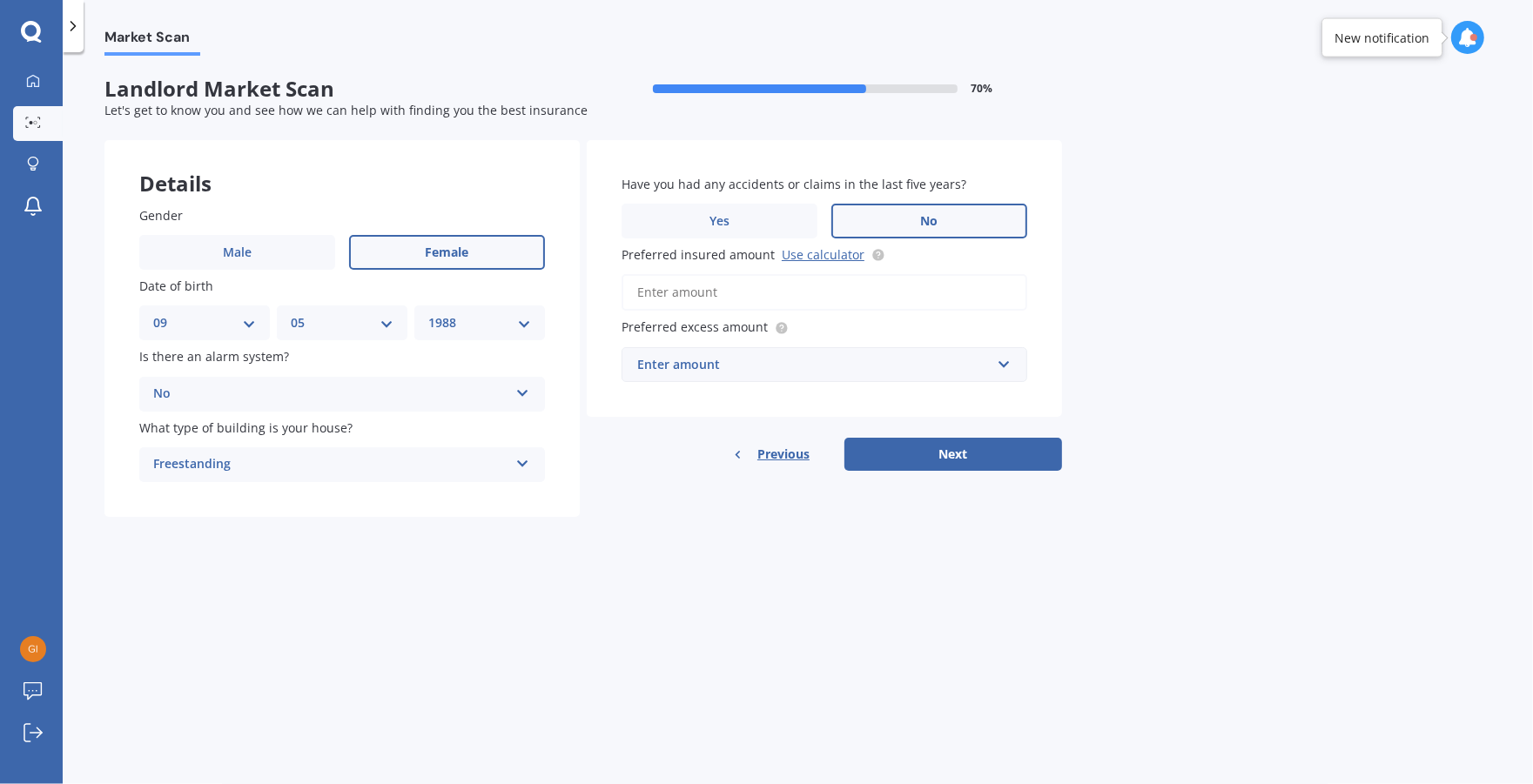 click on "No" at bounding box center [447, 252] 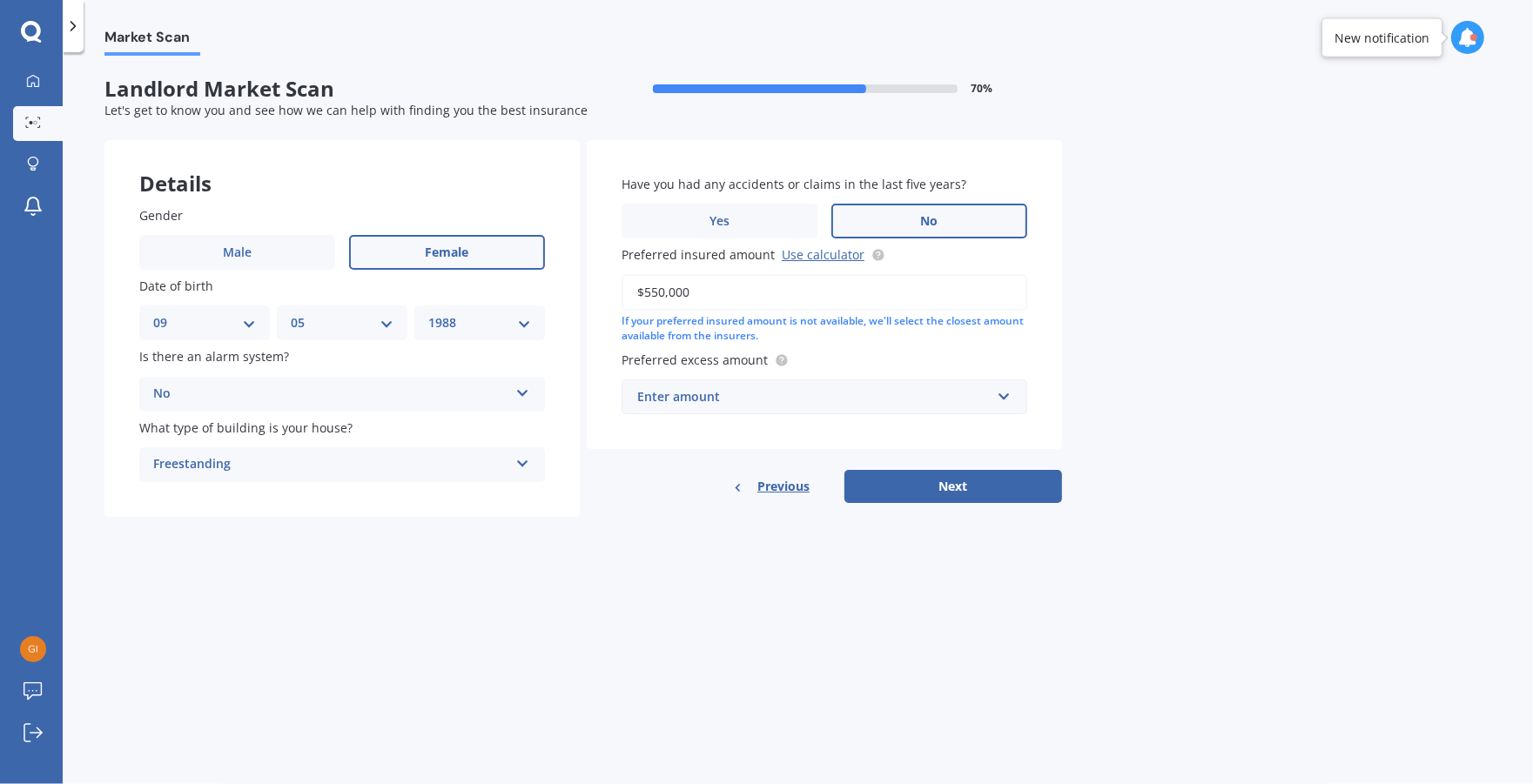 type on "$550,000" 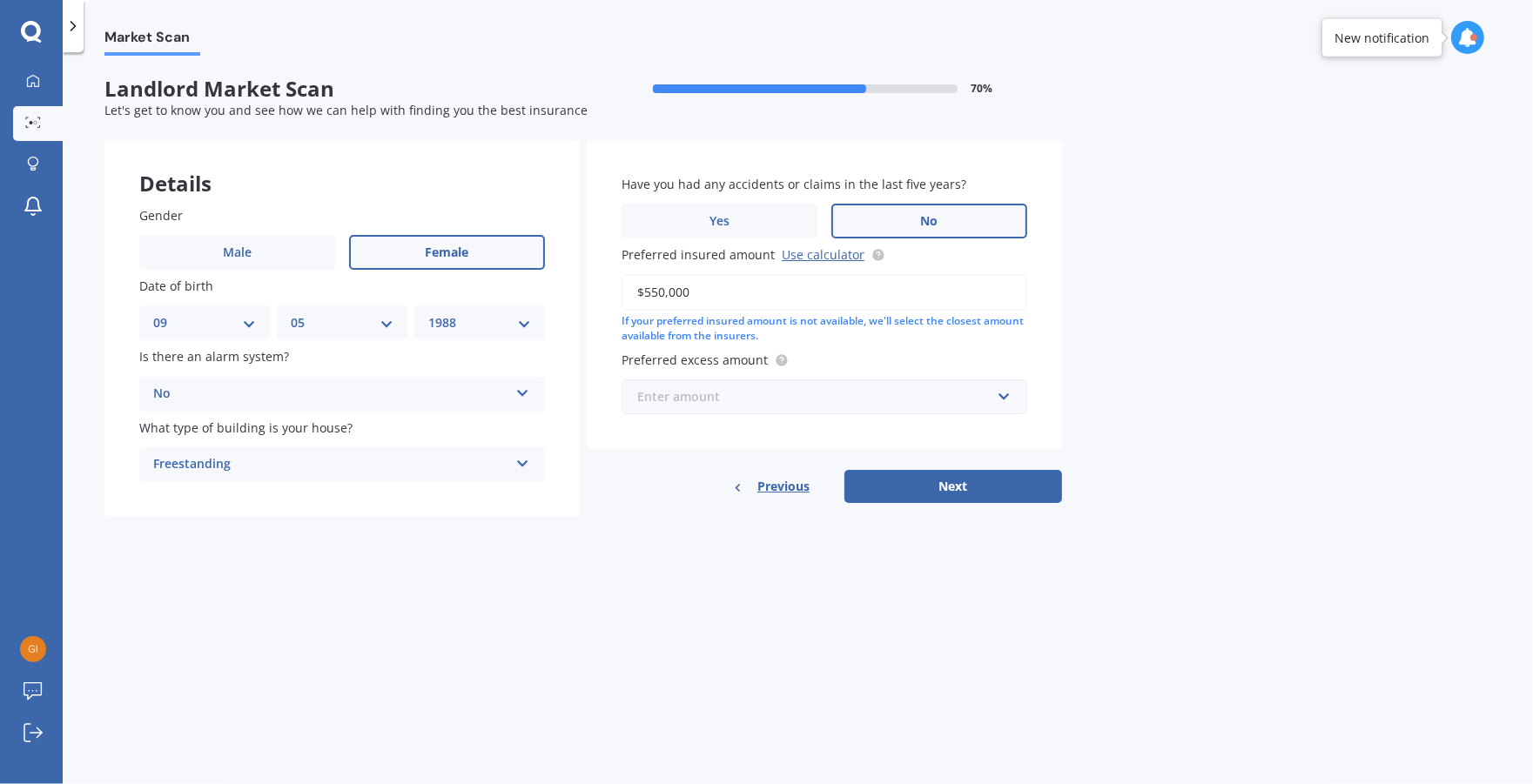 click at bounding box center [818, 397] 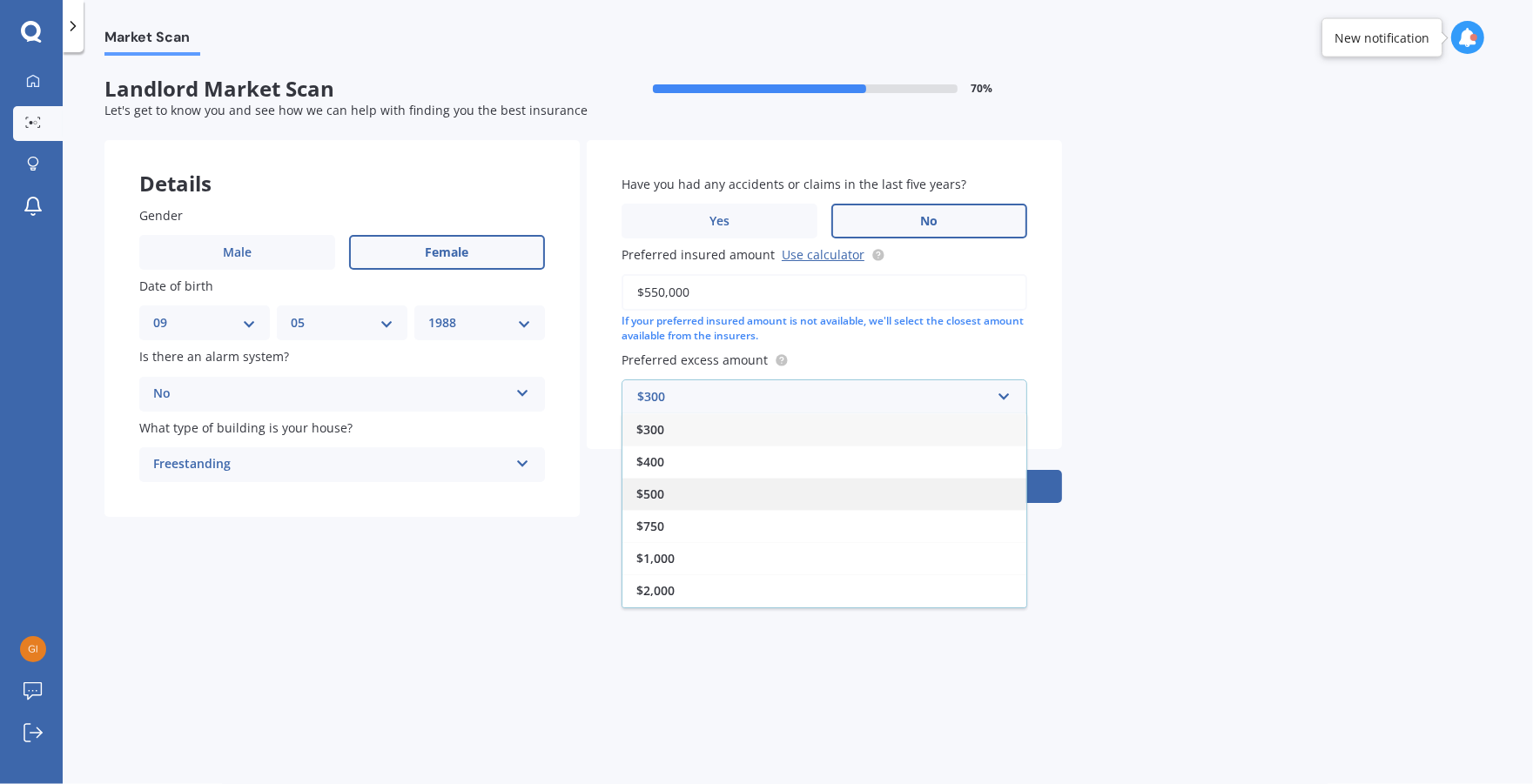 click on "$500" at bounding box center (824, 493) 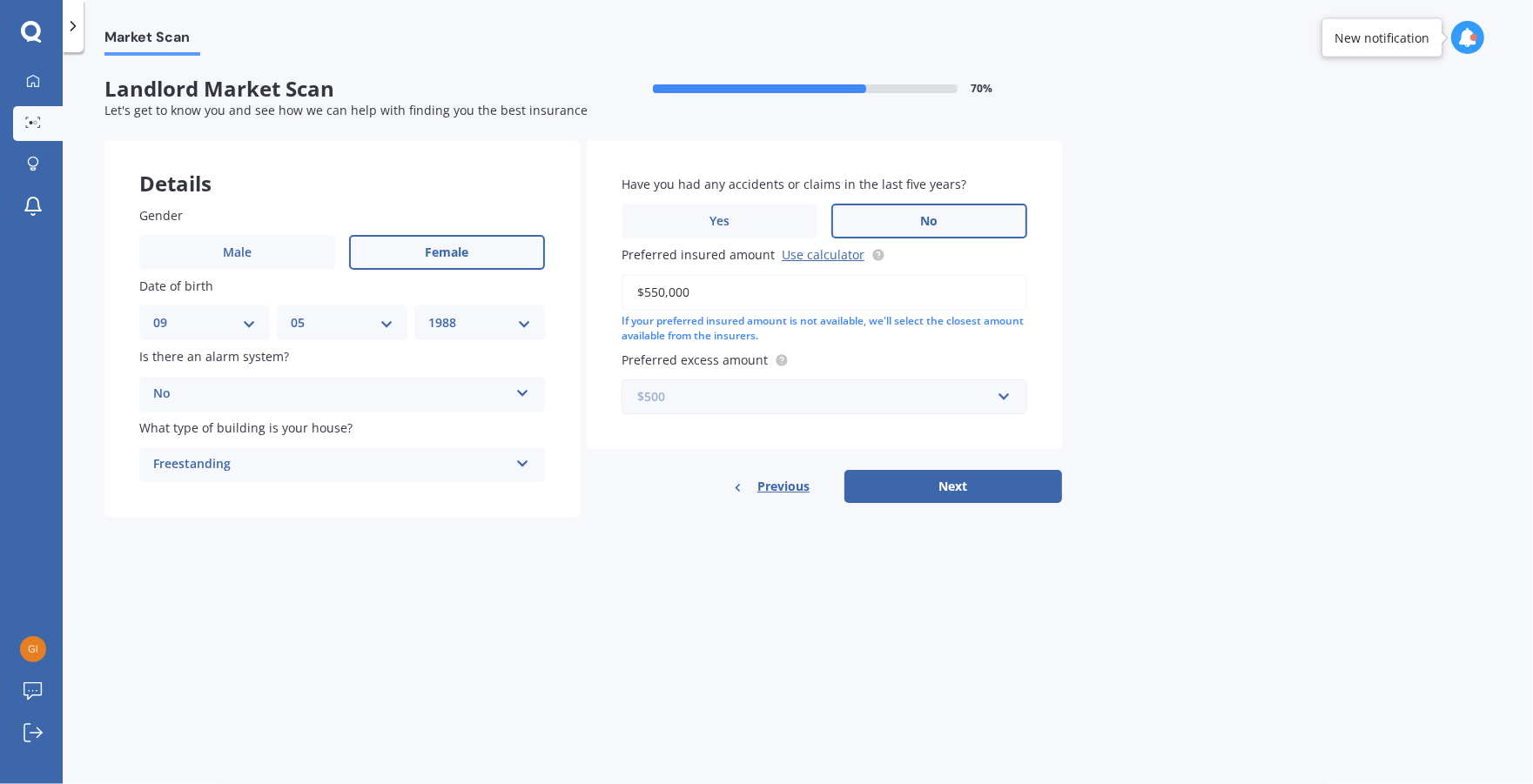 click at bounding box center [818, 397] 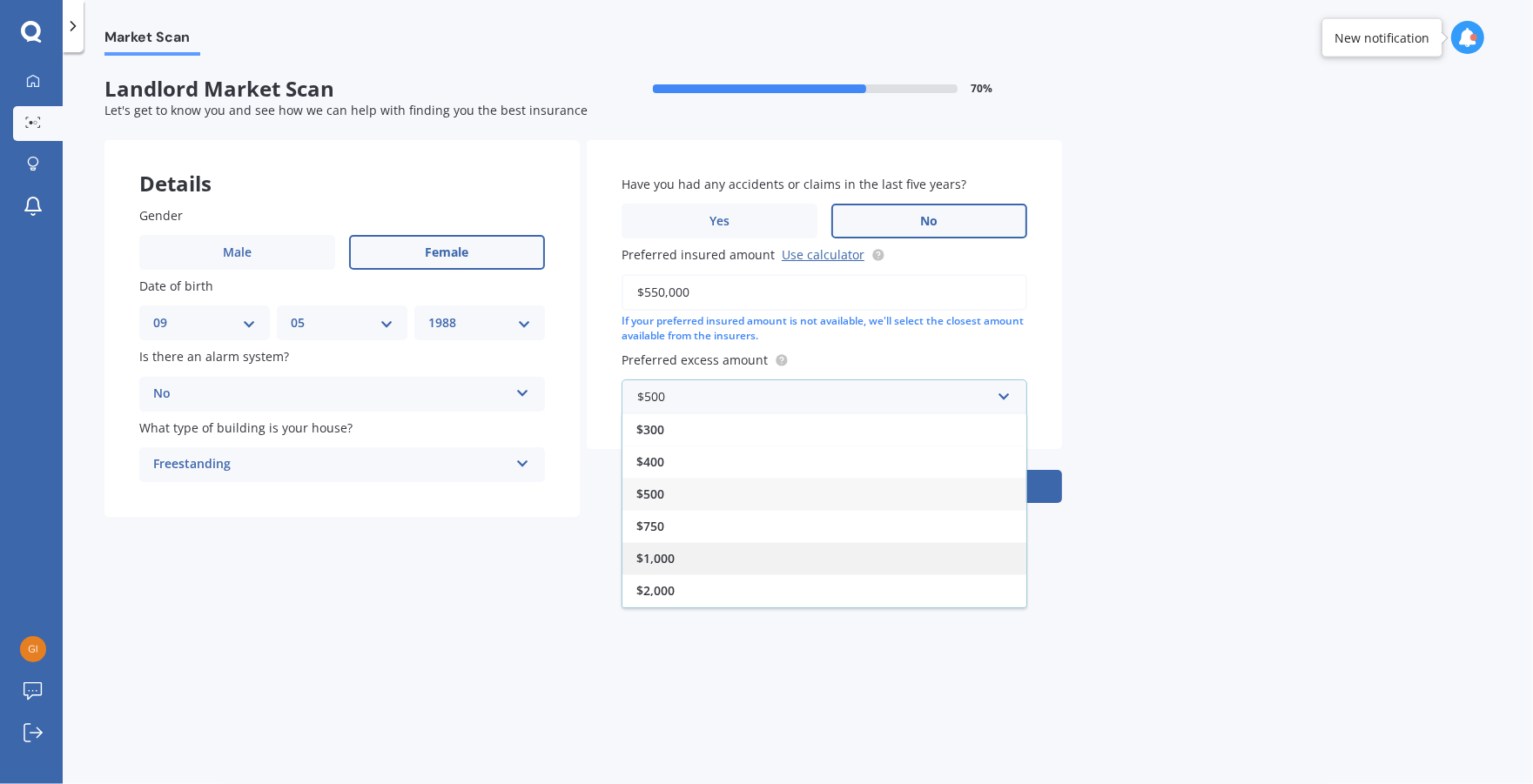click on "$1,000" at bounding box center [824, 558] 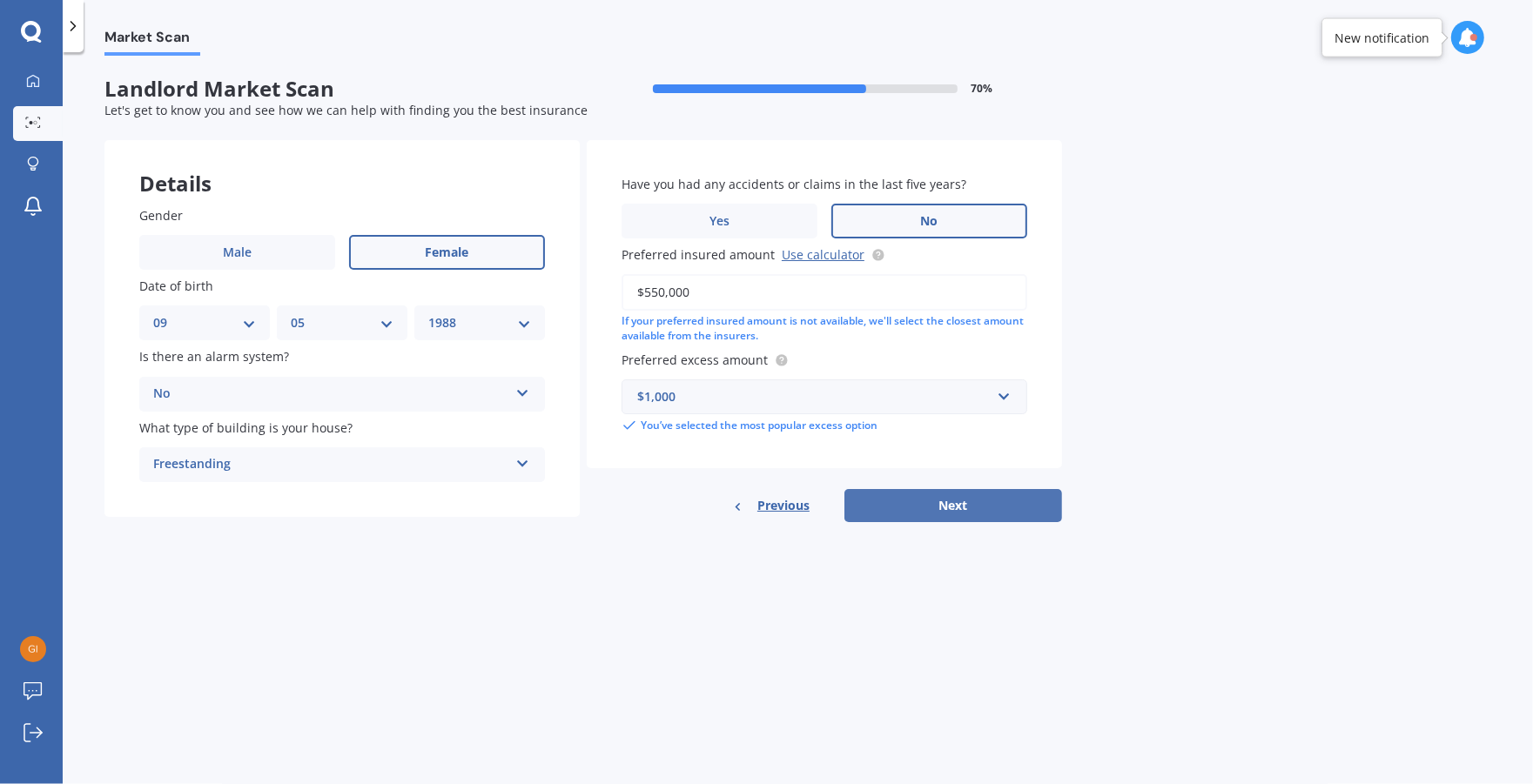 click on "Next" at bounding box center (953, 506) 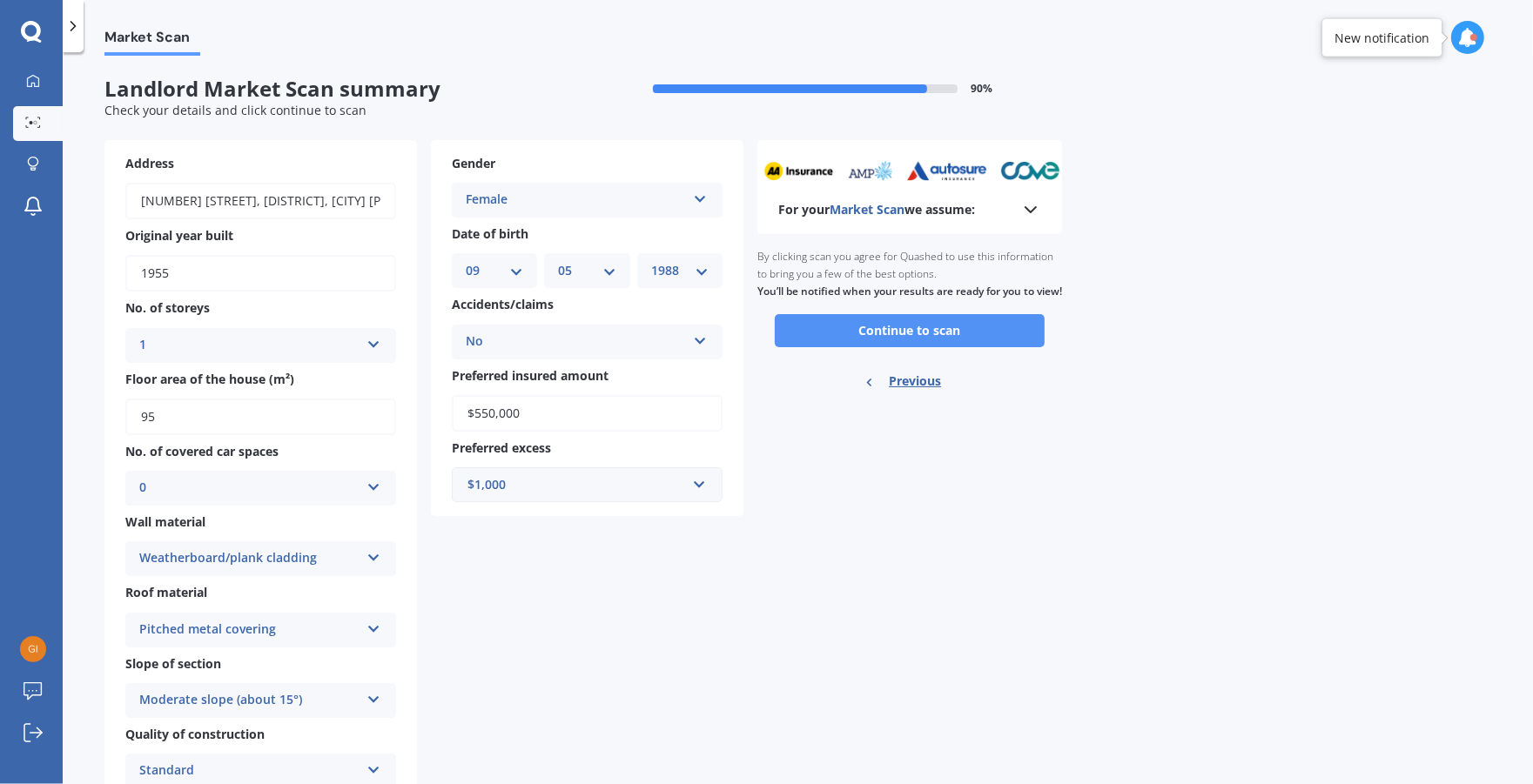 click on "Continue to scan" at bounding box center [910, 331] 